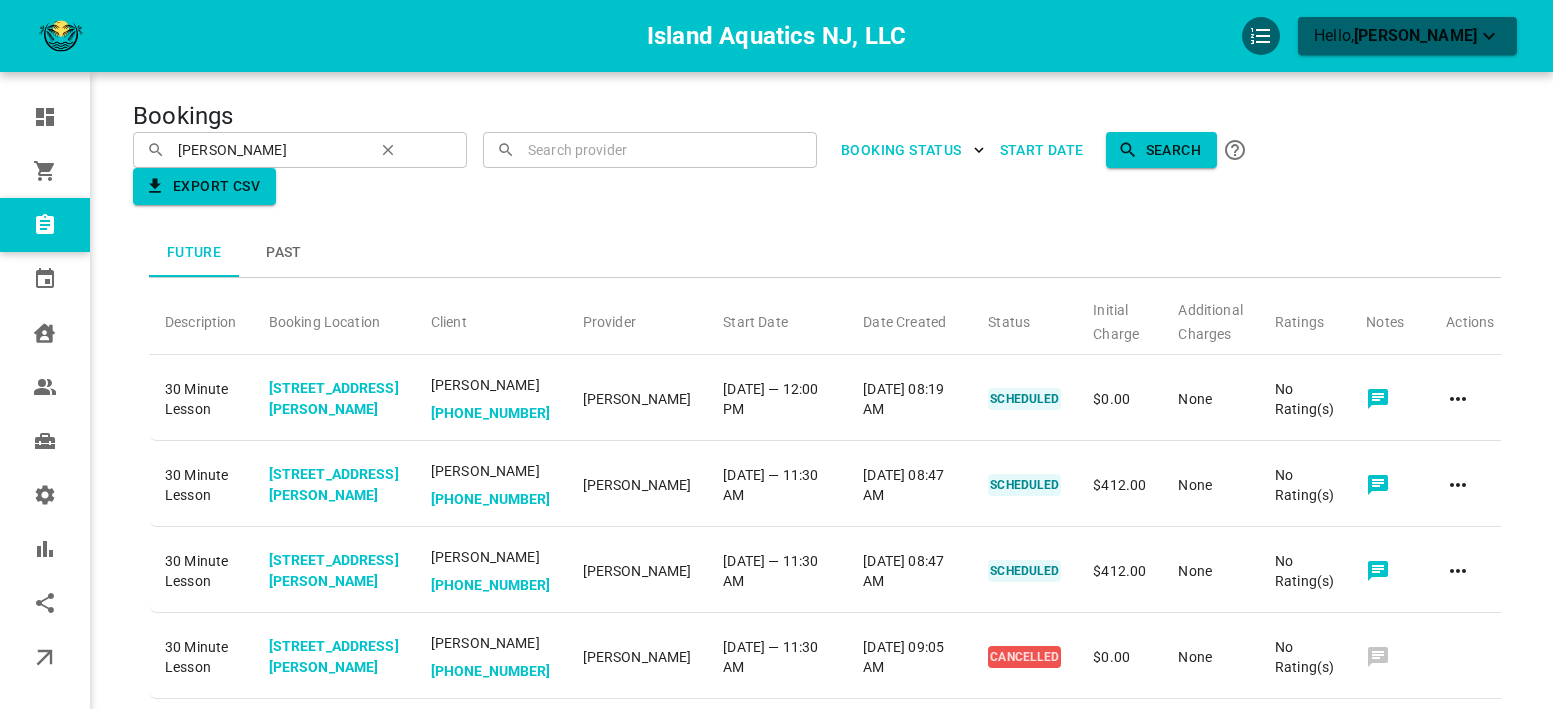 scroll, scrollTop: 0, scrollLeft: 0, axis: both 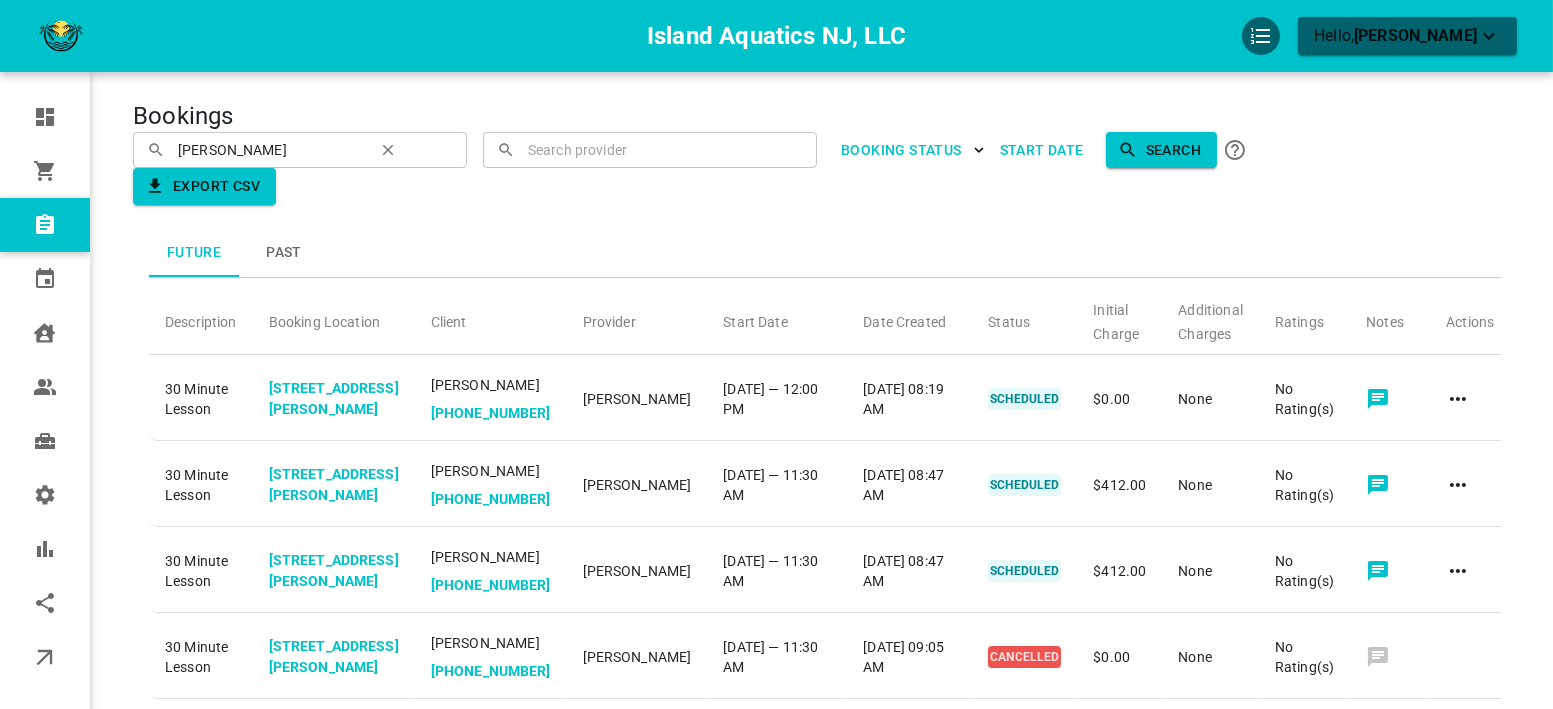 click 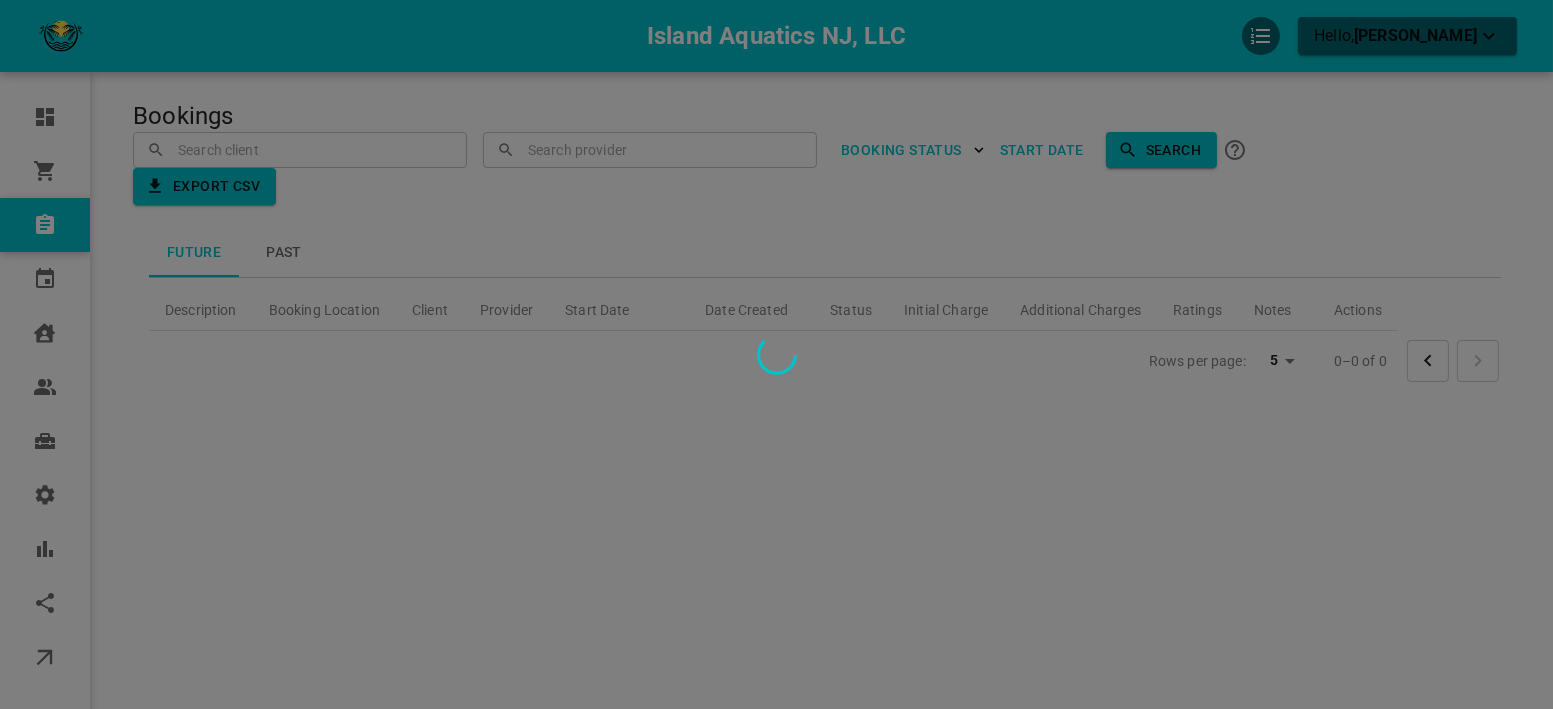 click at bounding box center (776, 354) 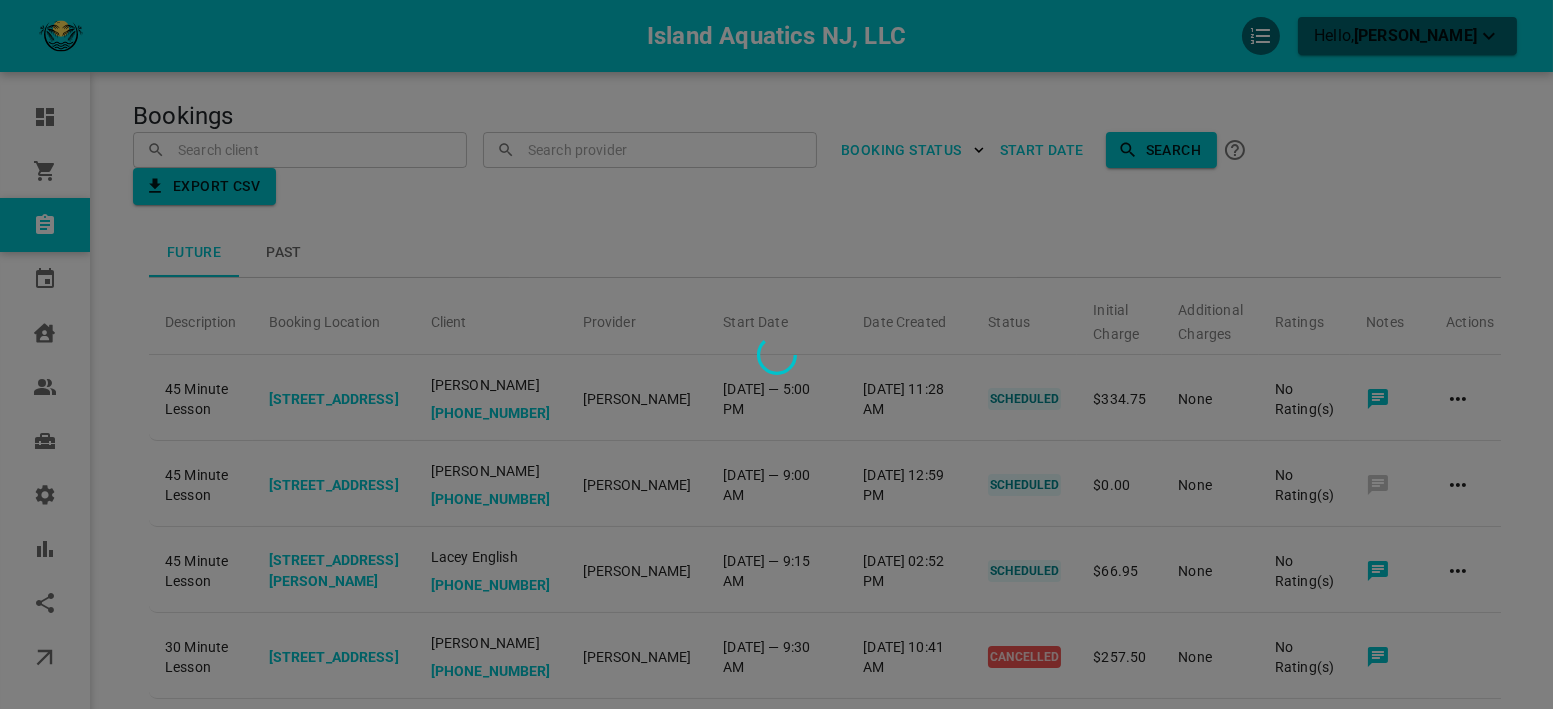 click at bounding box center [776, 354] 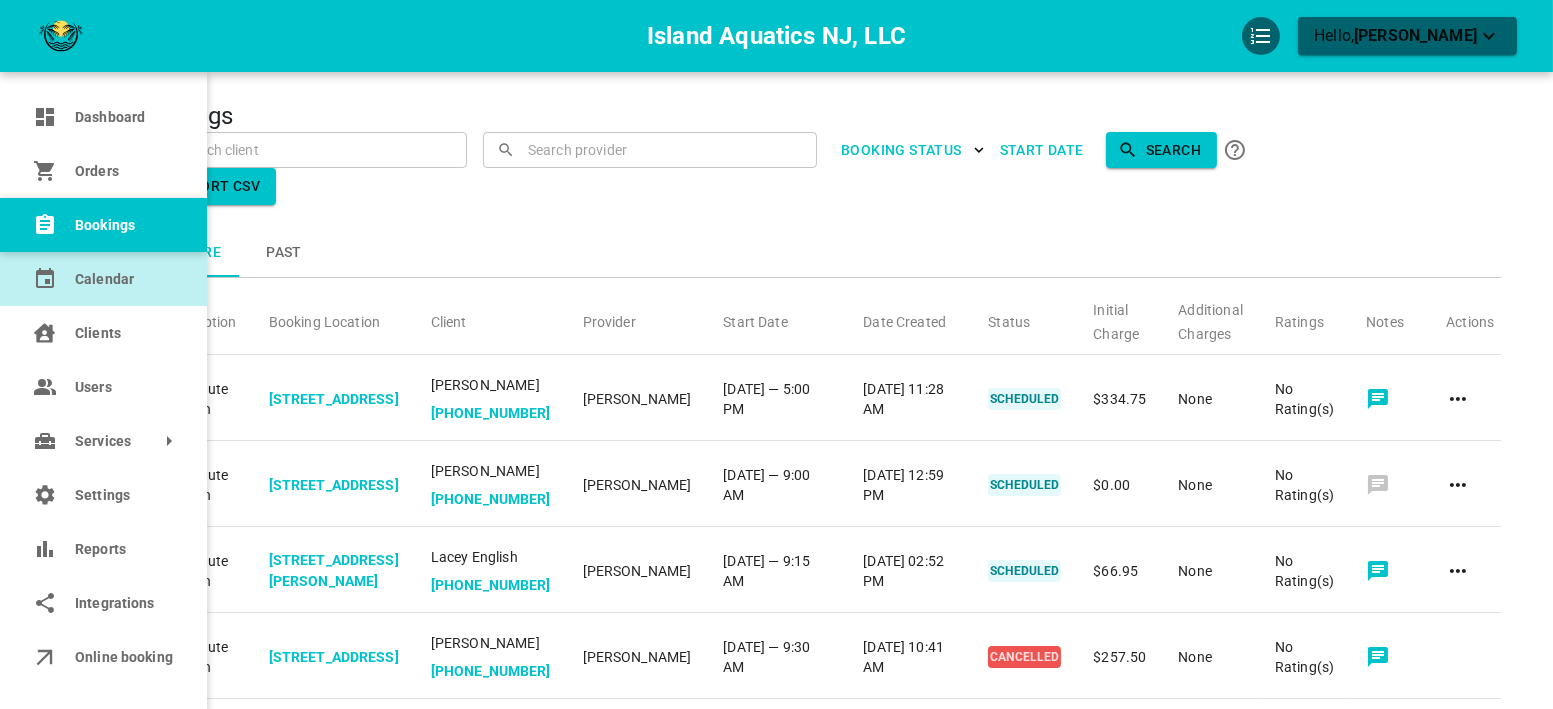 click 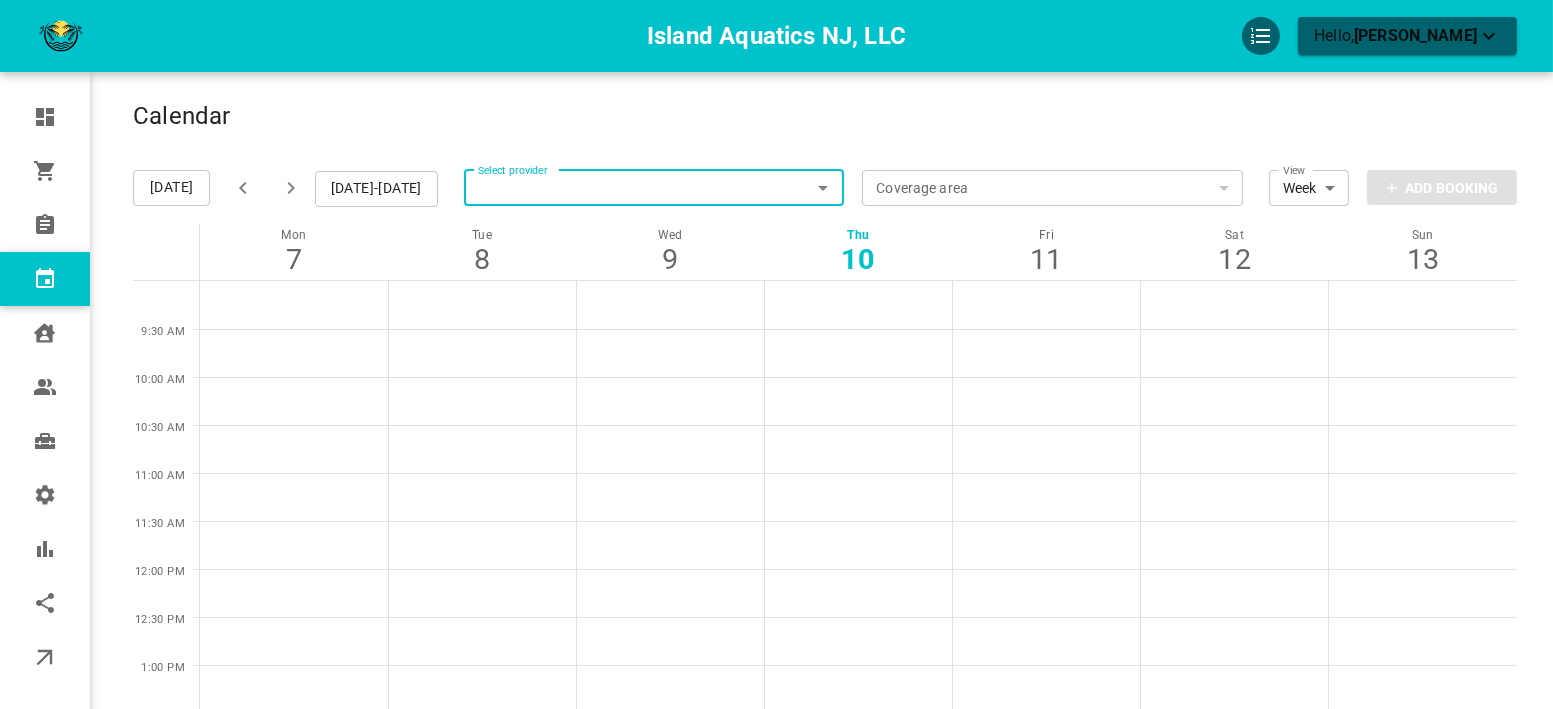 click on "Select provider Select provider" at bounding box center (654, 188) 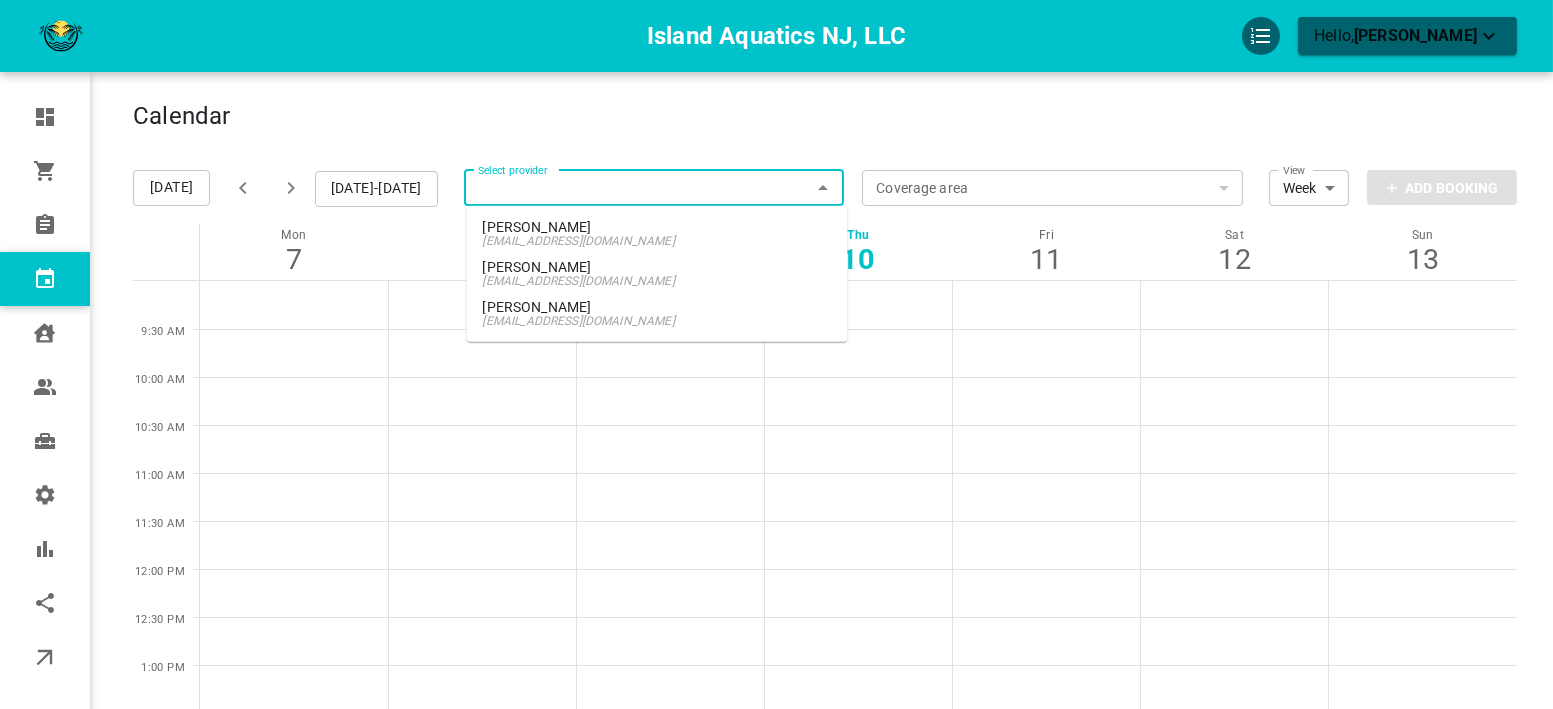 click on "Select provider" at bounding box center (654, 188) 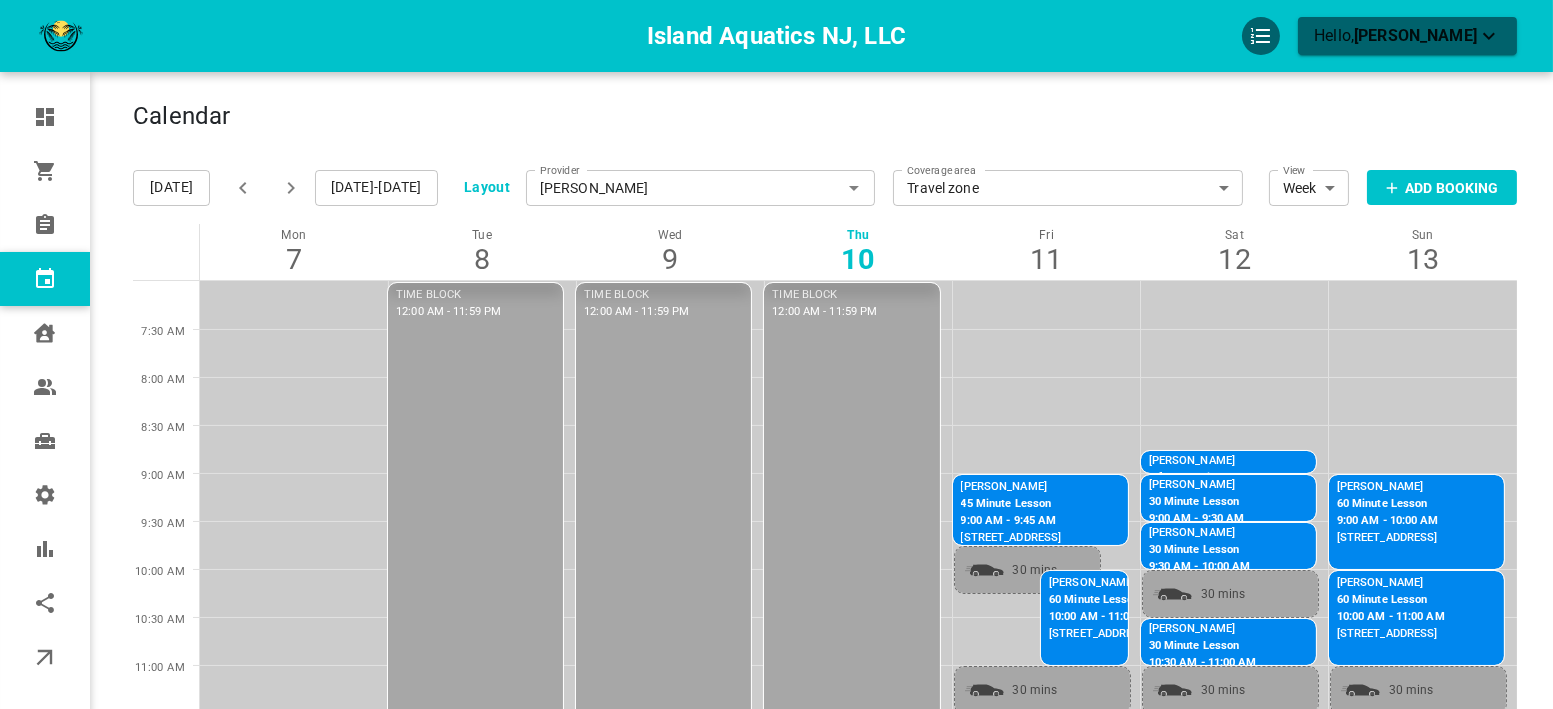 click 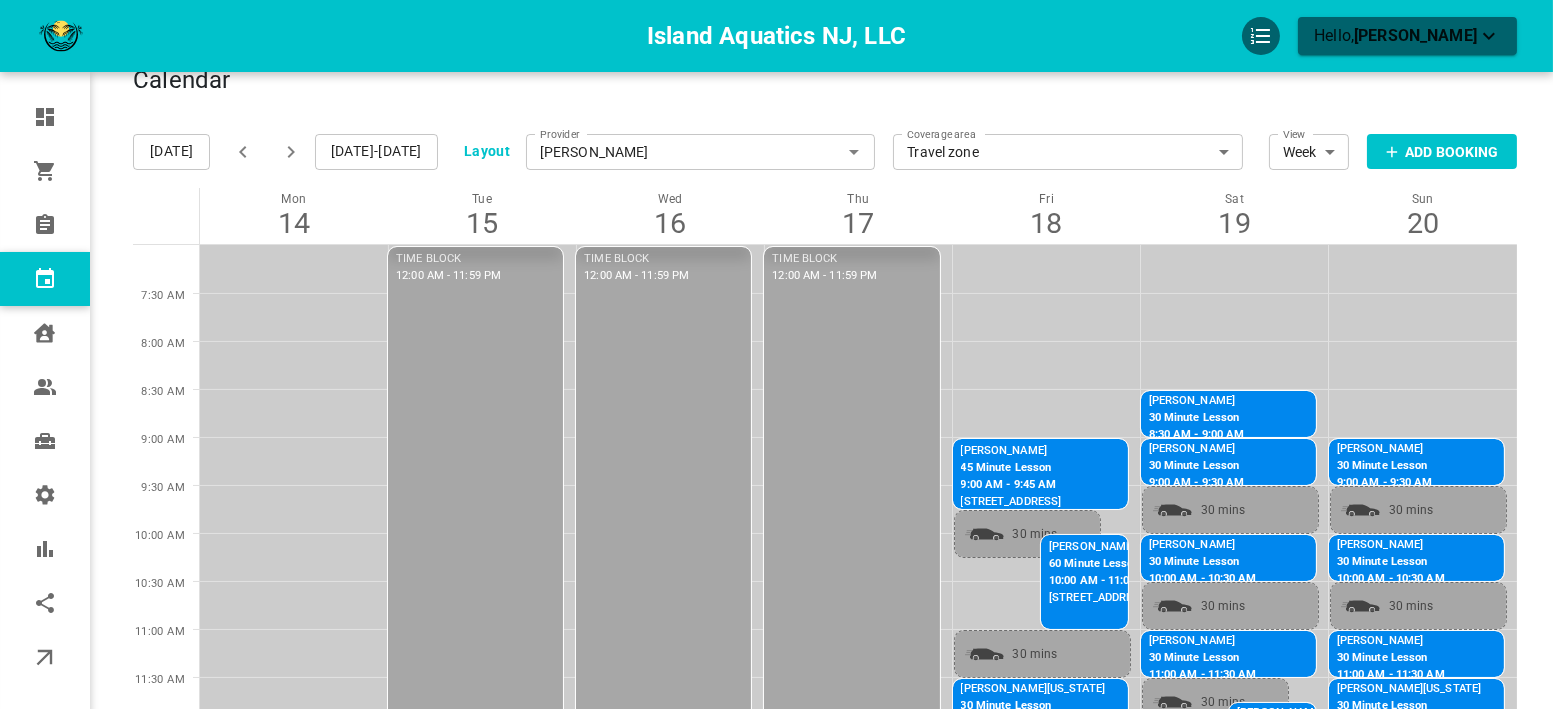 scroll, scrollTop: 0, scrollLeft: 0, axis: both 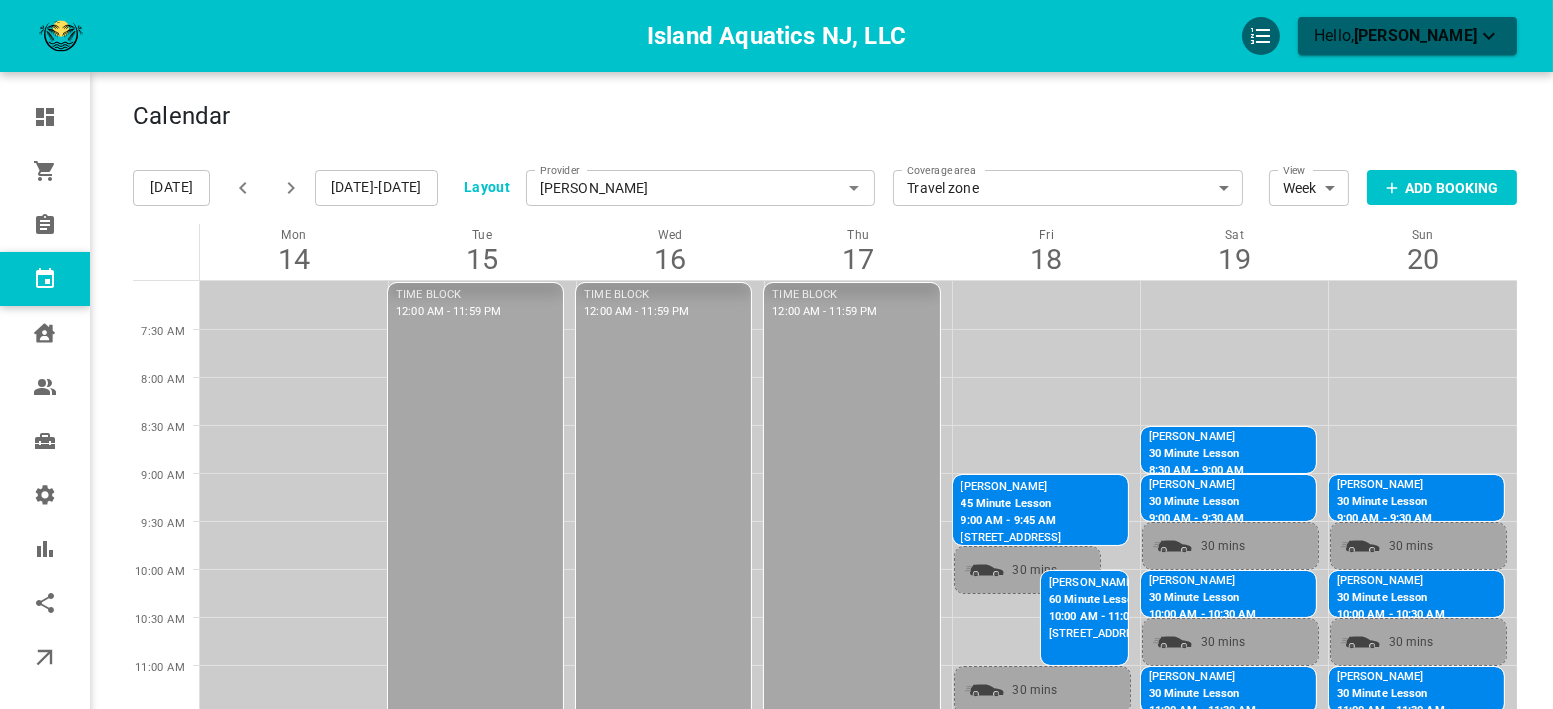 click 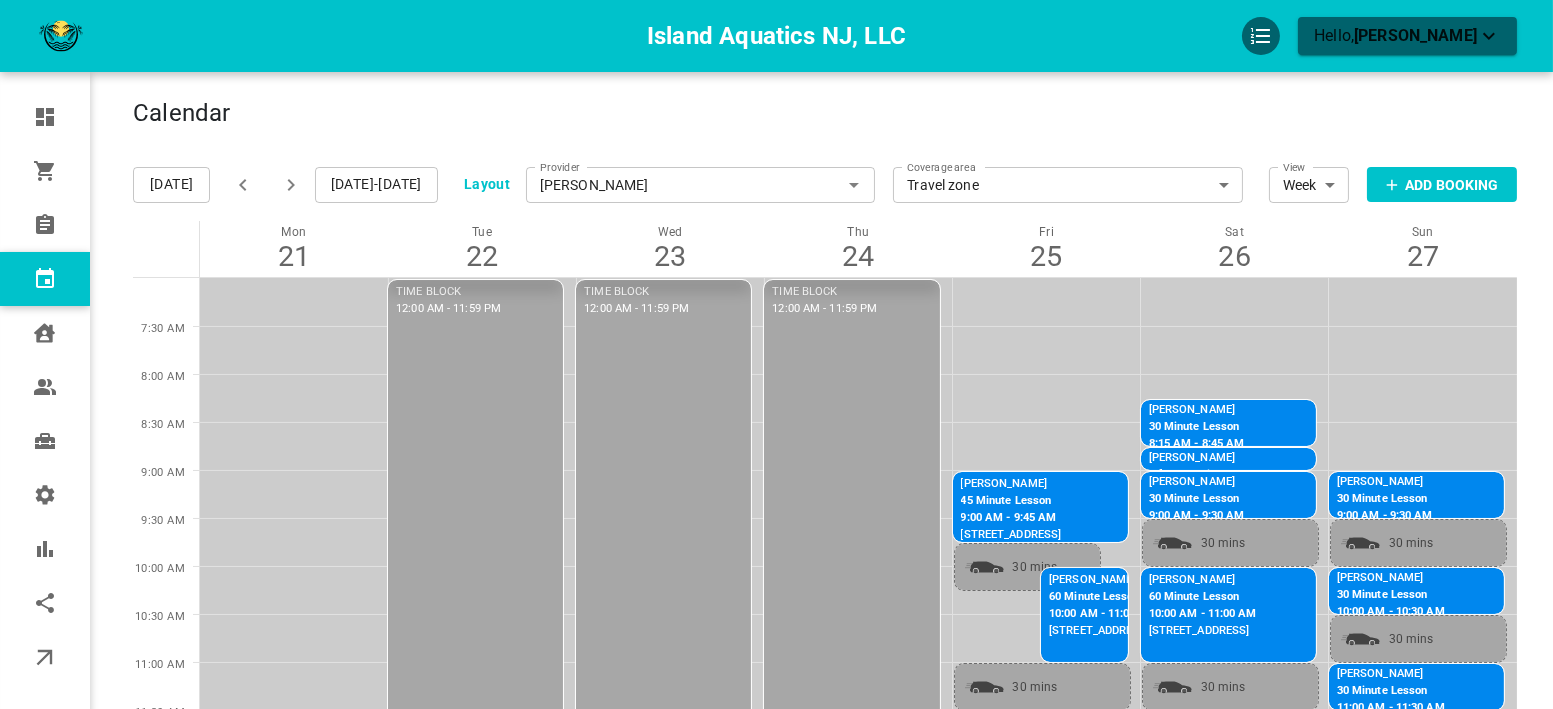 scroll, scrollTop: 0, scrollLeft: 0, axis: both 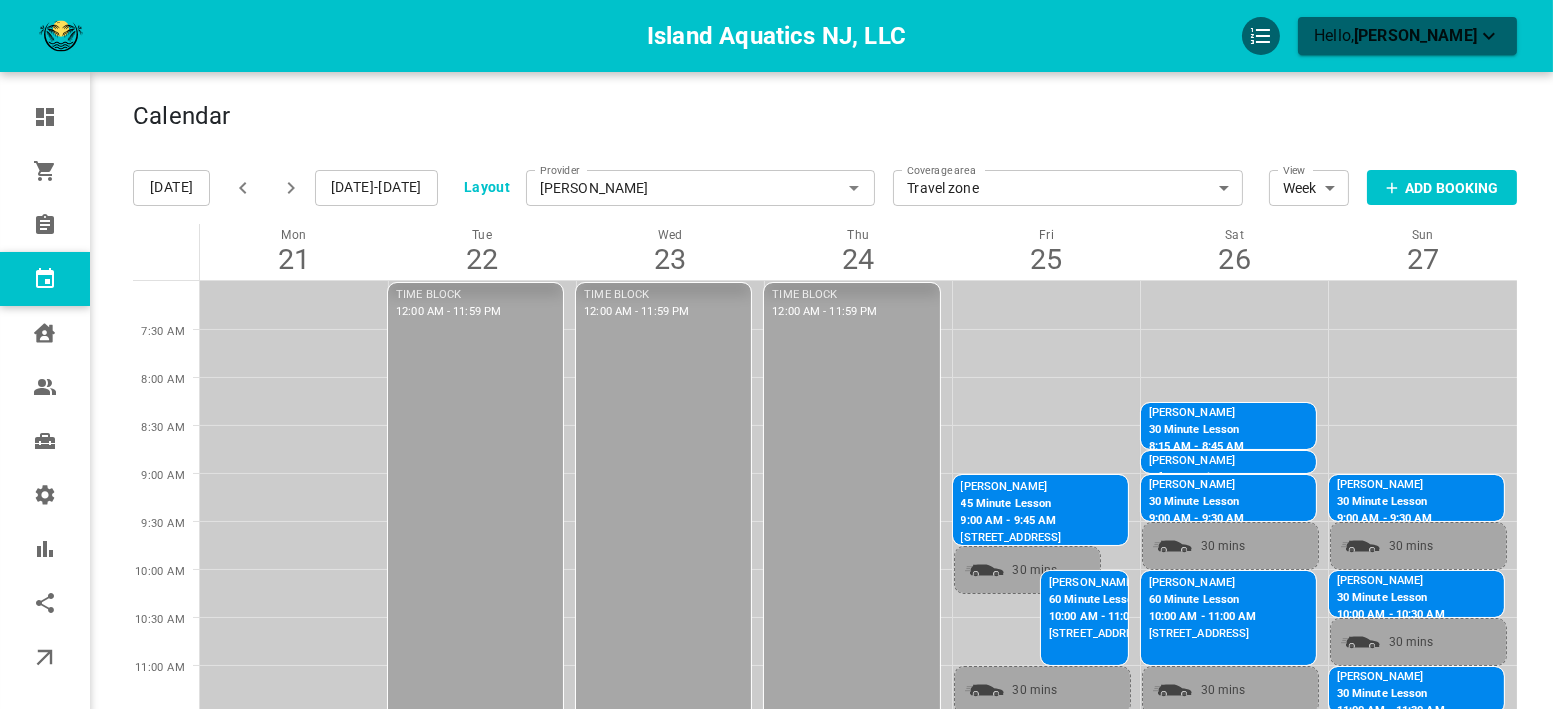 click 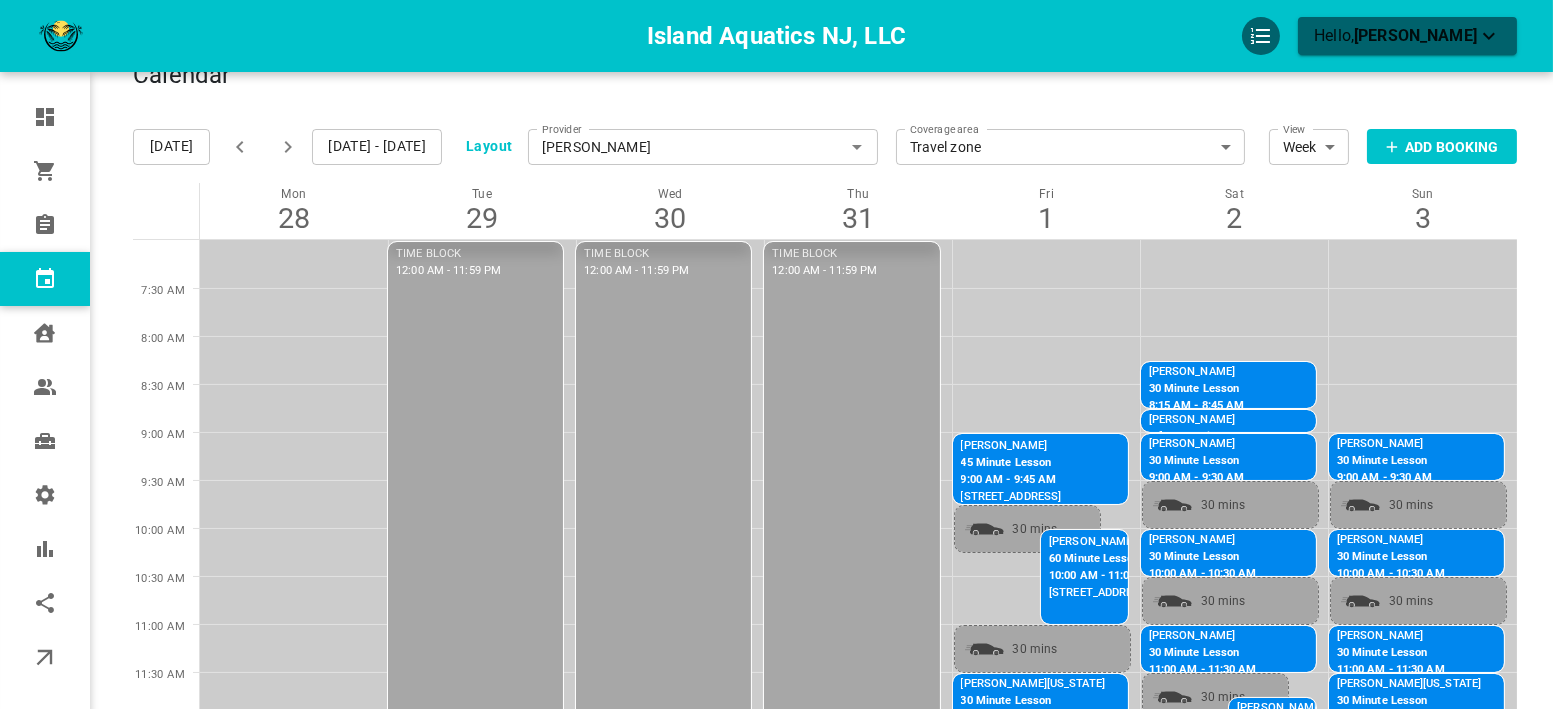 scroll, scrollTop: 0, scrollLeft: 0, axis: both 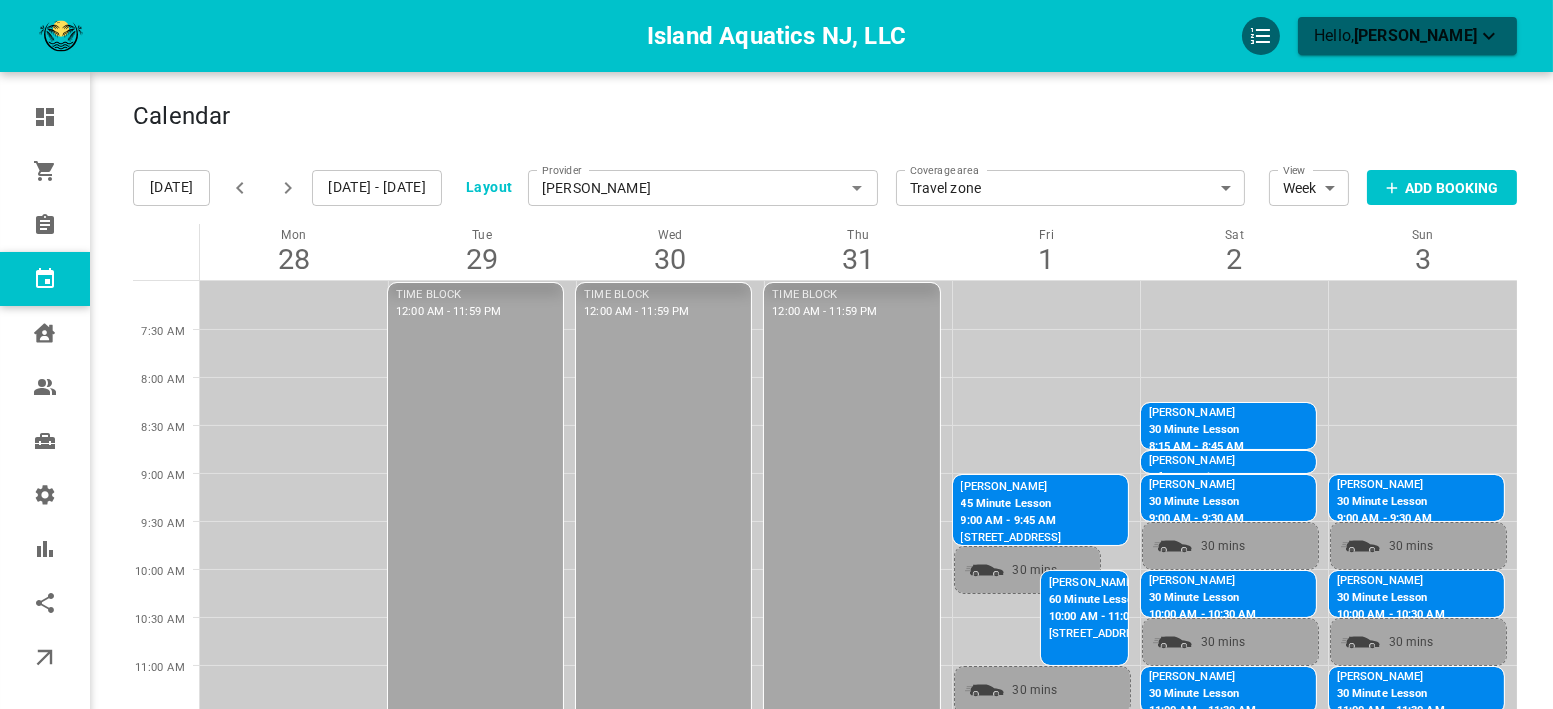 drag, startPoint x: 286, startPoint y: 188, endPoint x: 276, endPoint y: 187, distance: 10.049875 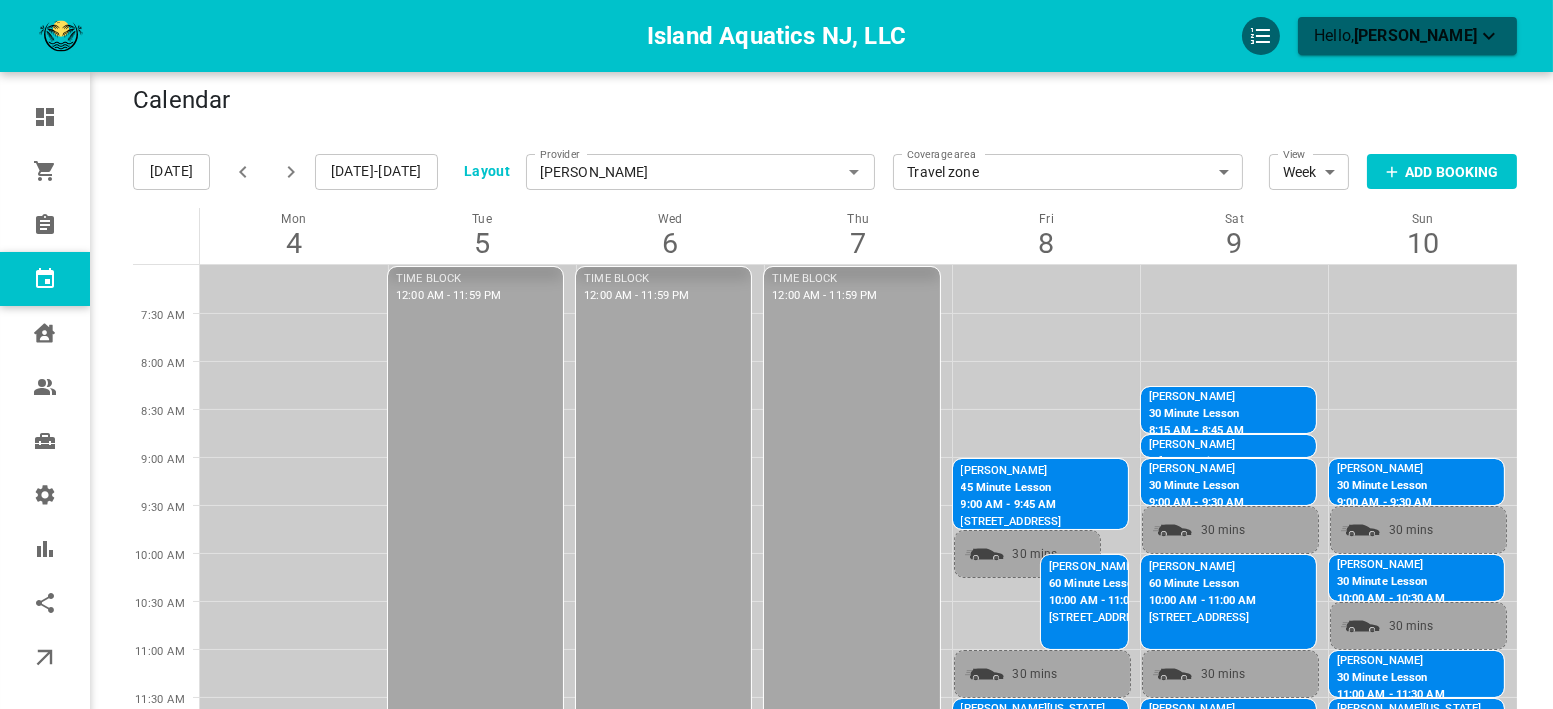 scroll, scrollTop: 0, scrollLeft: 0, axis: both 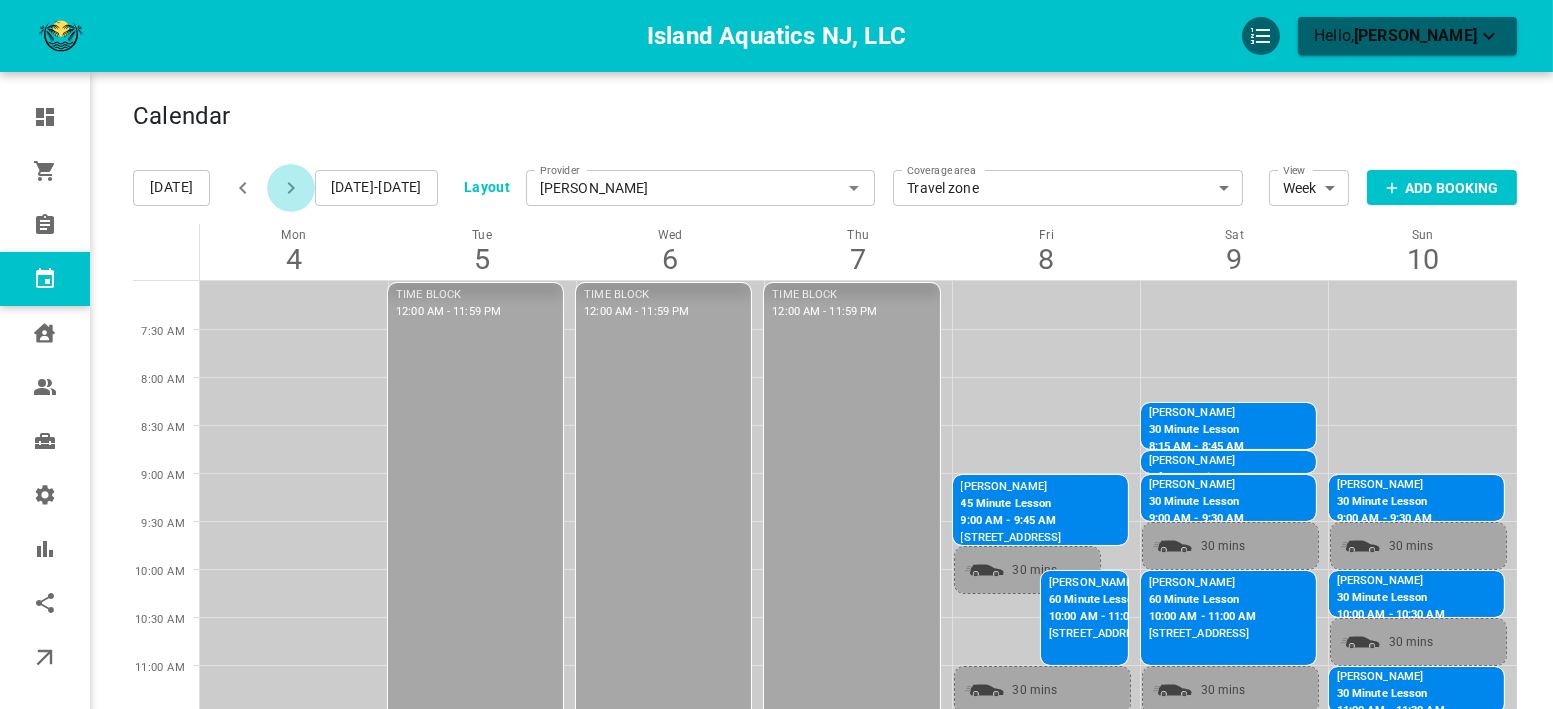 click 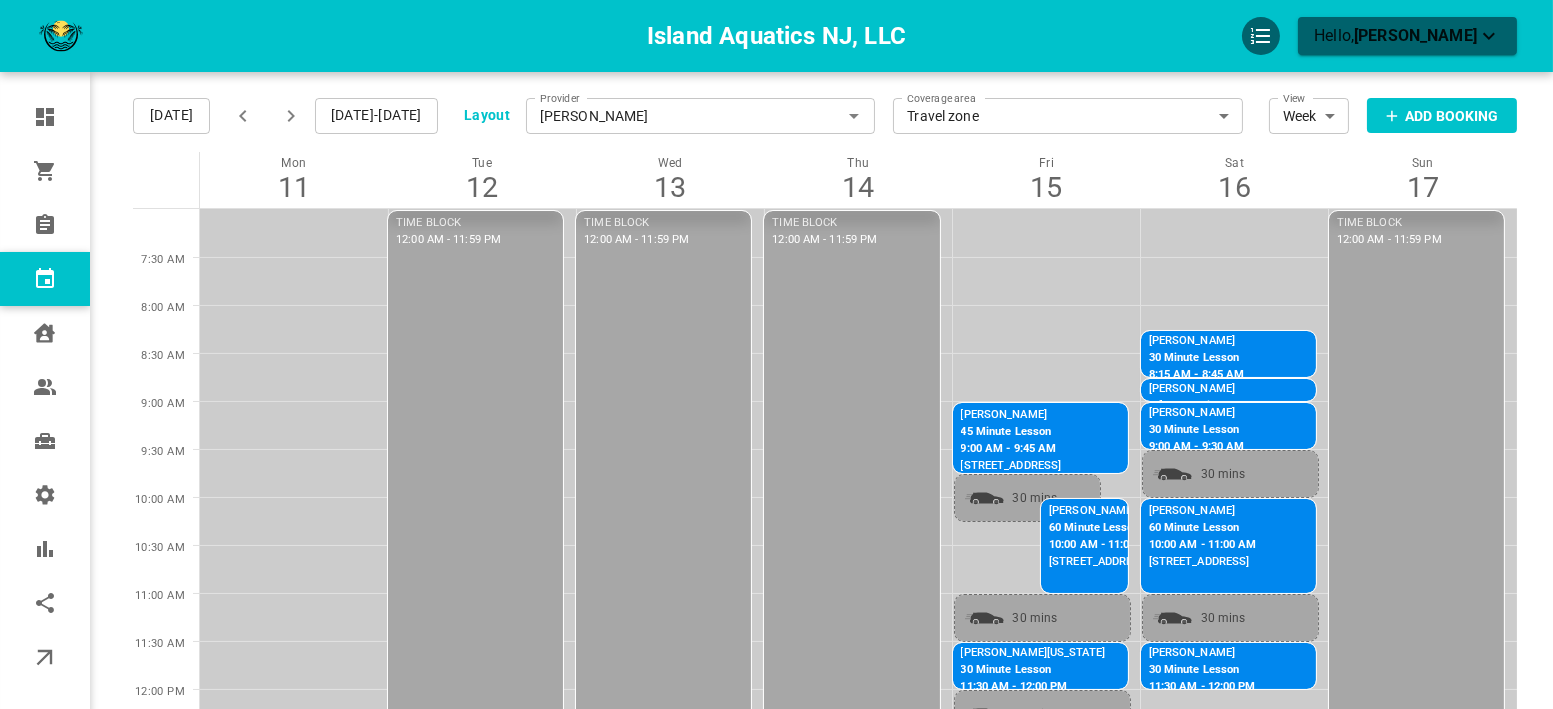 scroll, scrollTop: 0, scrollLeft: 0, axis: both 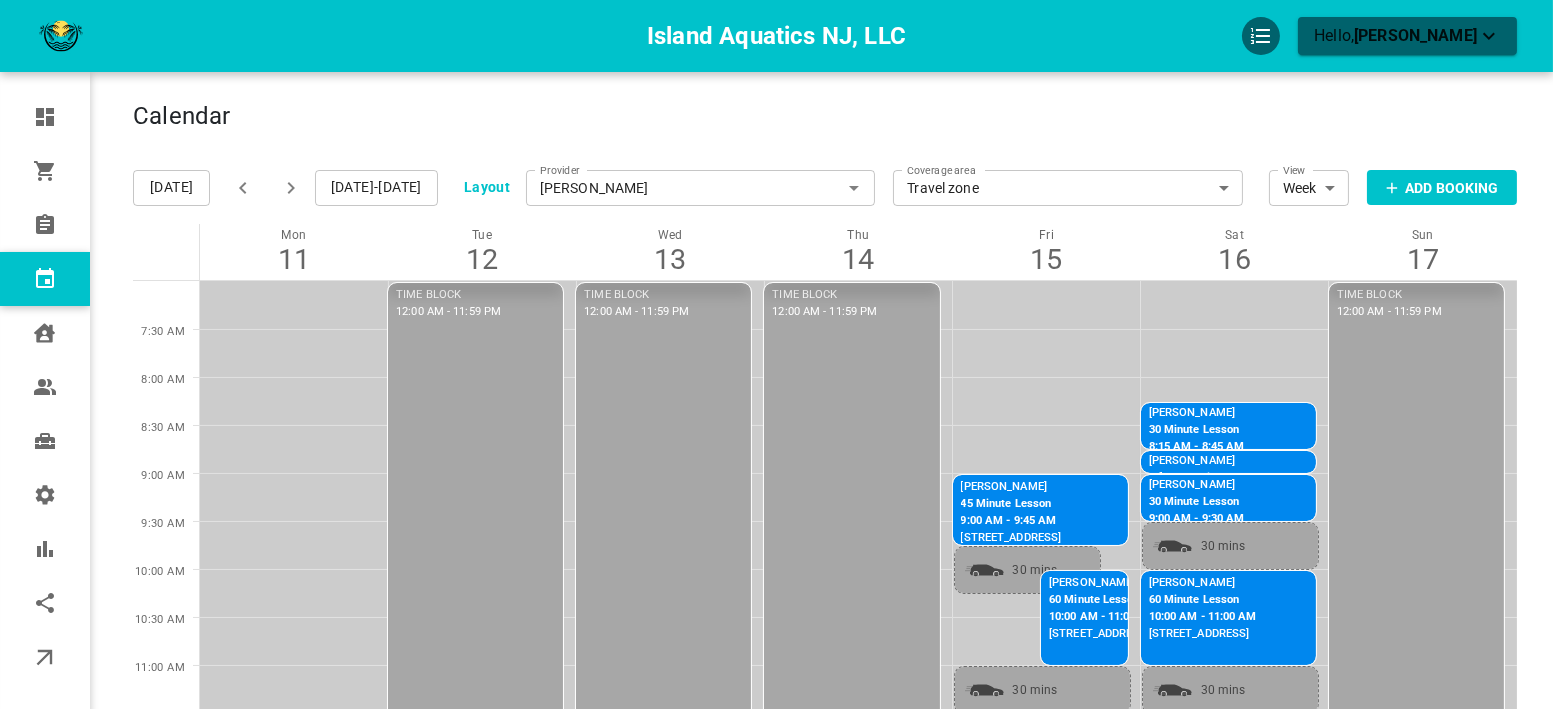 click 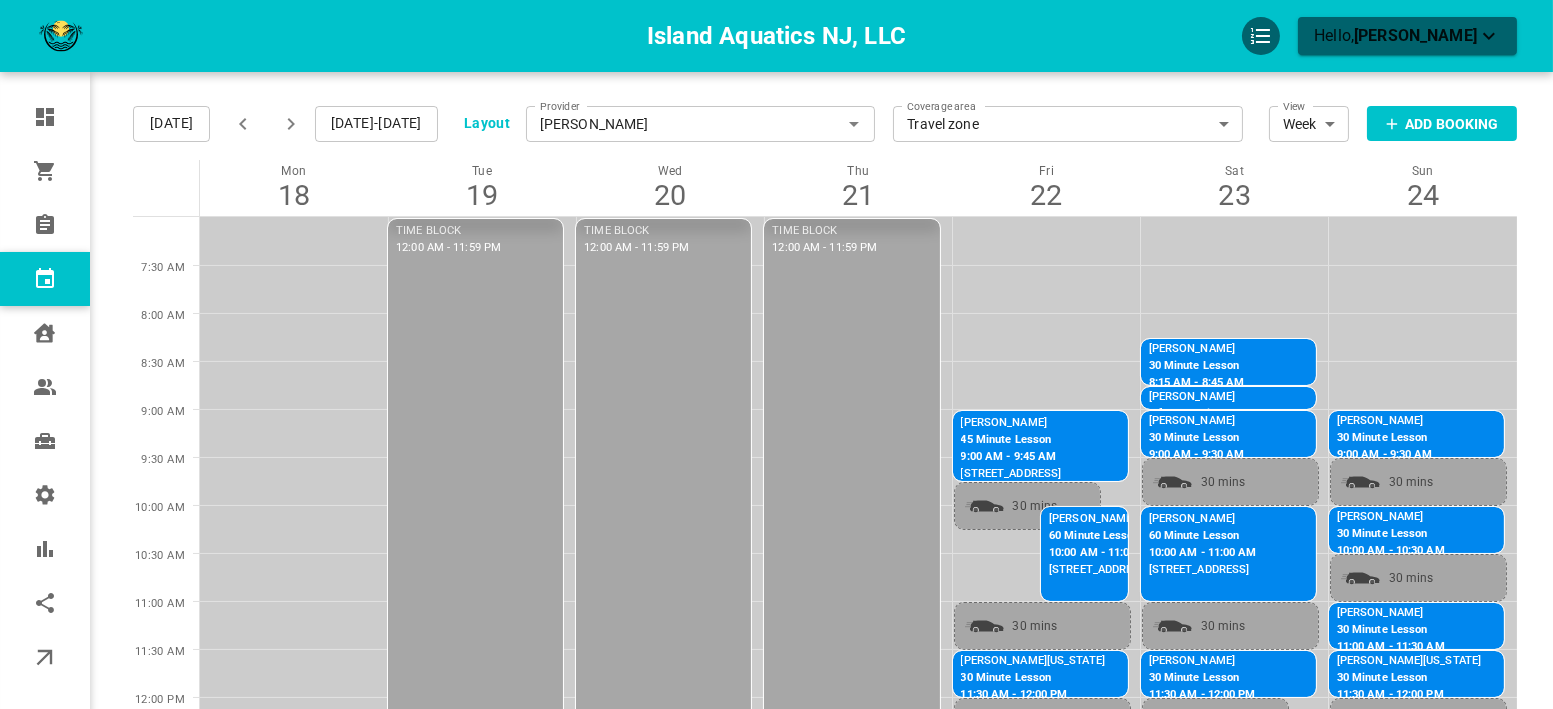 scroll, scrollTop: 0, scrollLeft: 0, axis: both 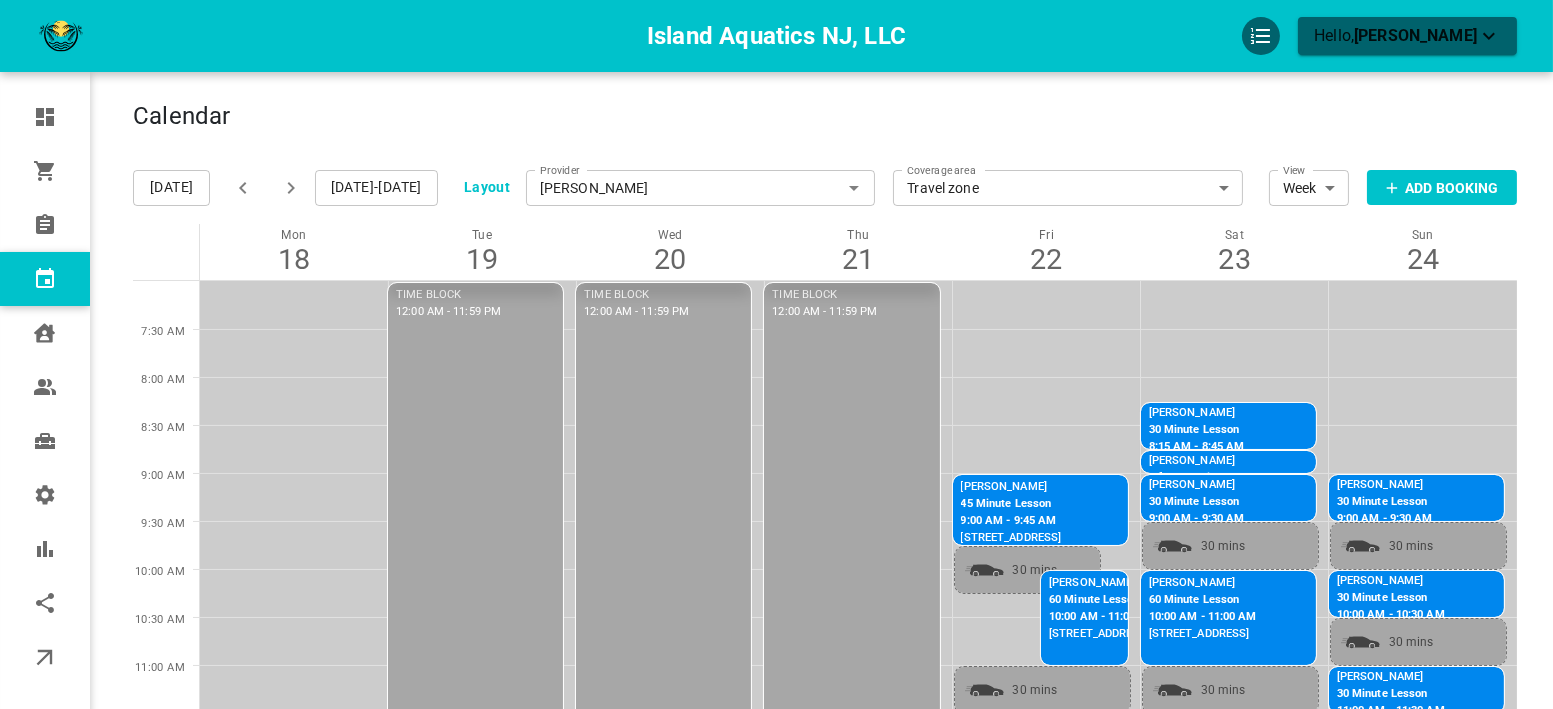 click 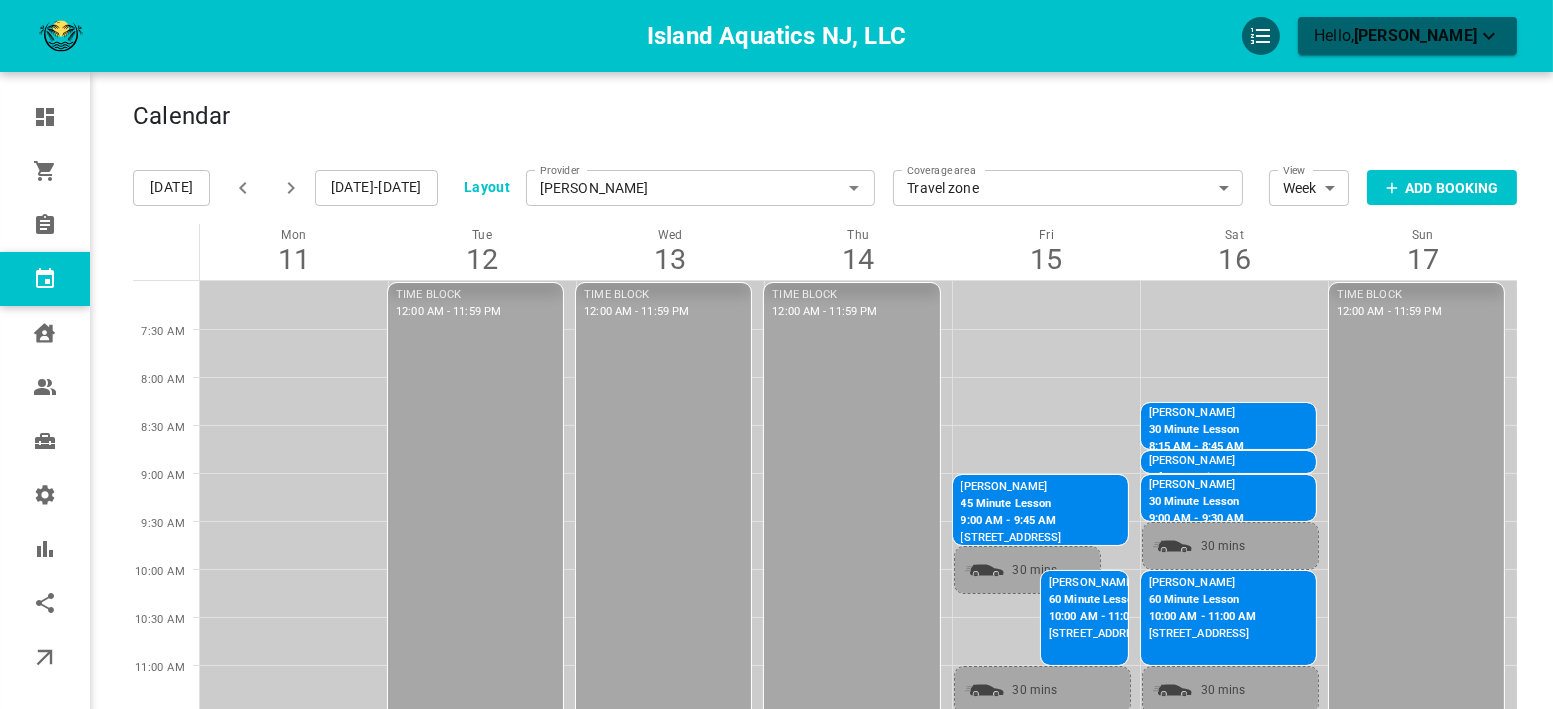 scroll, scrollTop: 0, scrollLeft: 0, axis: both 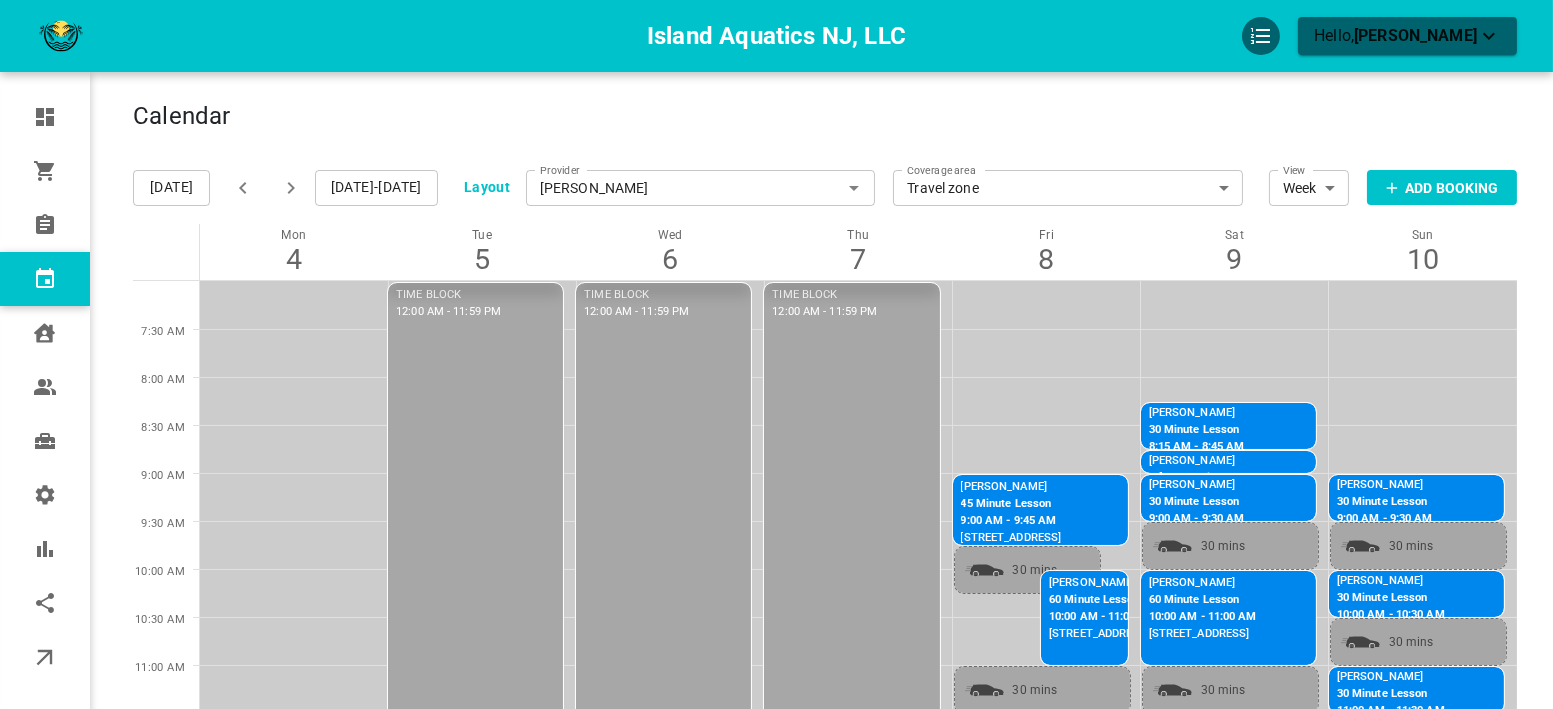 click 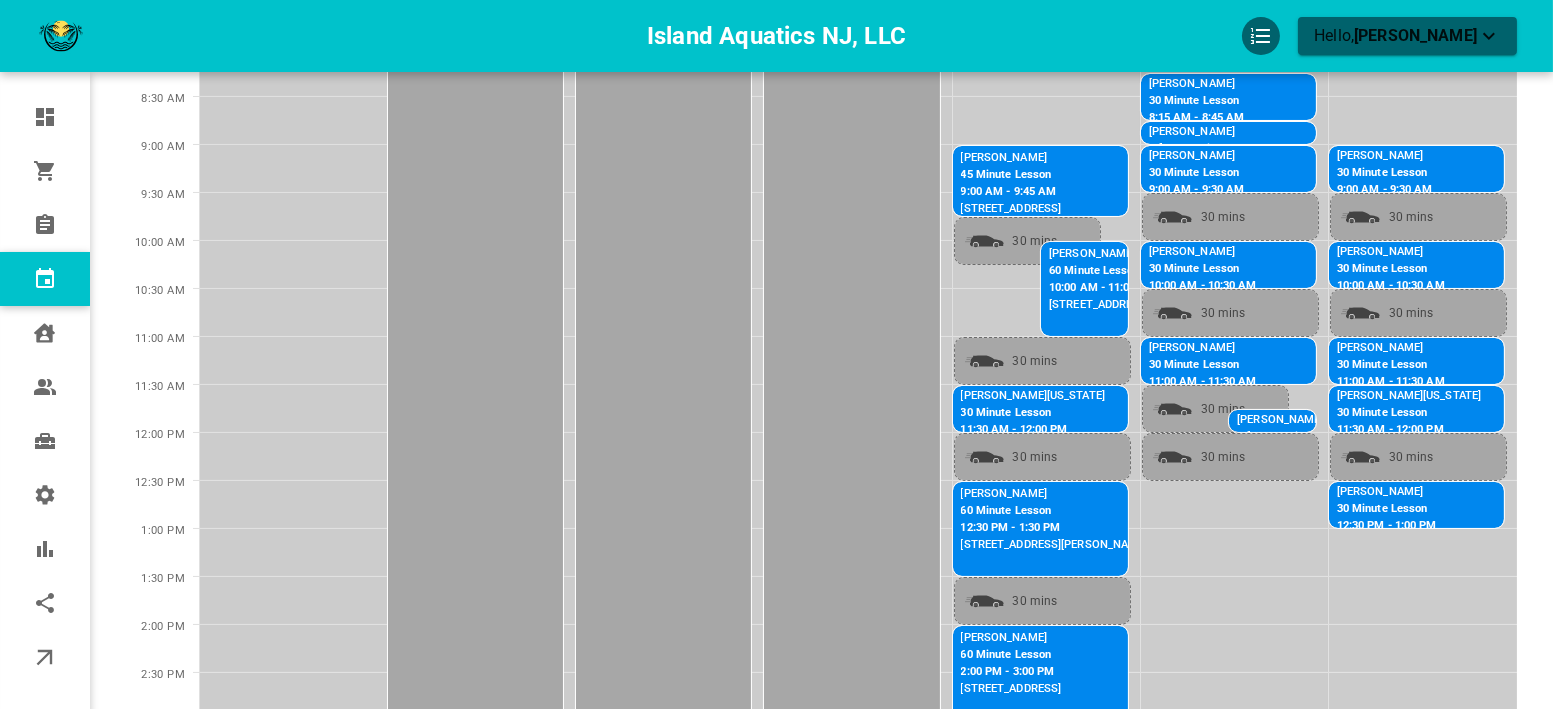 scroll, scrollTop: 333, scrollLeft: 0, axis: vertical 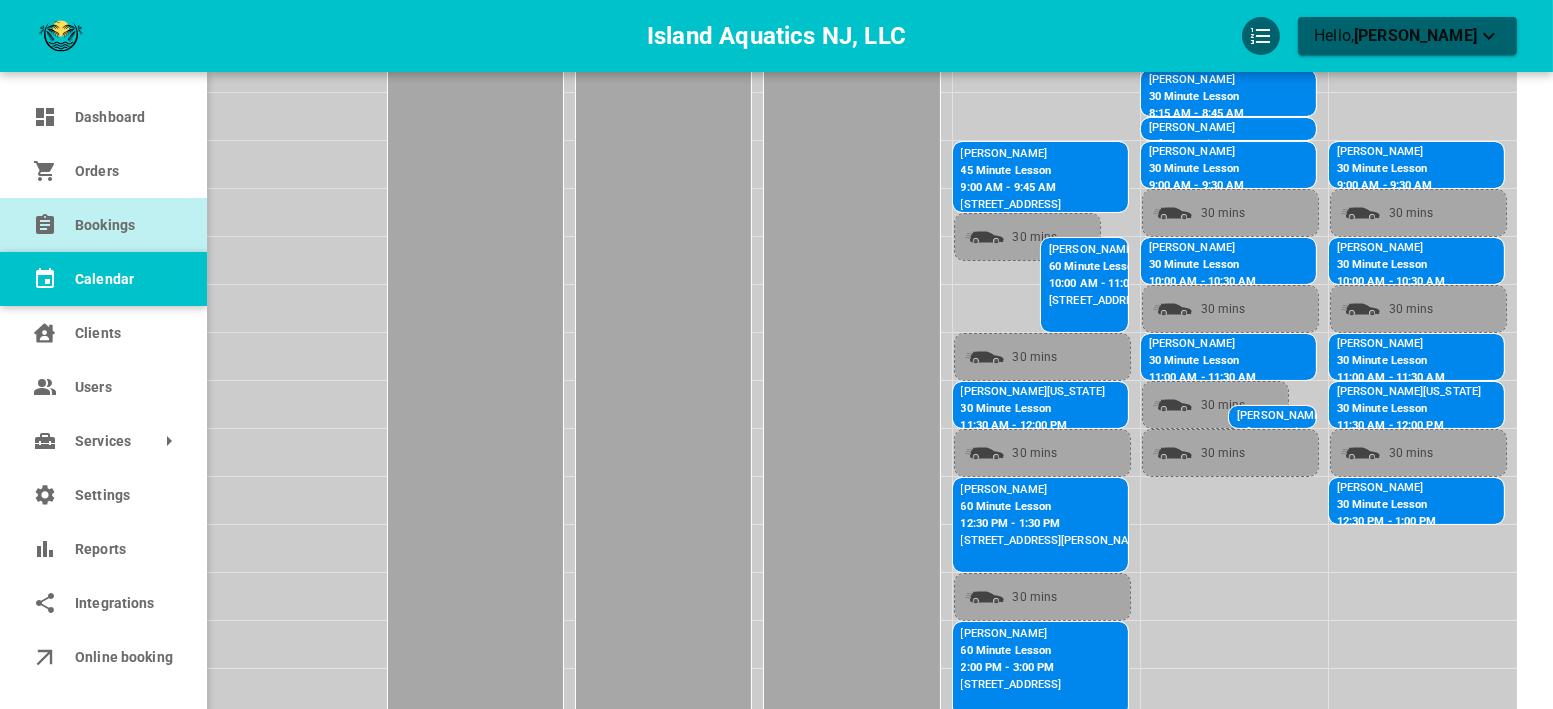 click 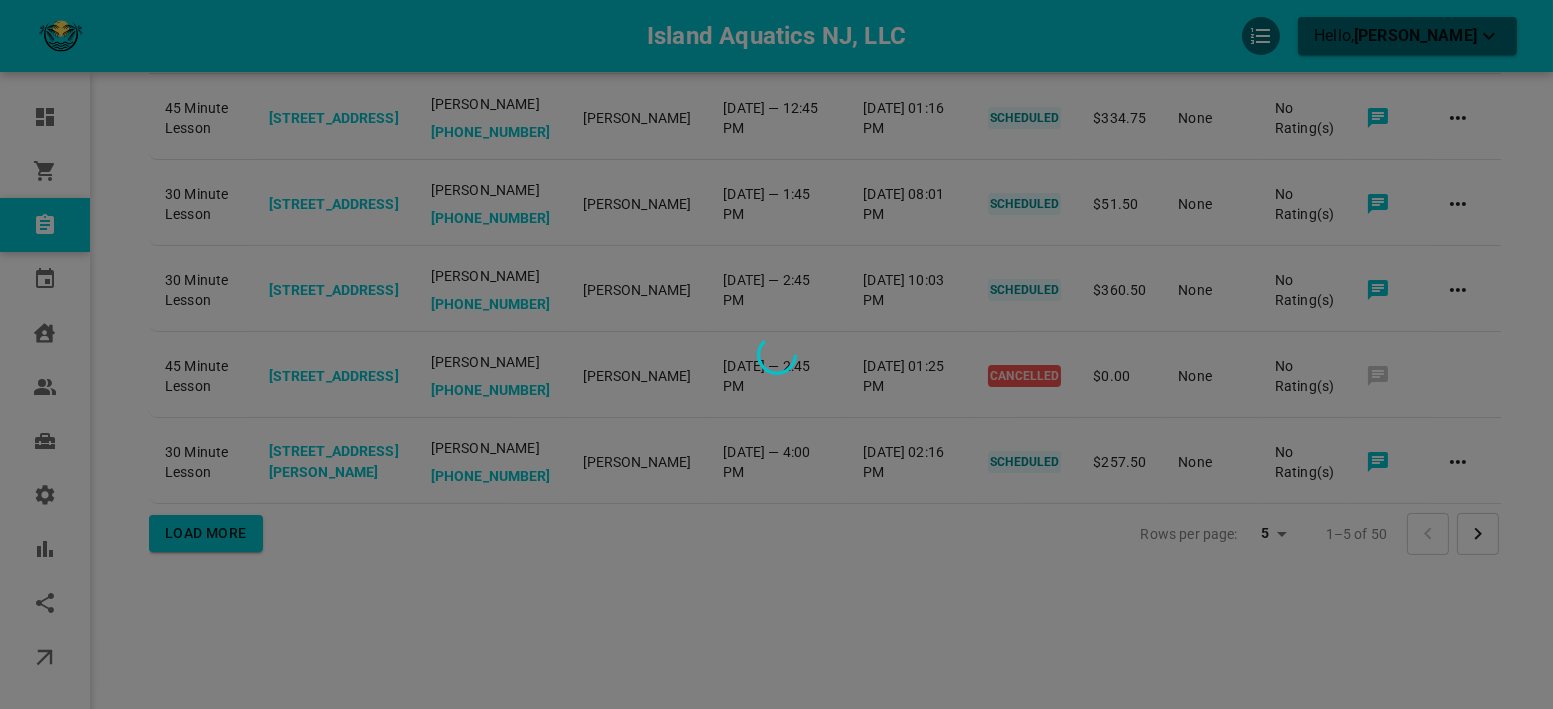 scroll, scrollTop: 0, scrollLeft: 0, axis: both 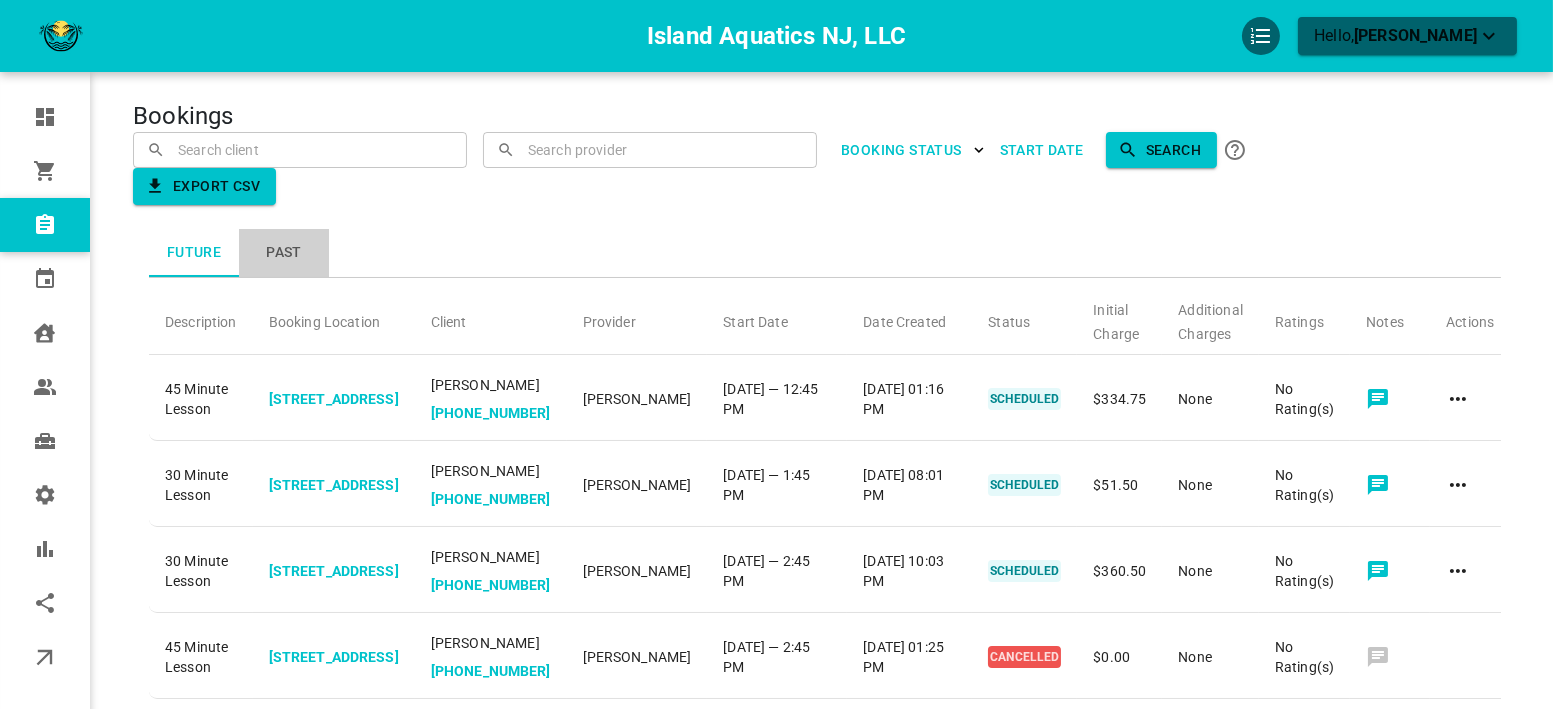 click on "Past" at bounding box center (284, 253) 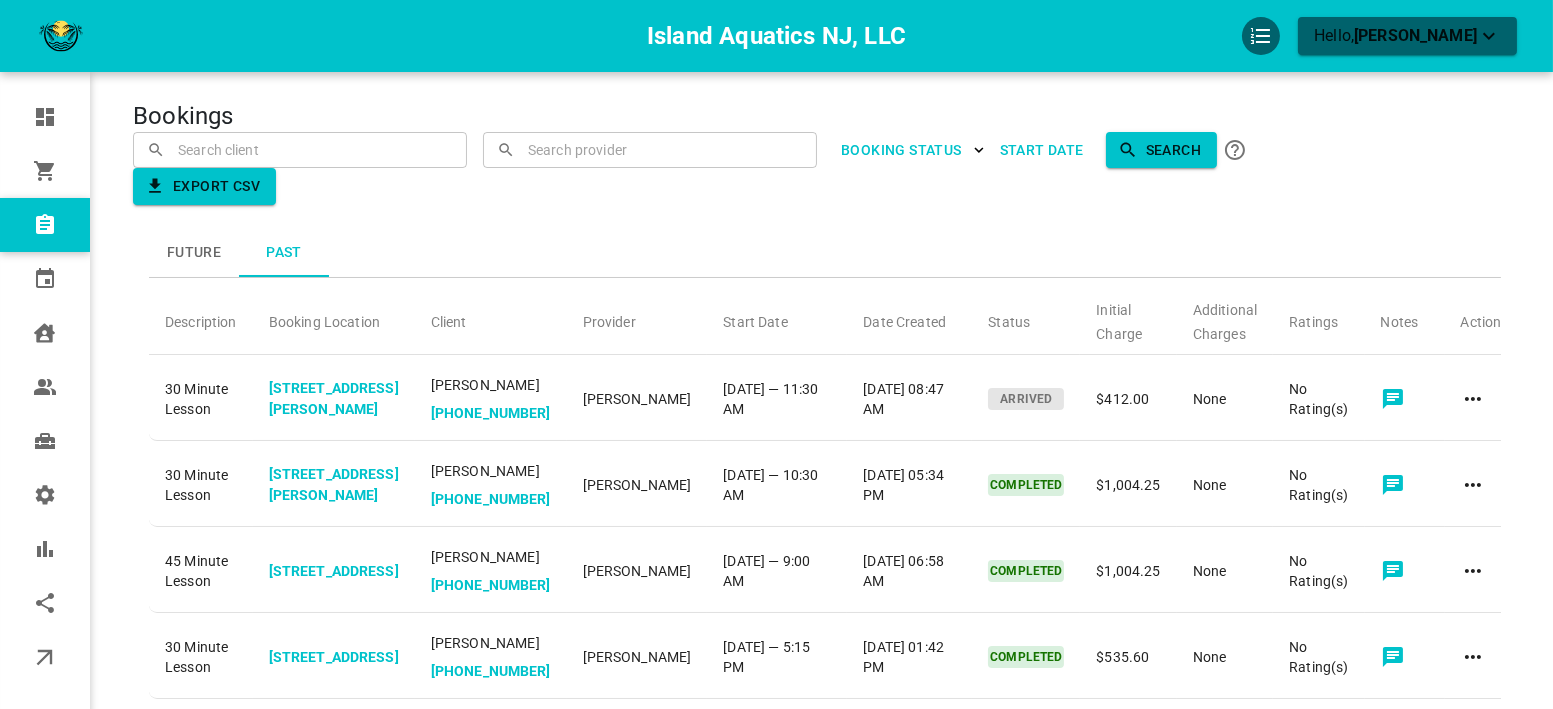 click on "Future" at bounding box center [194, 253] 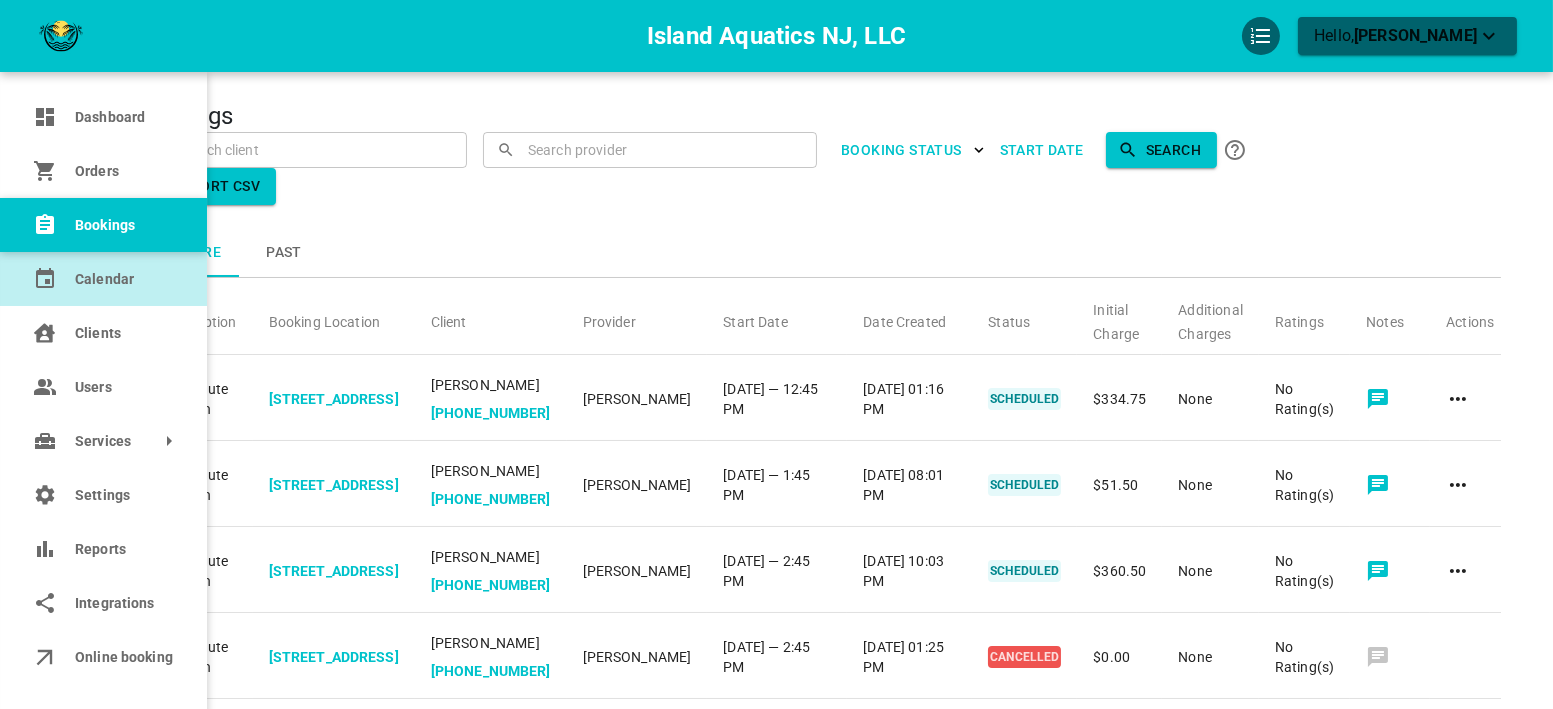click on "Calendar" at bounding box center [103, 279] 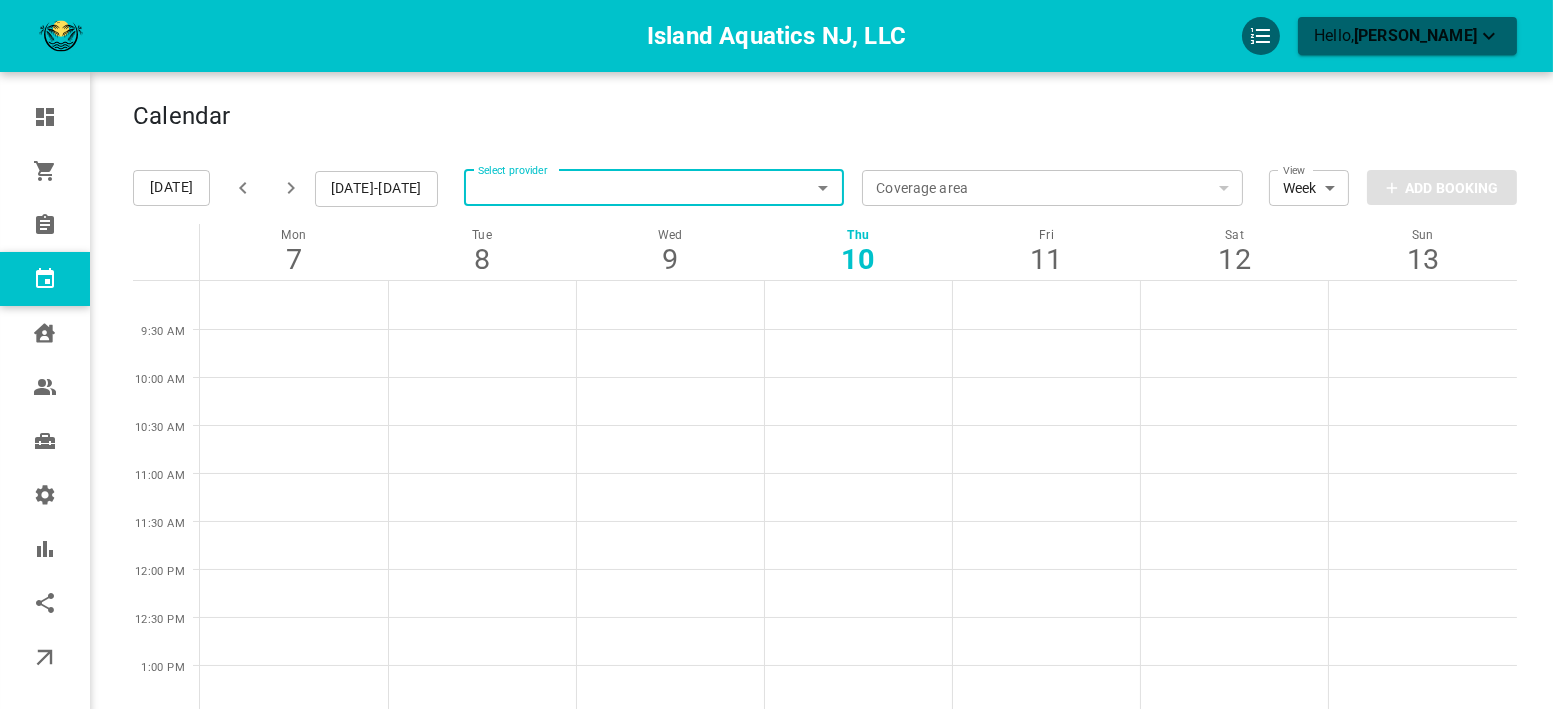 click on "Select provider Select provider" at bounding box center [654, 188] 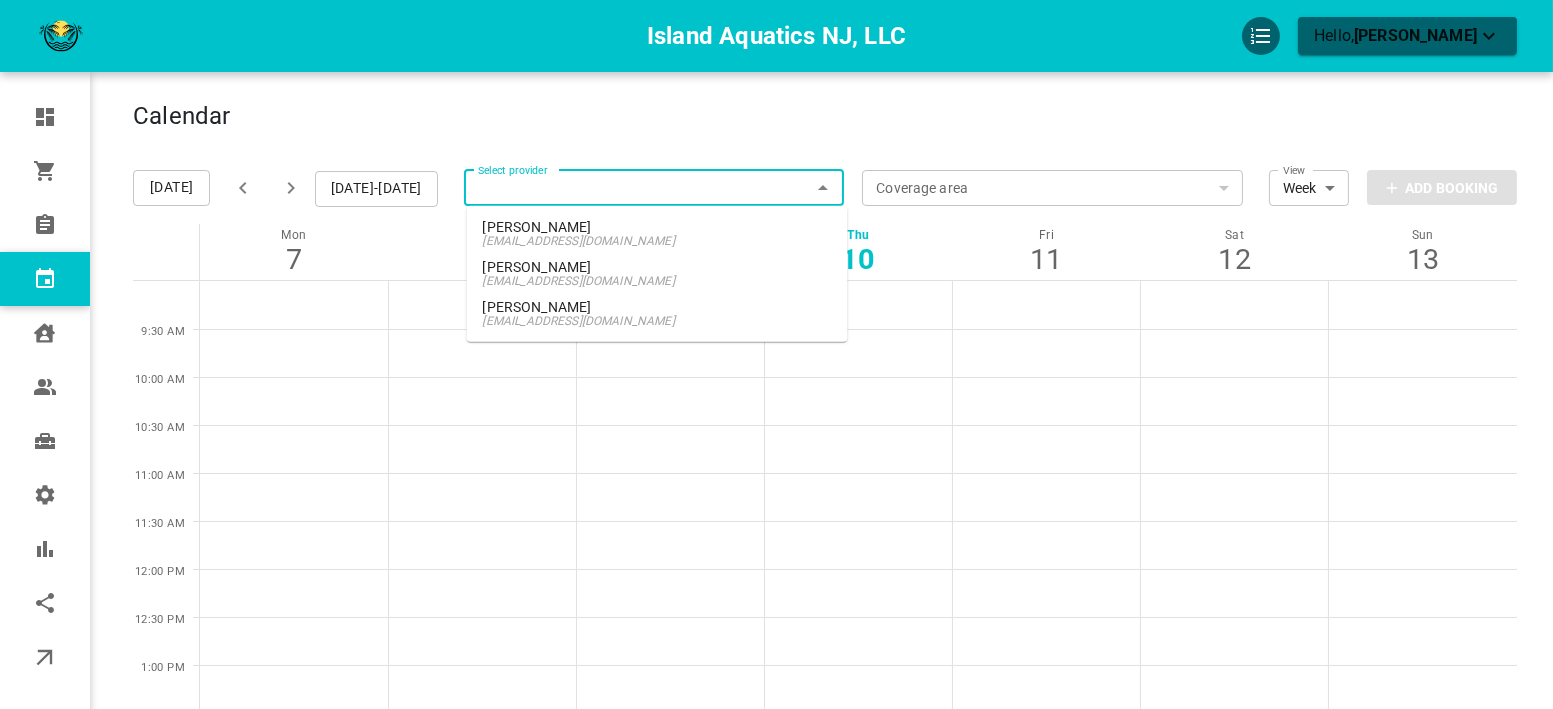 click on "[EMAIL_ADDRESS][DOMAIN_NAME]" at bounding box center (657, 281) 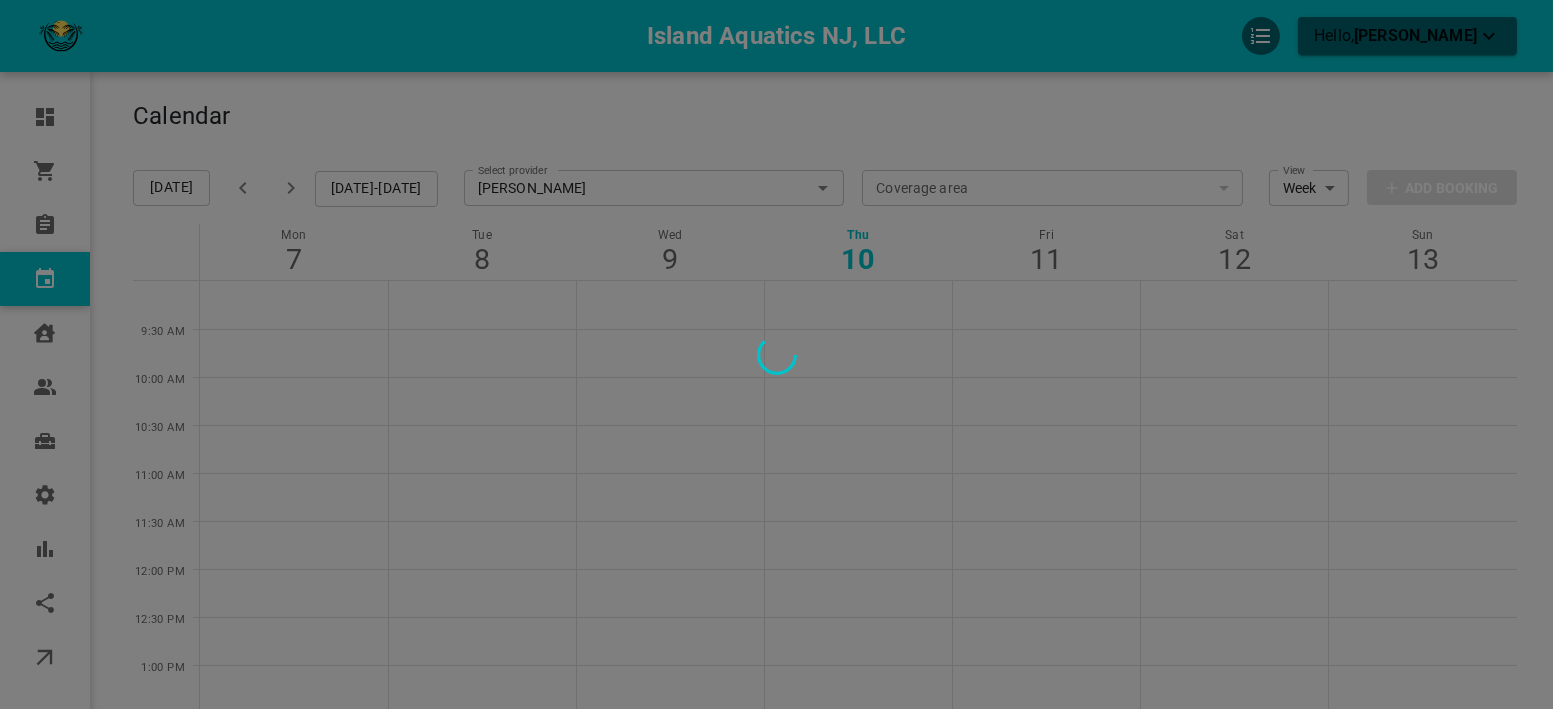click at bounding box center [776, 354] 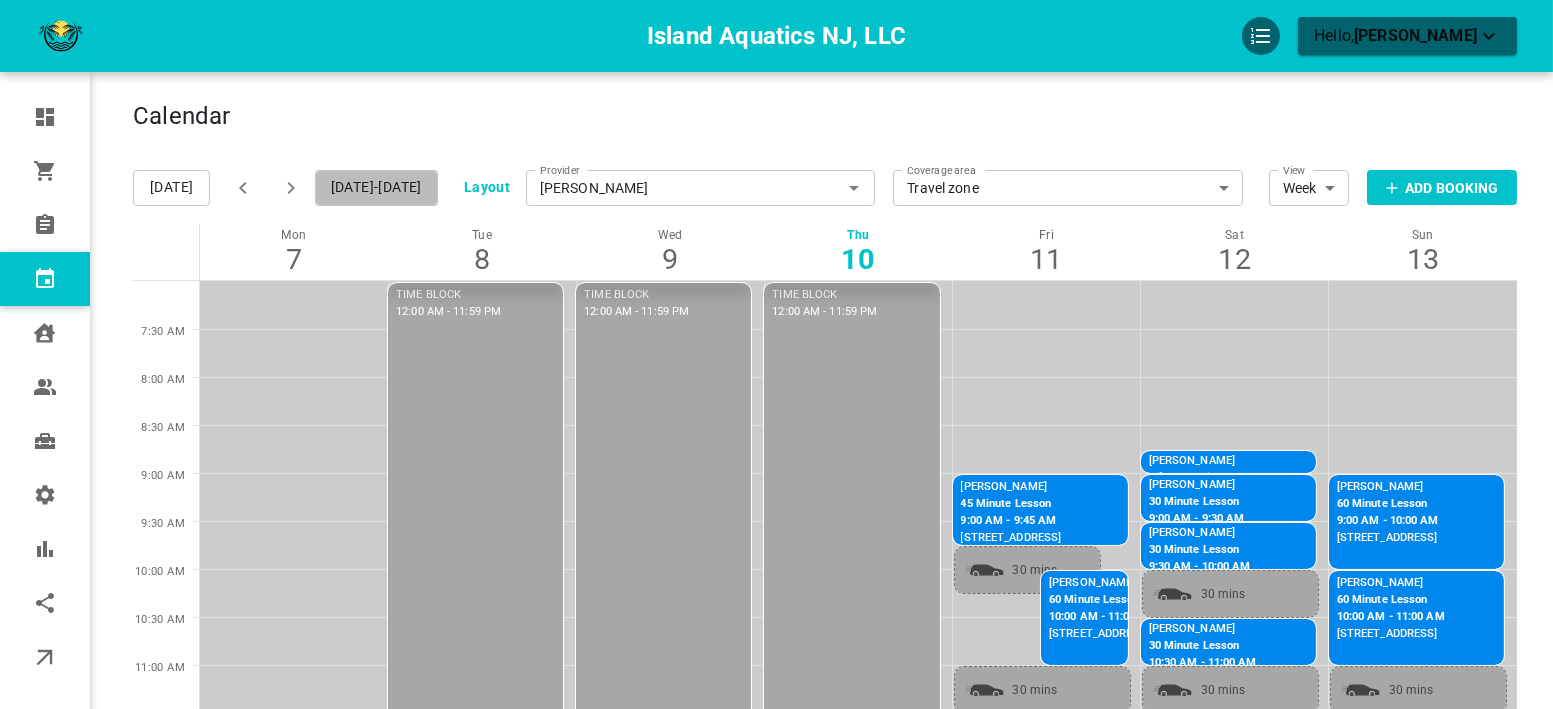 click on "[DATE]-[DATE]" at bounding box center [376, 188] 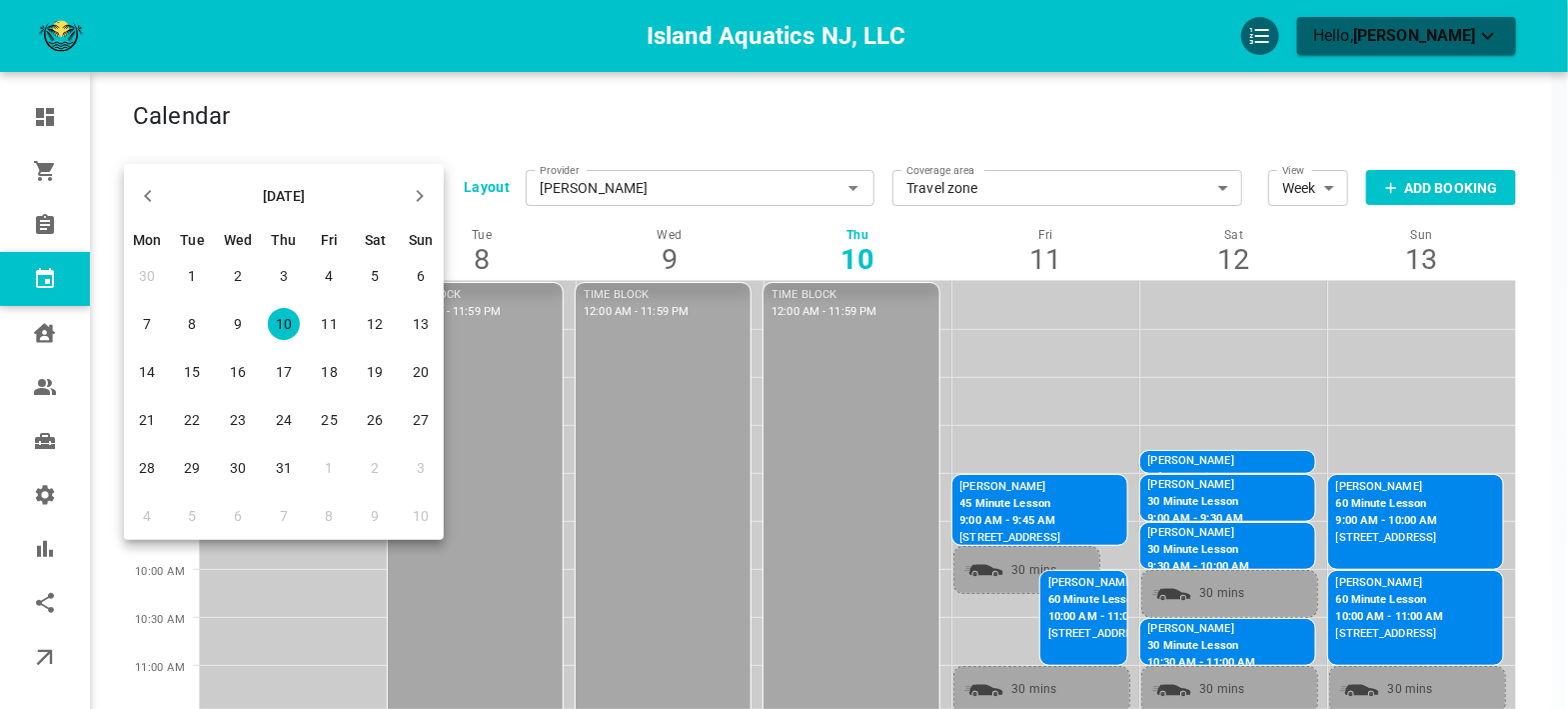 click 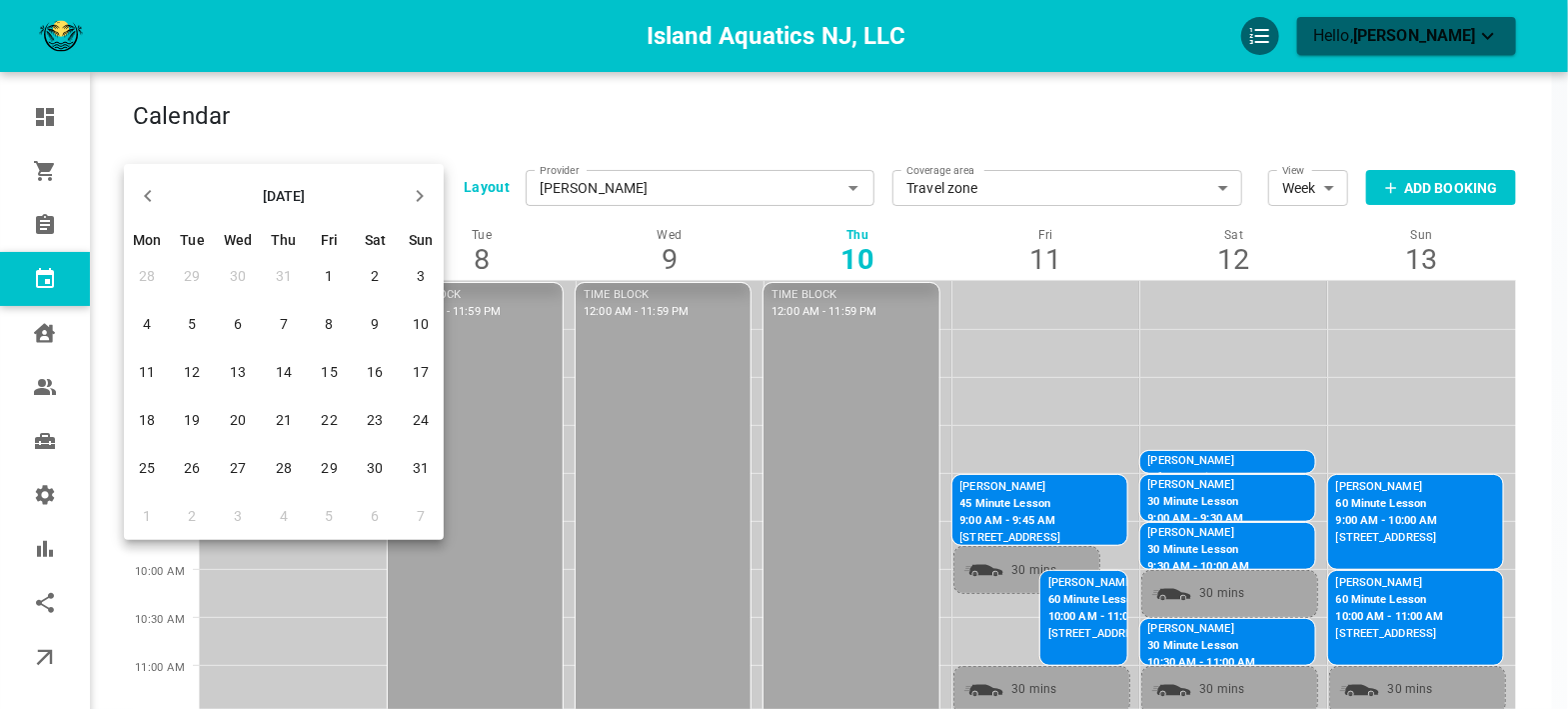 click on "23" at bounding box center (375, 420) 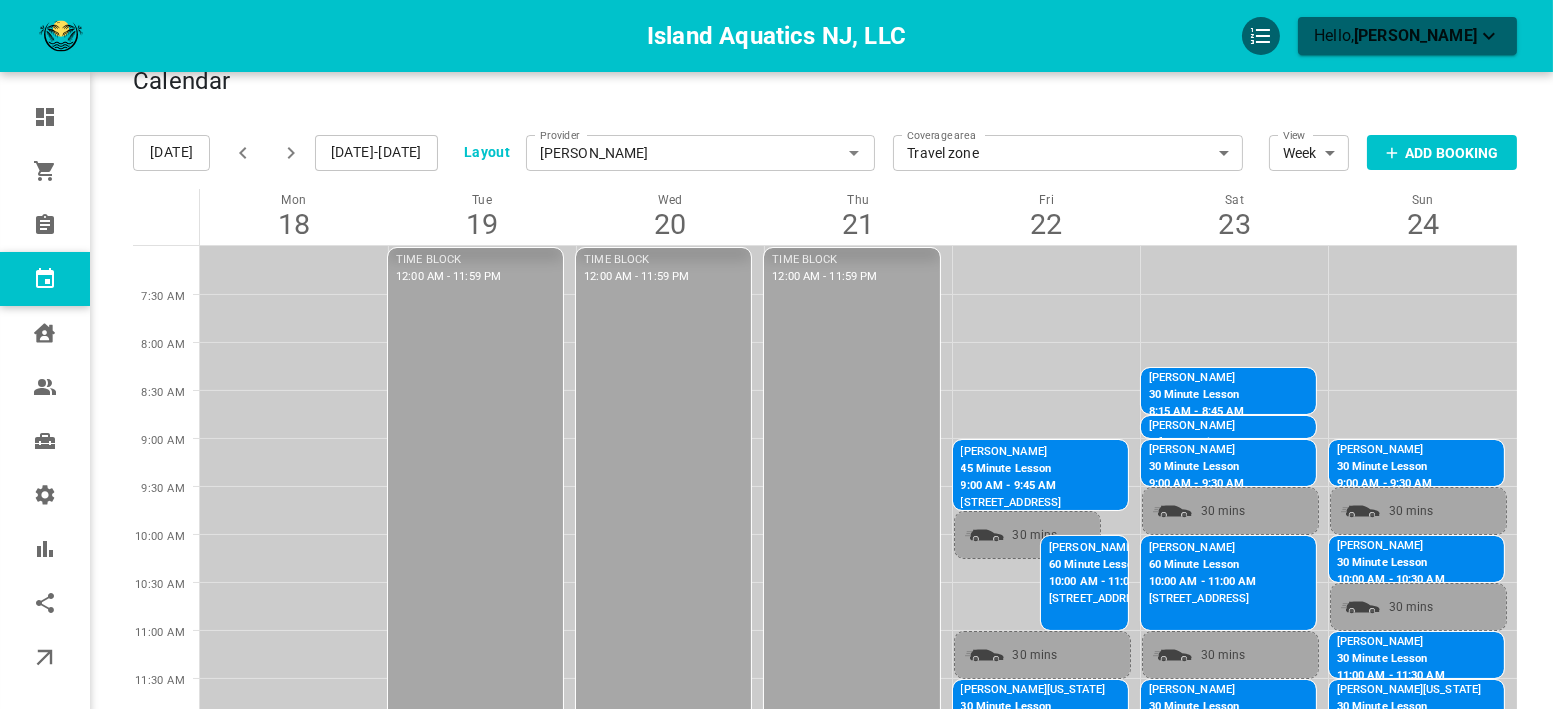 scroll, scrollTop: 0, scrollLeft: 0, axis: both 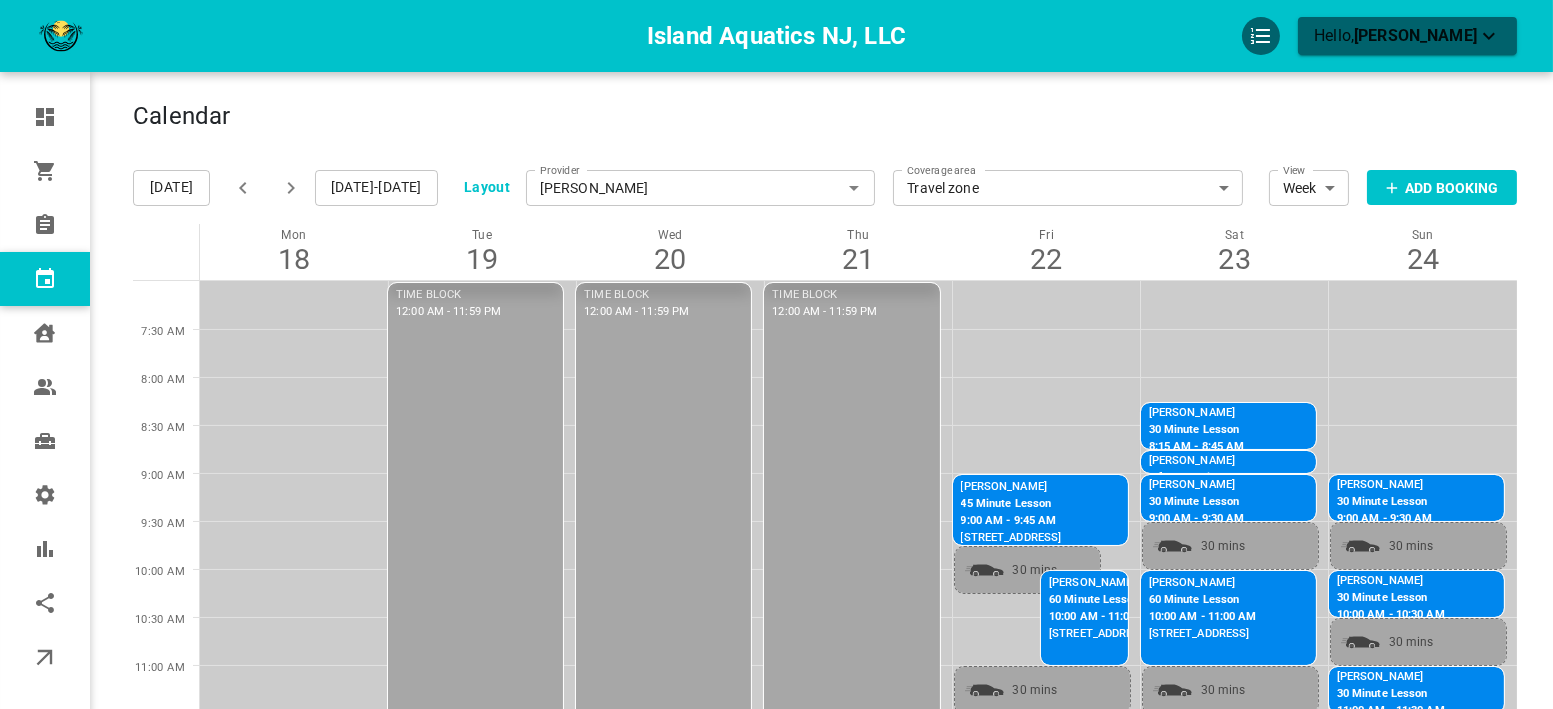 click on "[DATE]" at bounding box center [171, 188] 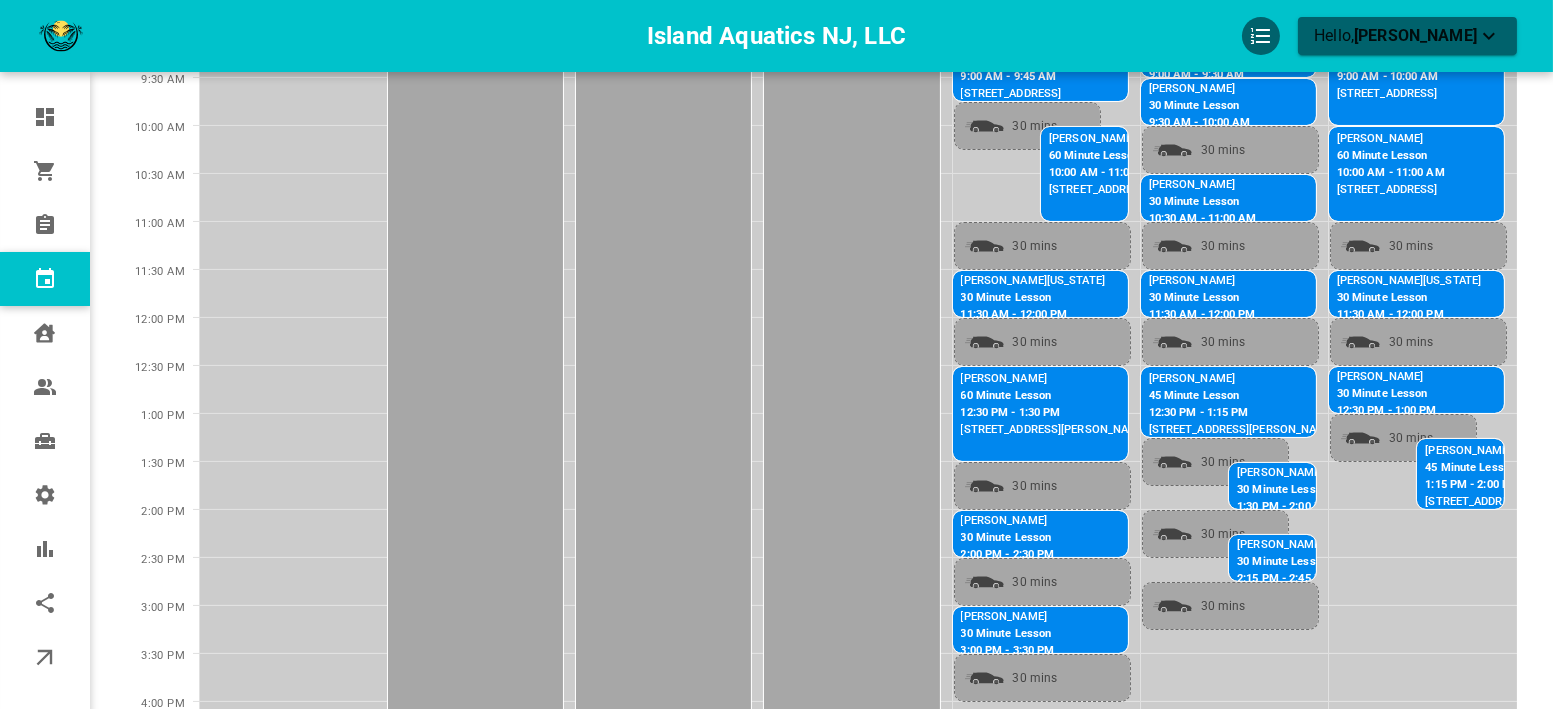 scroll, scrollTop: 333, scrollLeft: 0, axis: vertical 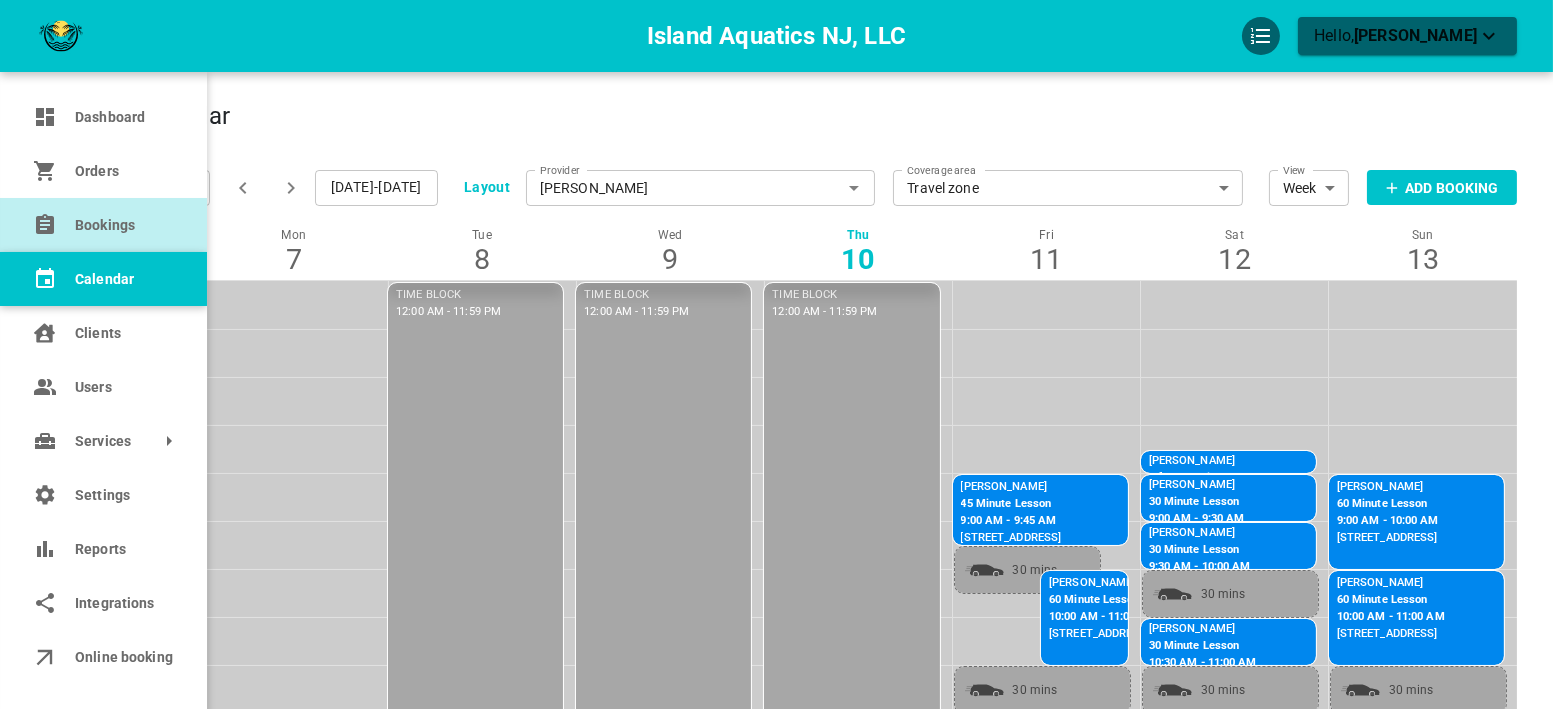 click 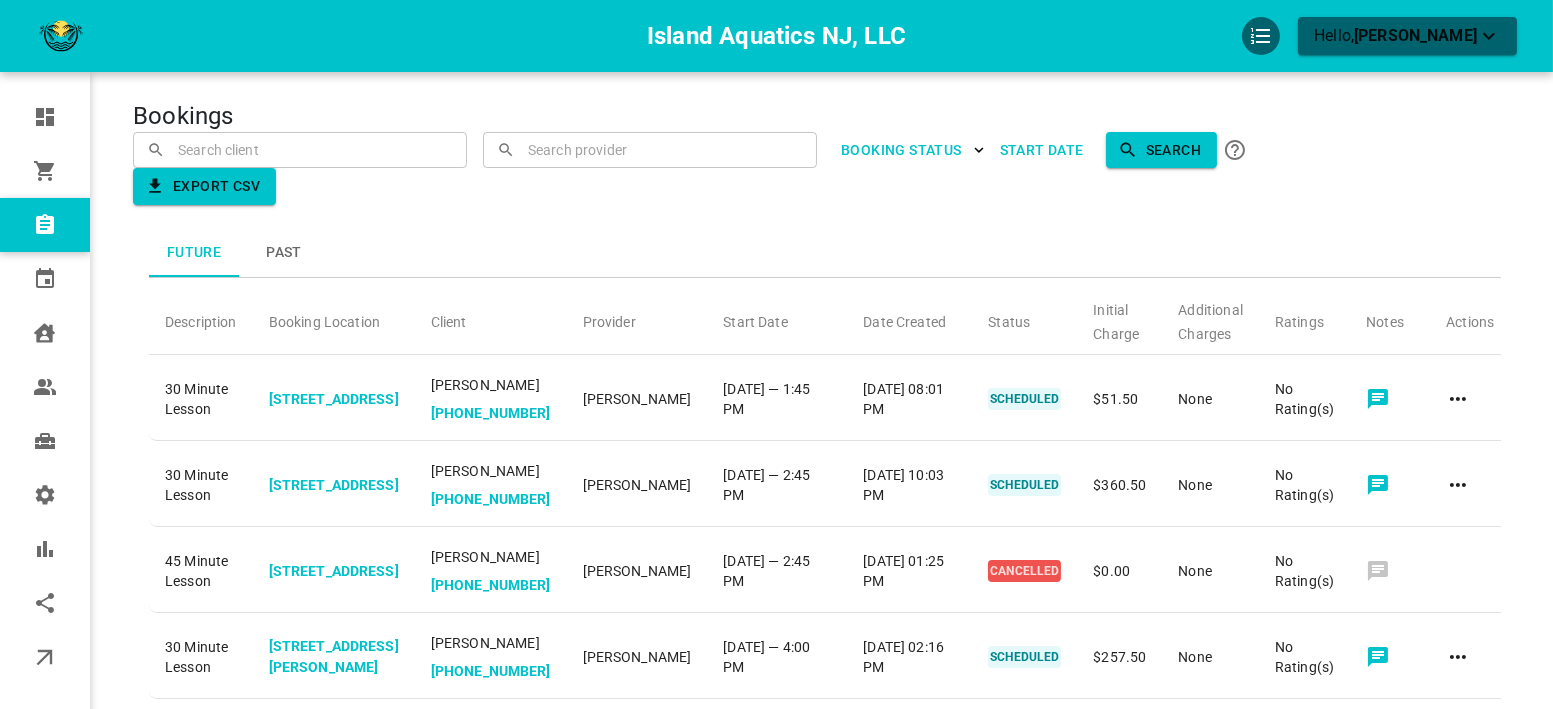 click at bounding box center [300, 149] 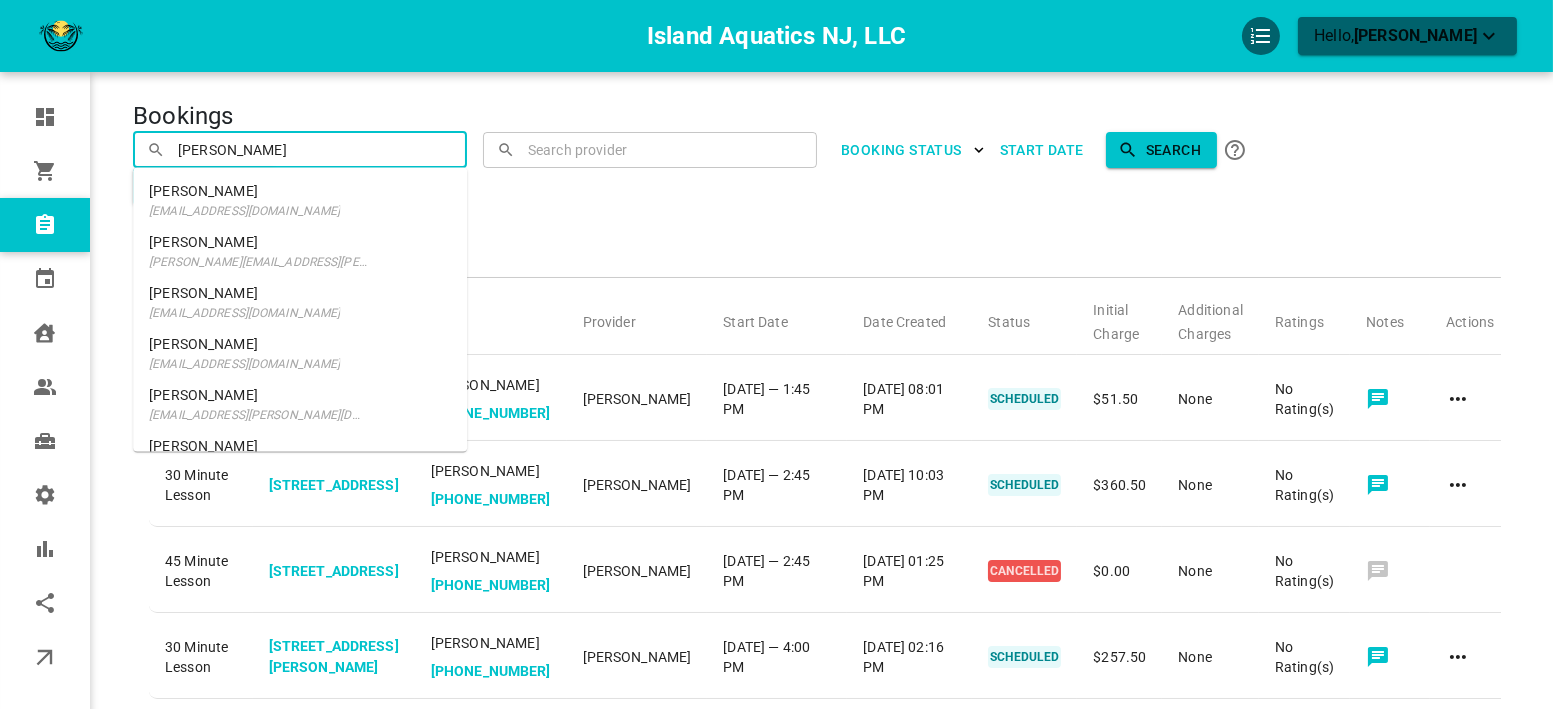 click on "[PERSON_NAME][EMAIL_ADDRESS][PERSON_NAME][DOMAIN_NAME]" at bounding box center [258, 262] 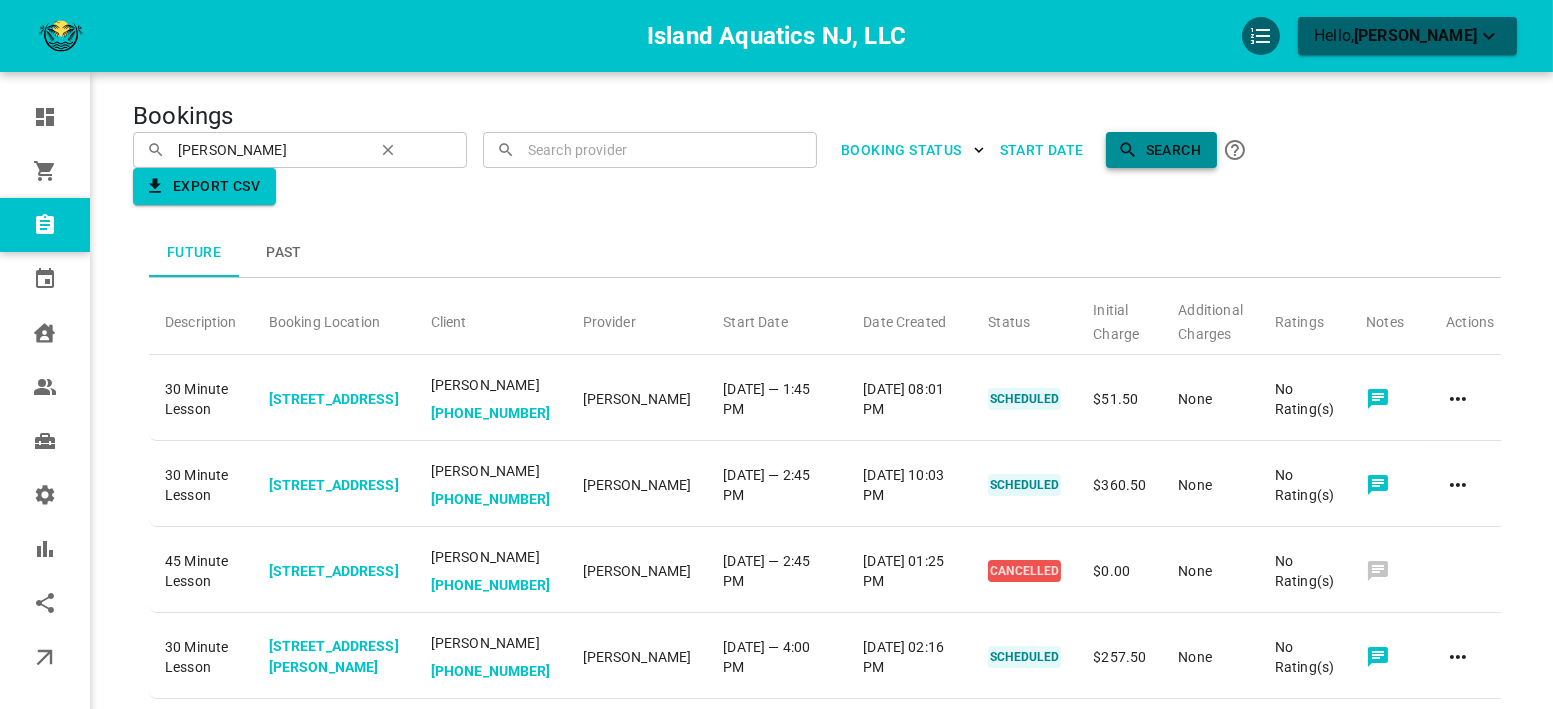 click on "Search" at bounding box center [1161, 150] 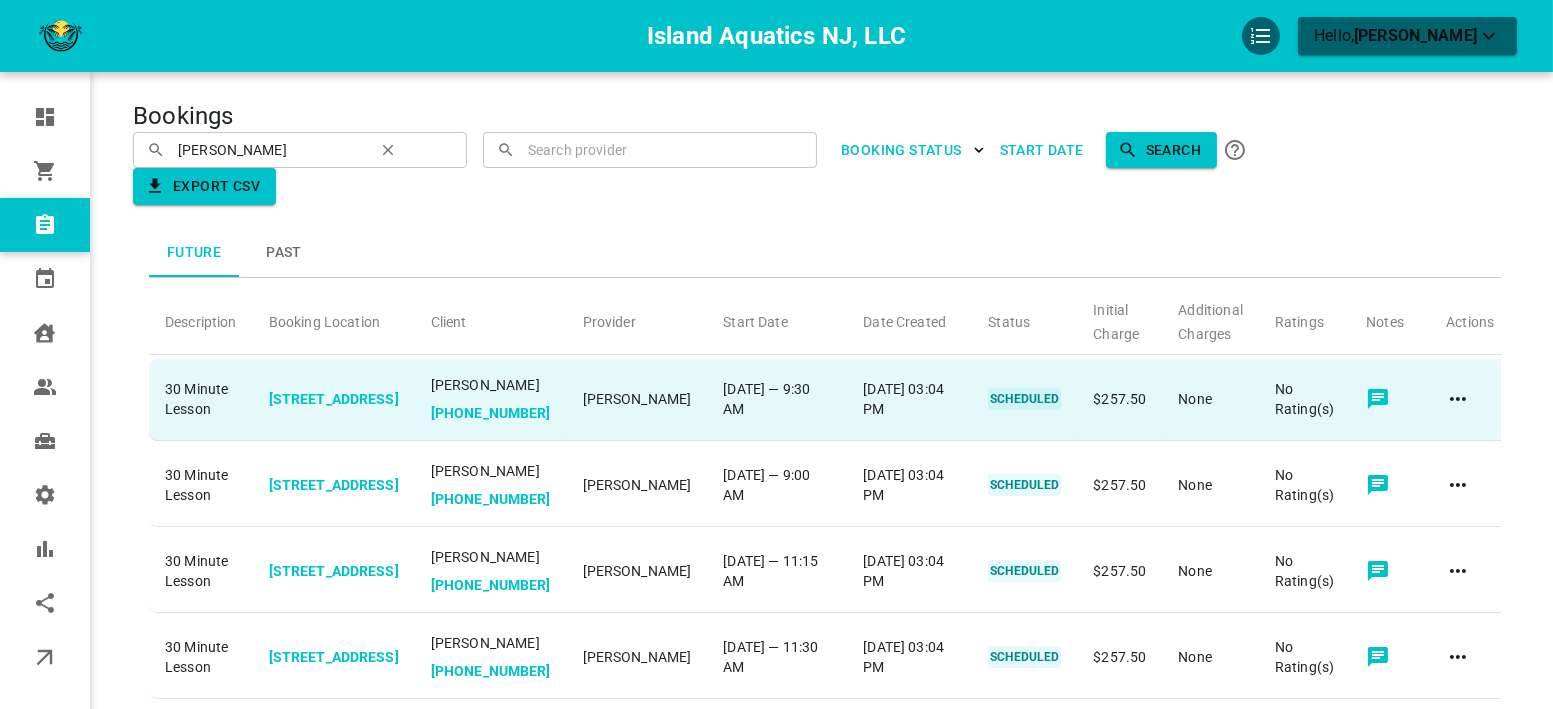 click 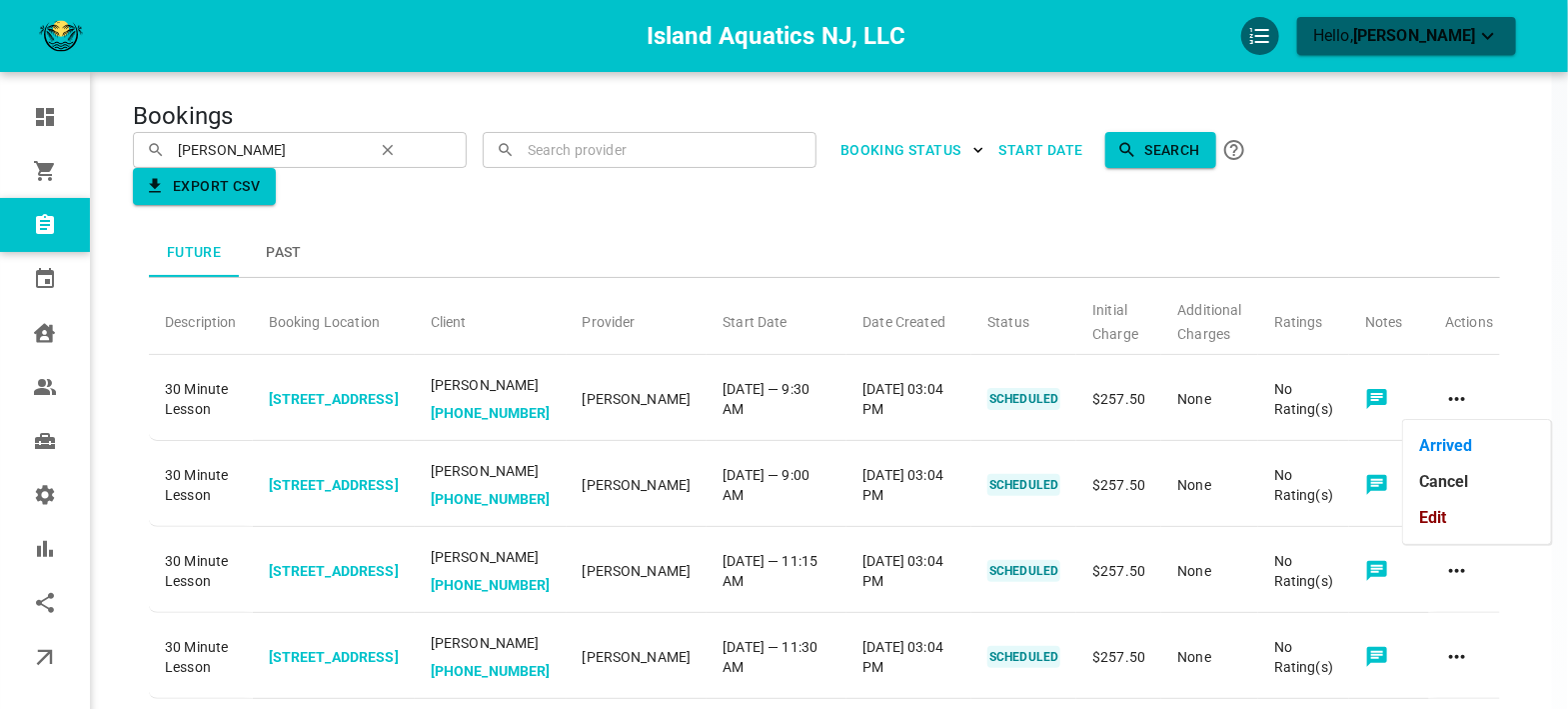 click on "Edit" at bounding box center (1477, 518) 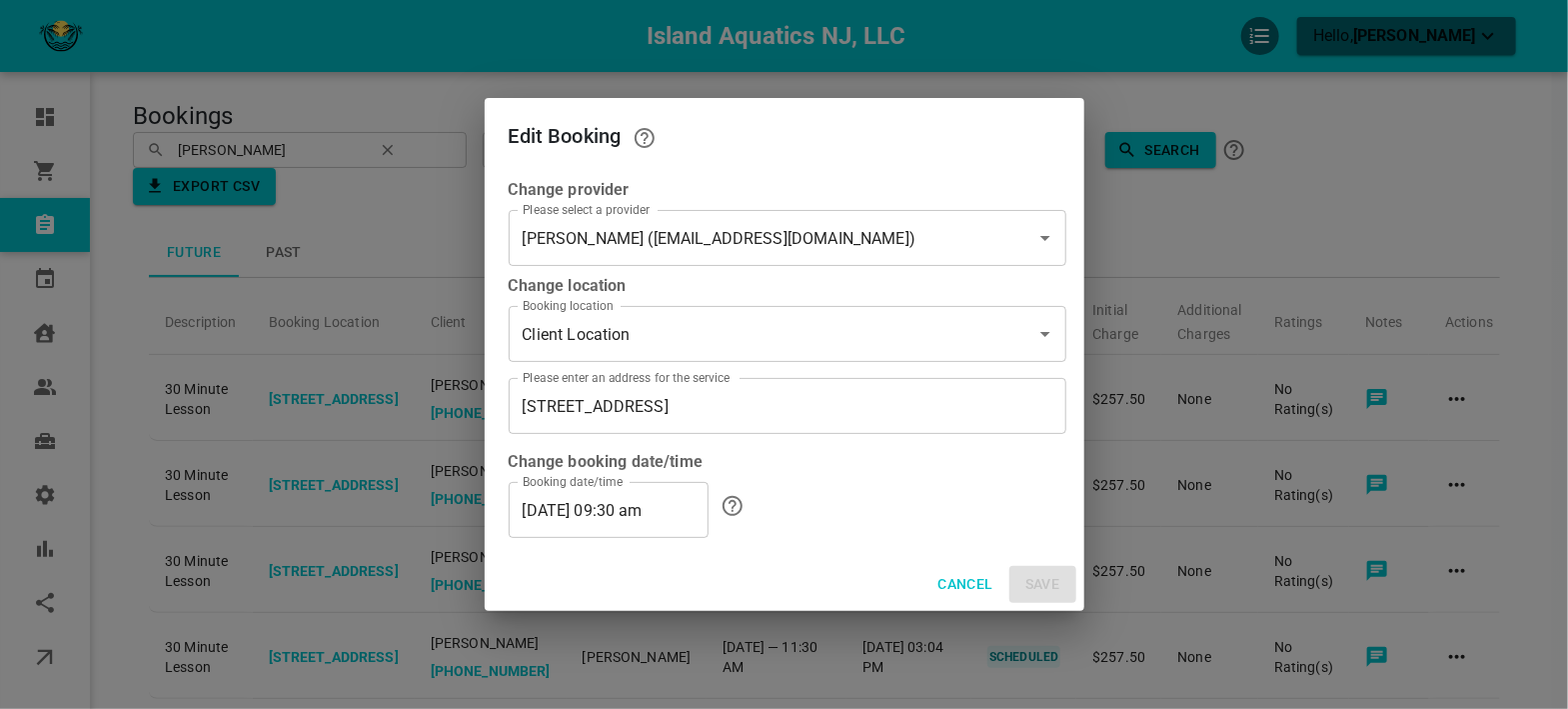 click on "[DATE] 09:30 am" at bounding box center [609, 510] 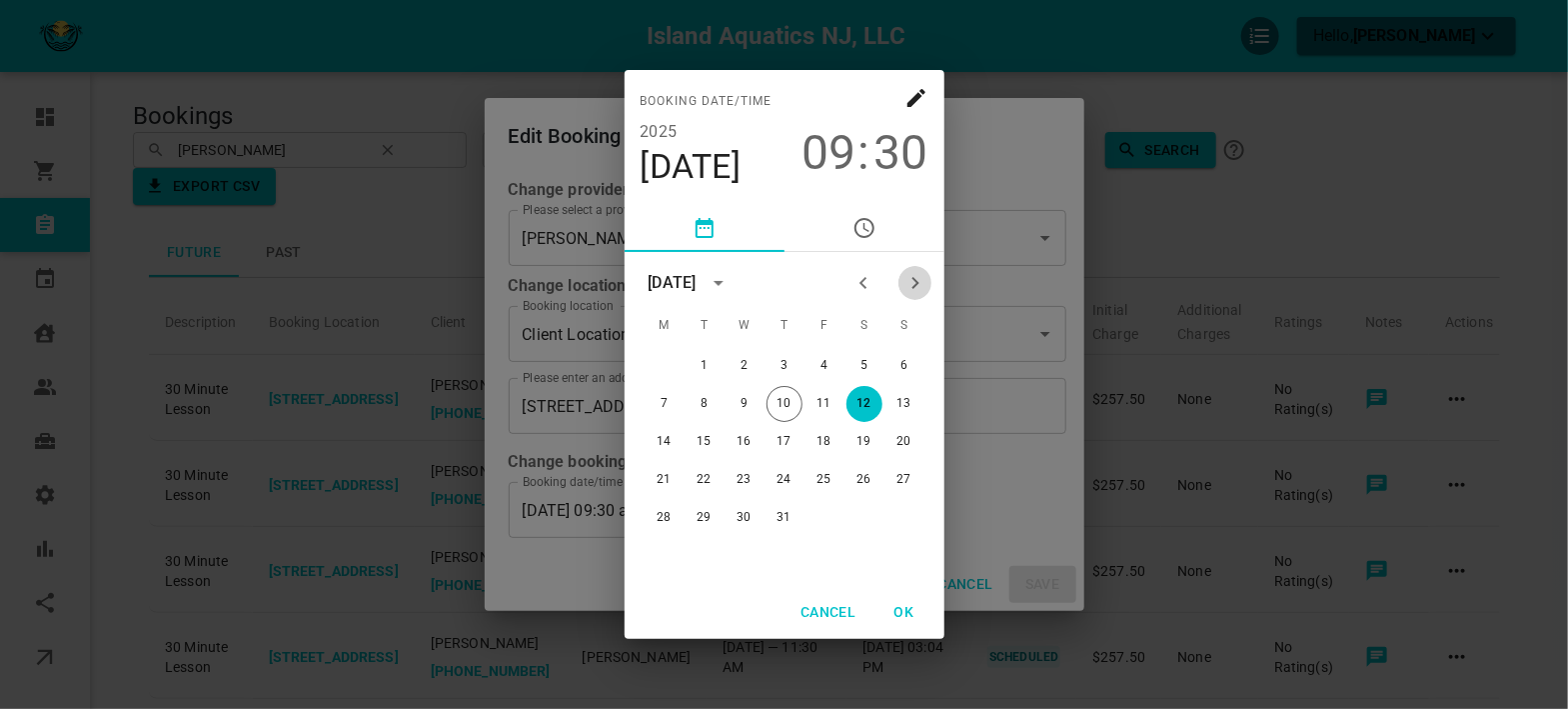 click 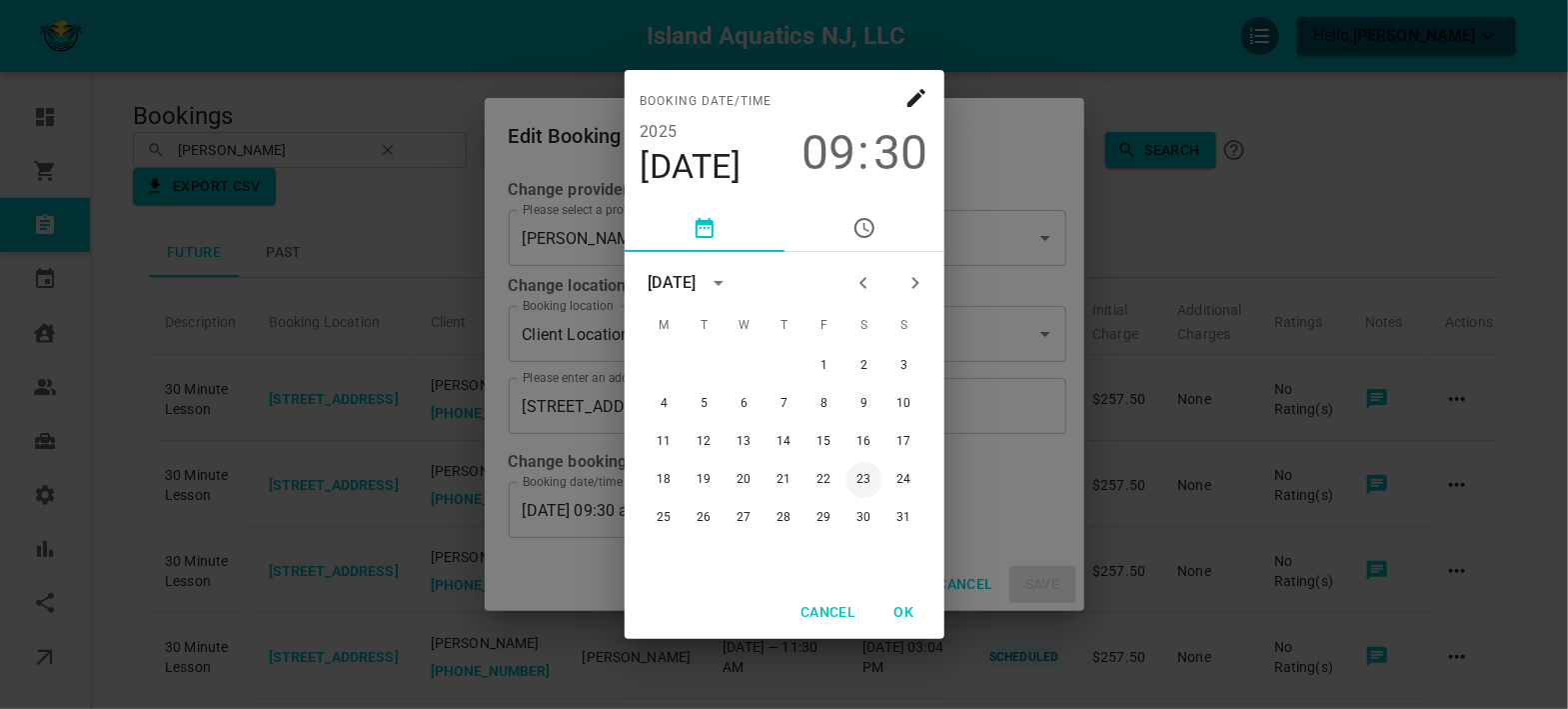 click on "23" at bounding box center (864, 480) 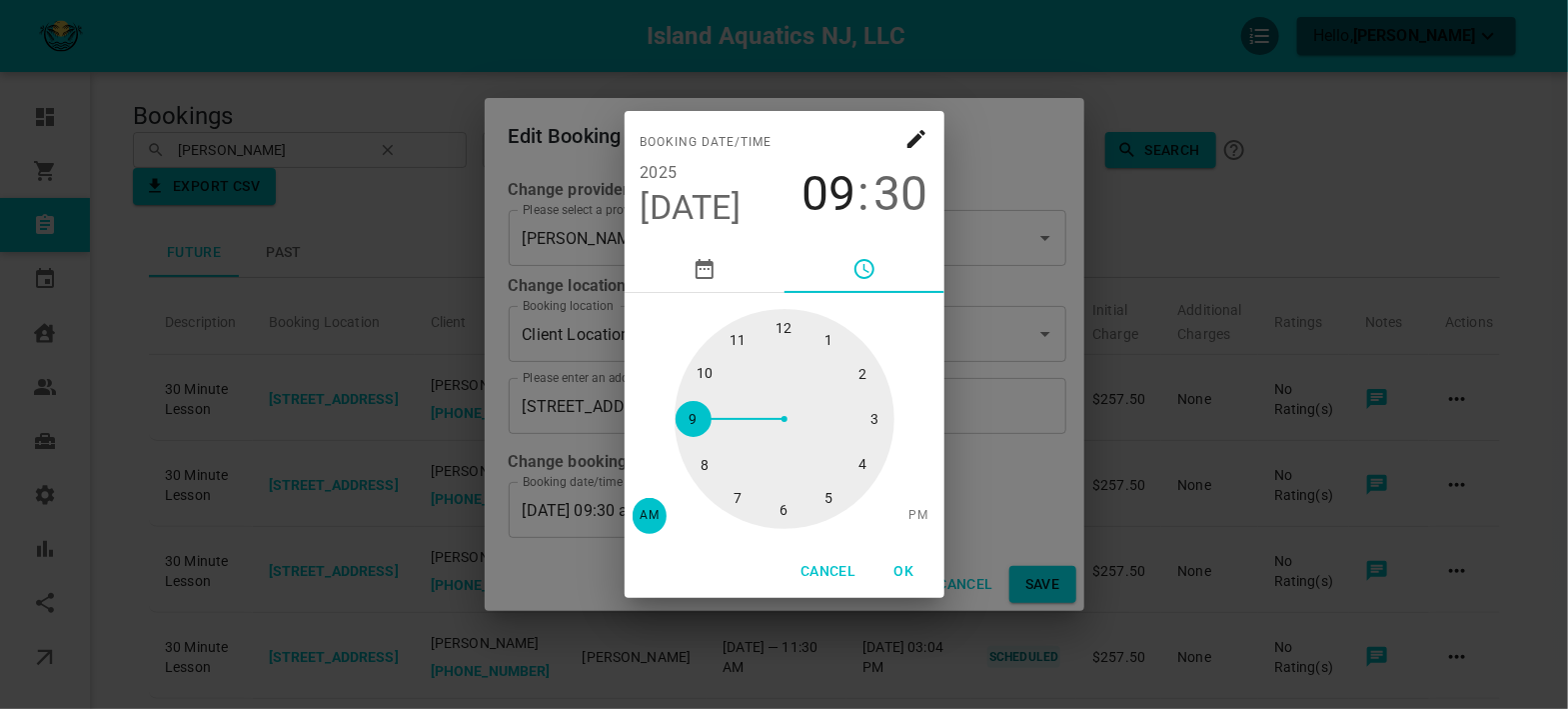 click at bounding box center (784, 419) 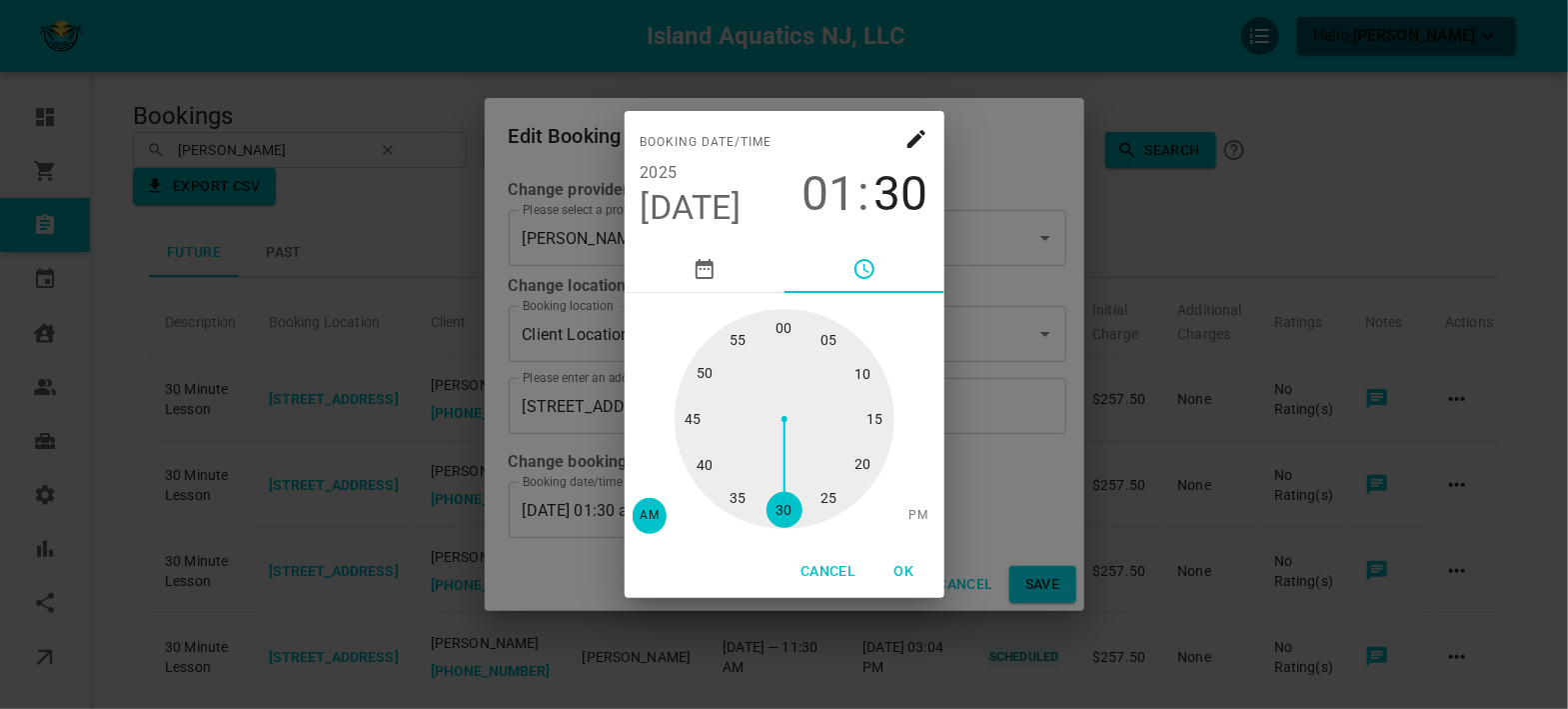 click on "PM" at bounding box center (918, 516) 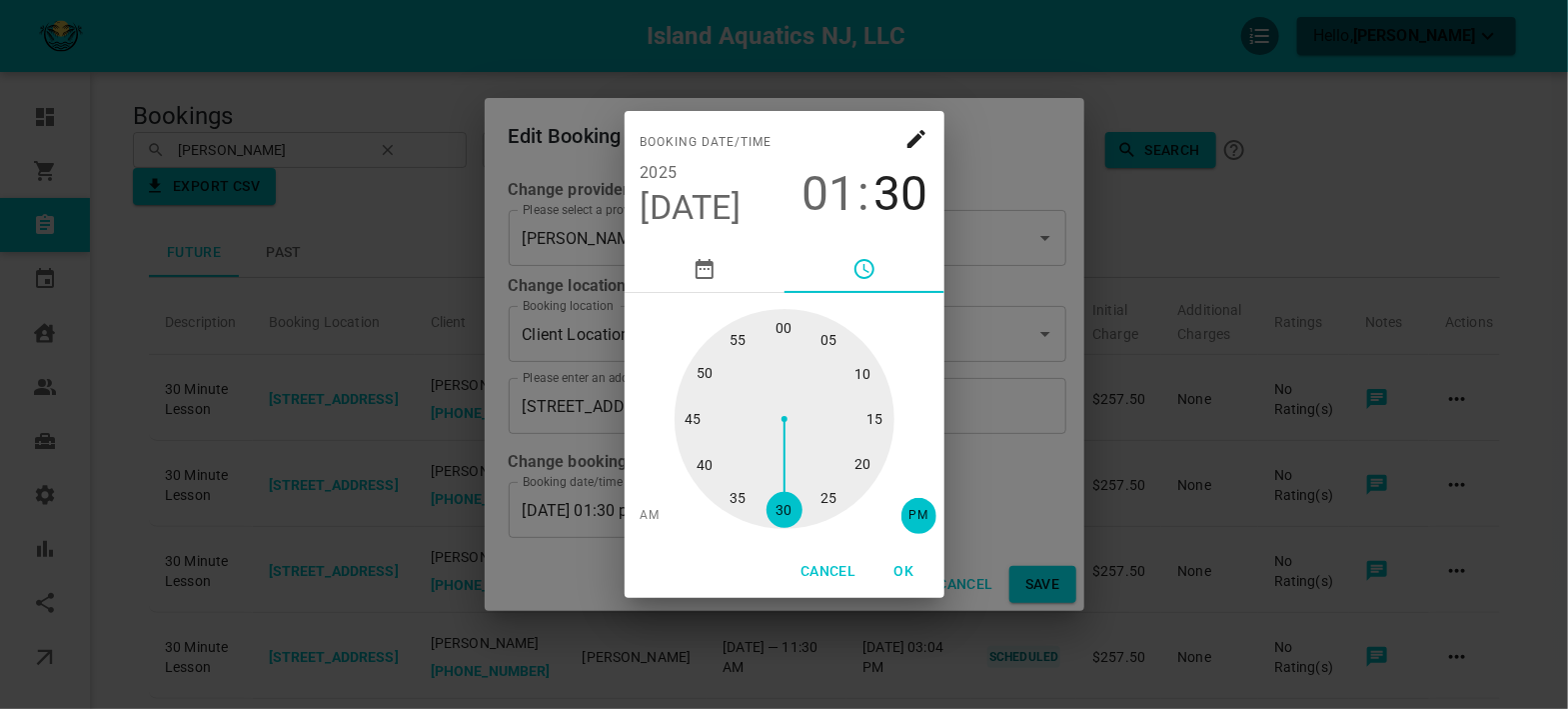 click on "OK" at bounding box center (904, 571) 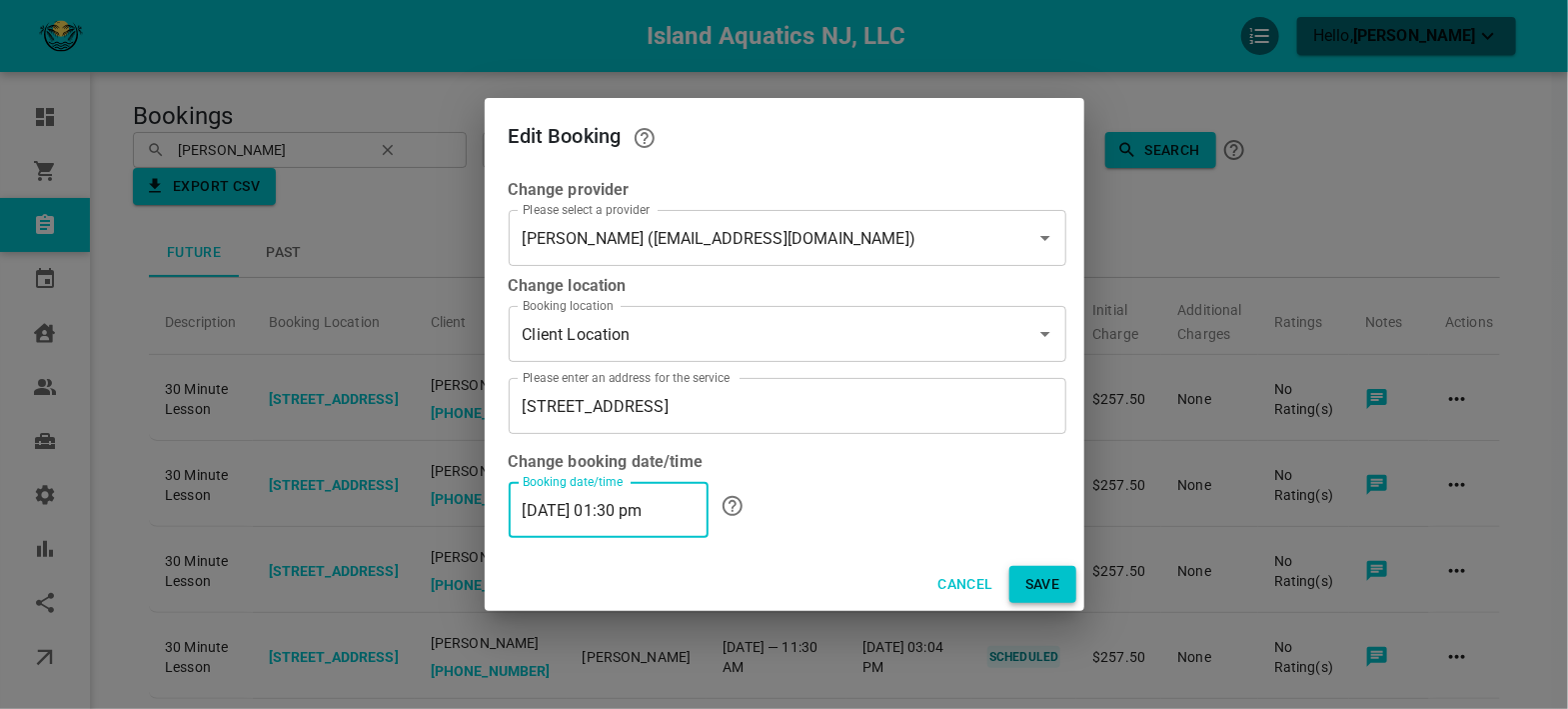 click on "Save" at bounding box center (1042, 584) 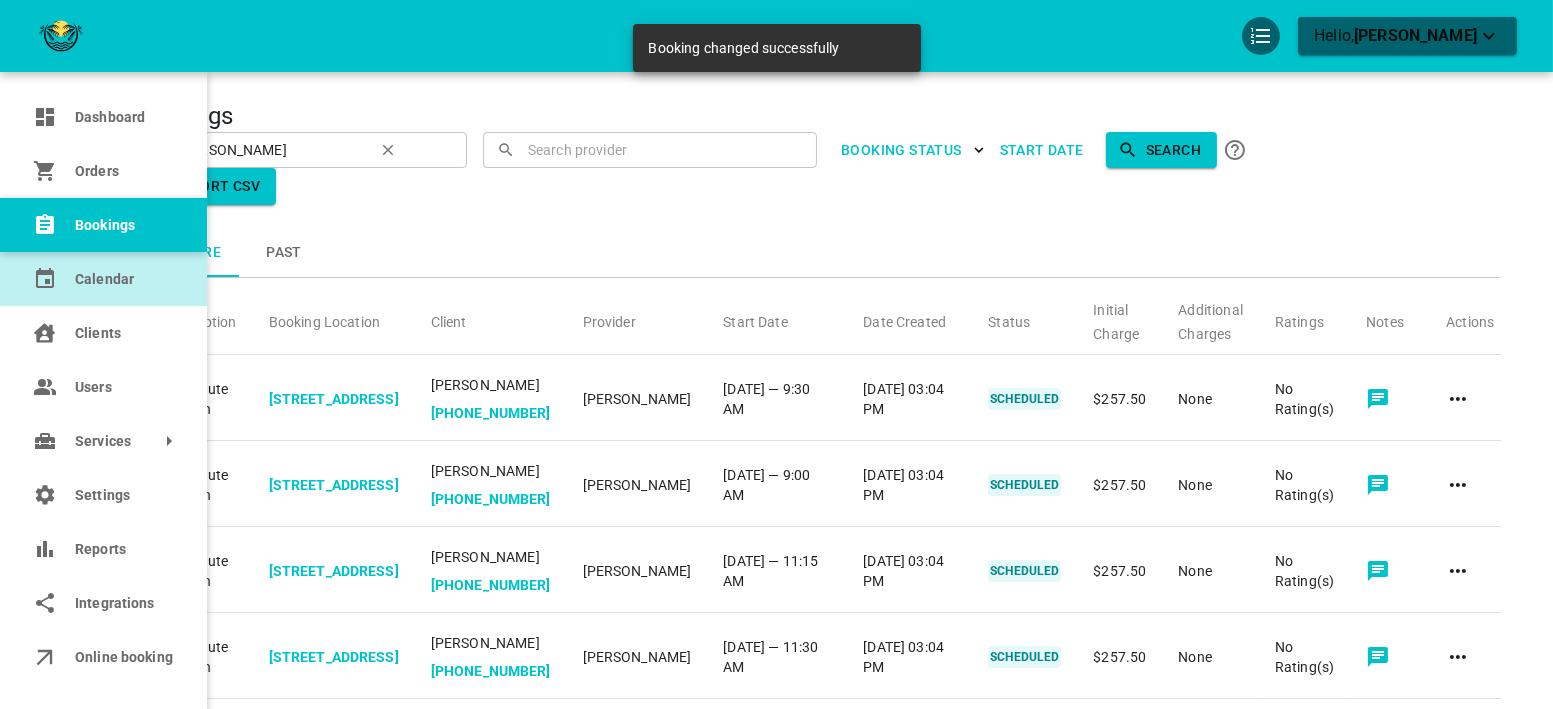 click on "Calendar" at bounding box center (103, 279) 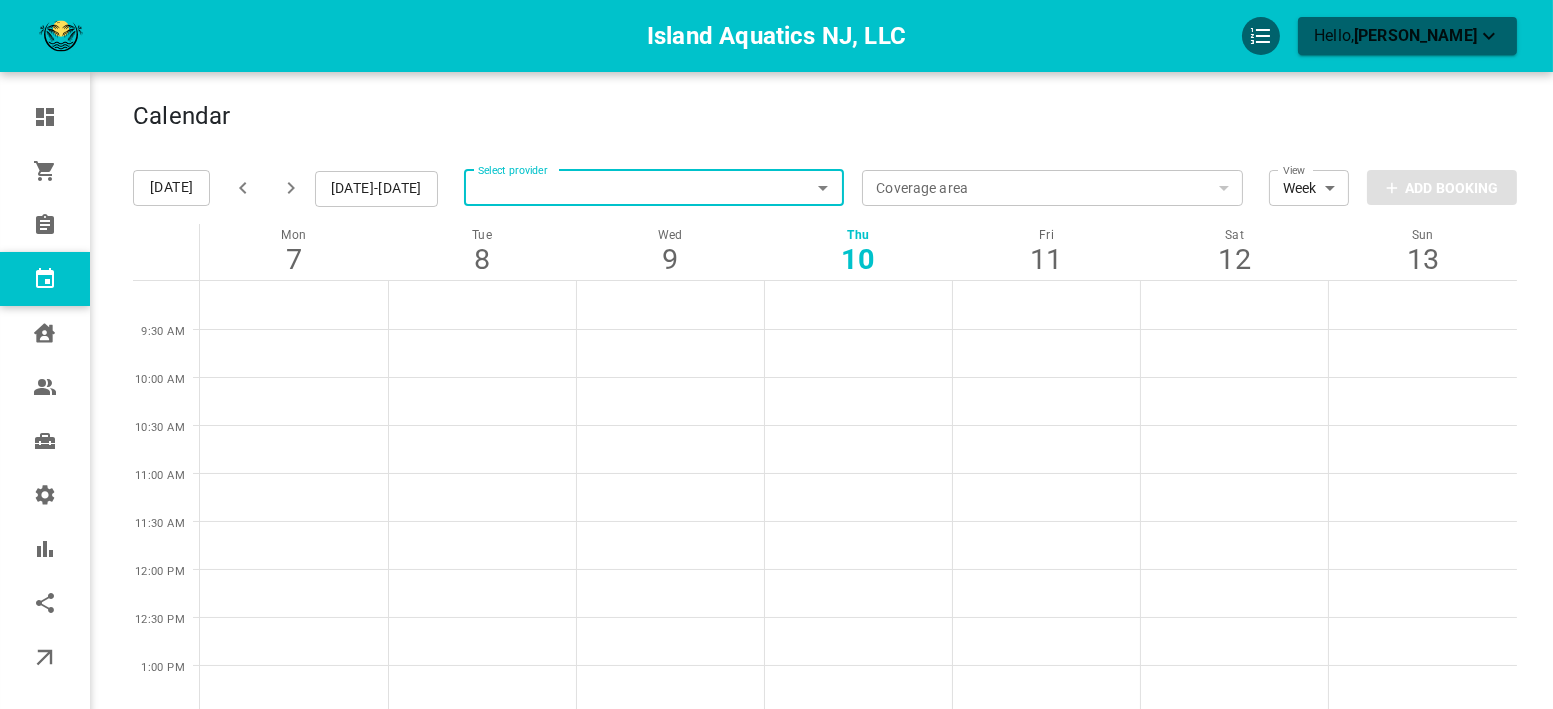 click on "Select provider" at bounding box center (654, 188) 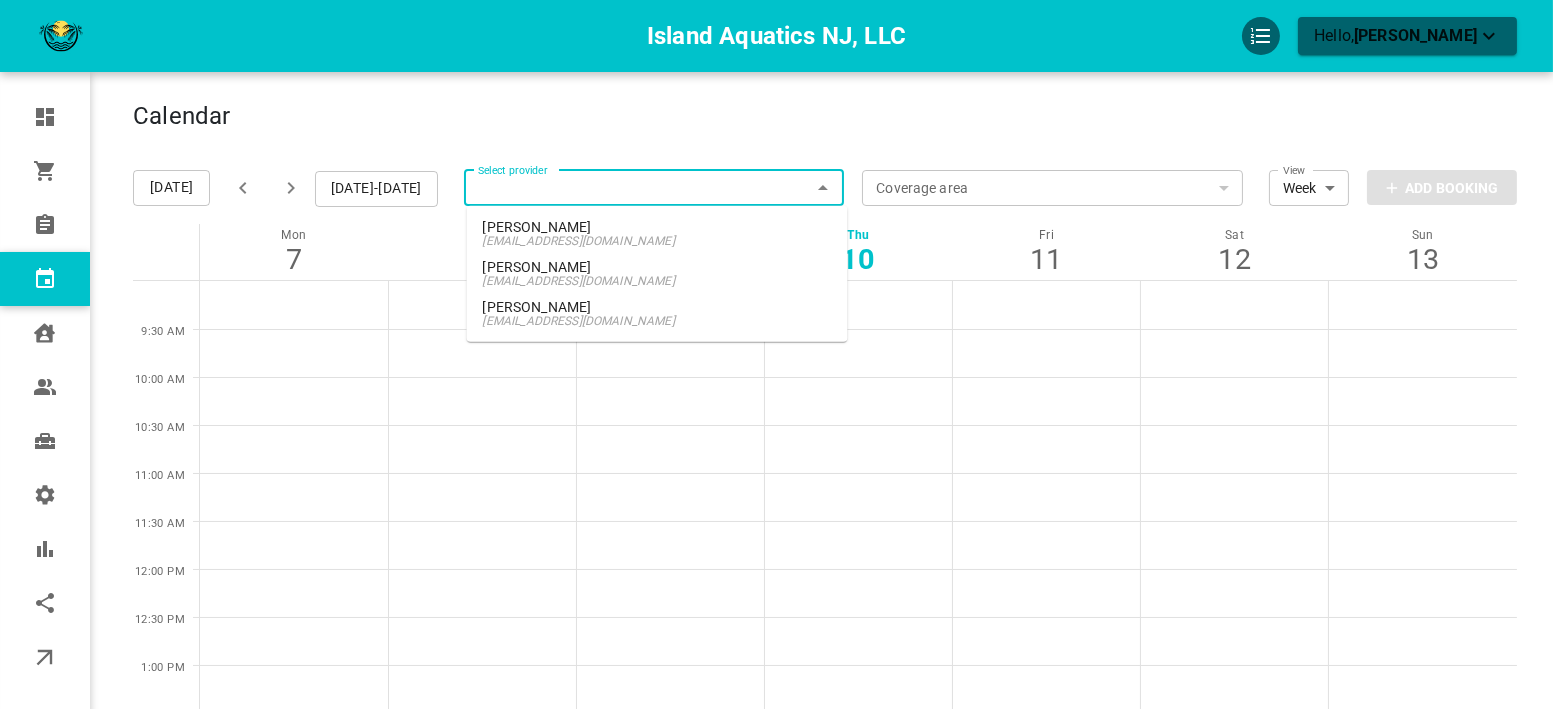 click on "[PERSON_NAME]" at bounding box center (657, 267) 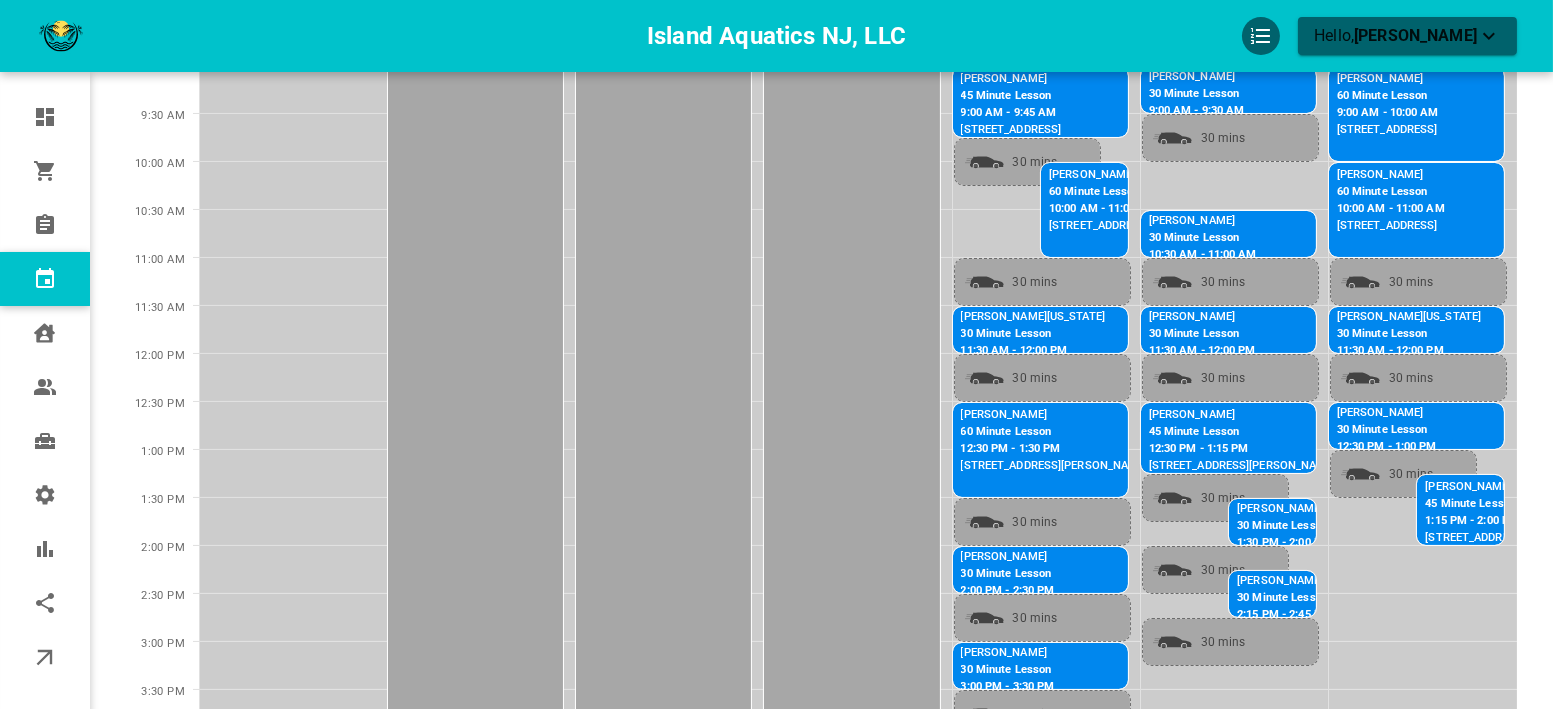 scroll, scrollTop: 444, scrollLeft: 0, axis: vertical 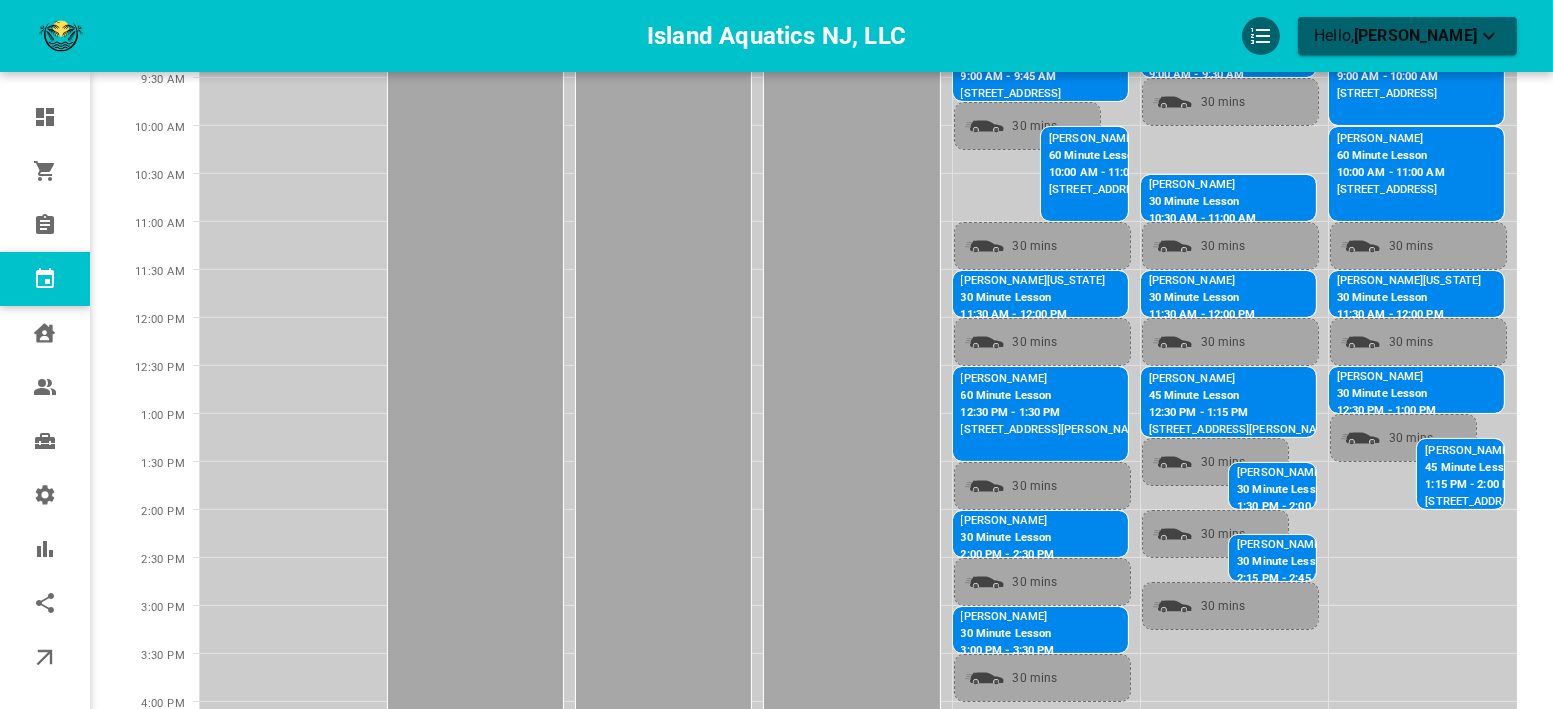 click on "[PERSON_NAME]" at bounding box center [1287, 545] 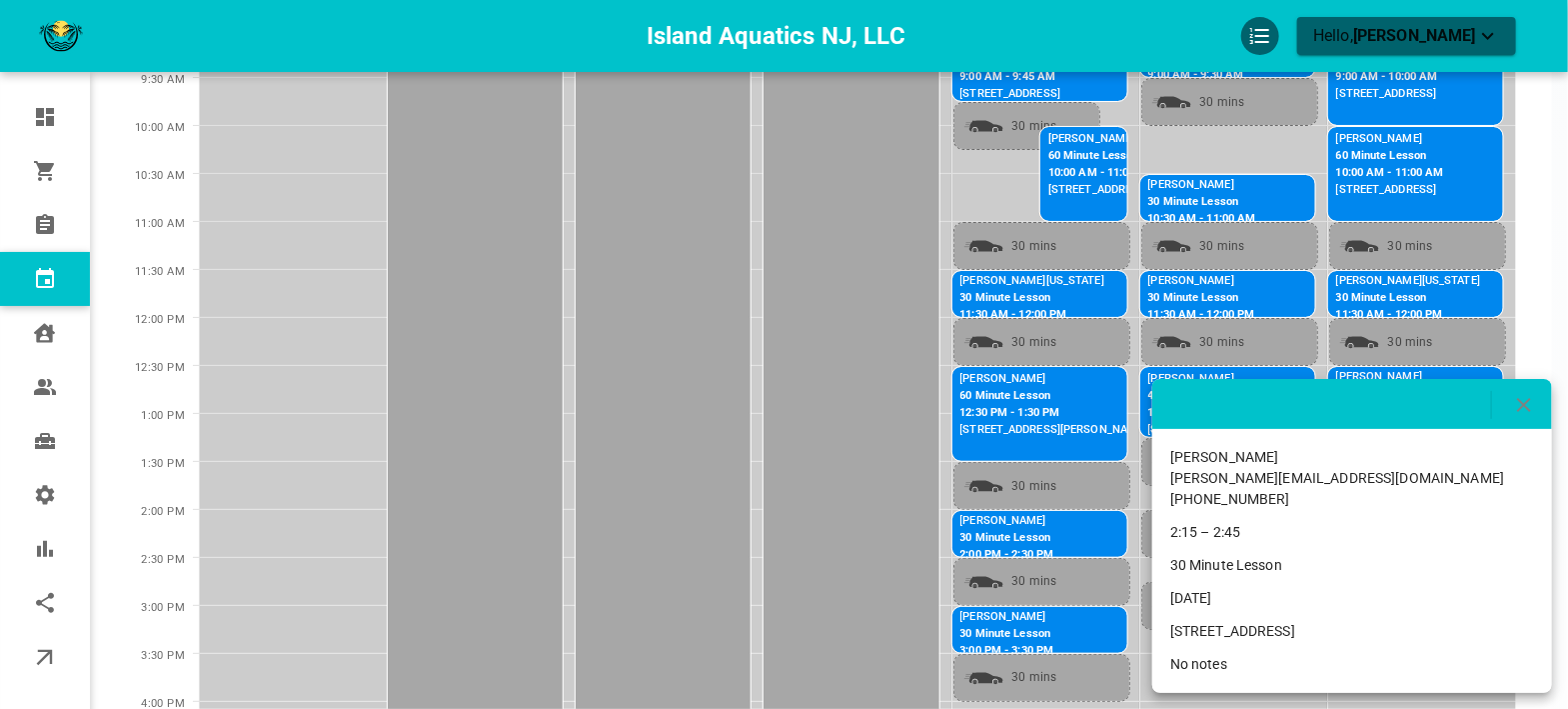 click at bounding box center (1352, 404) 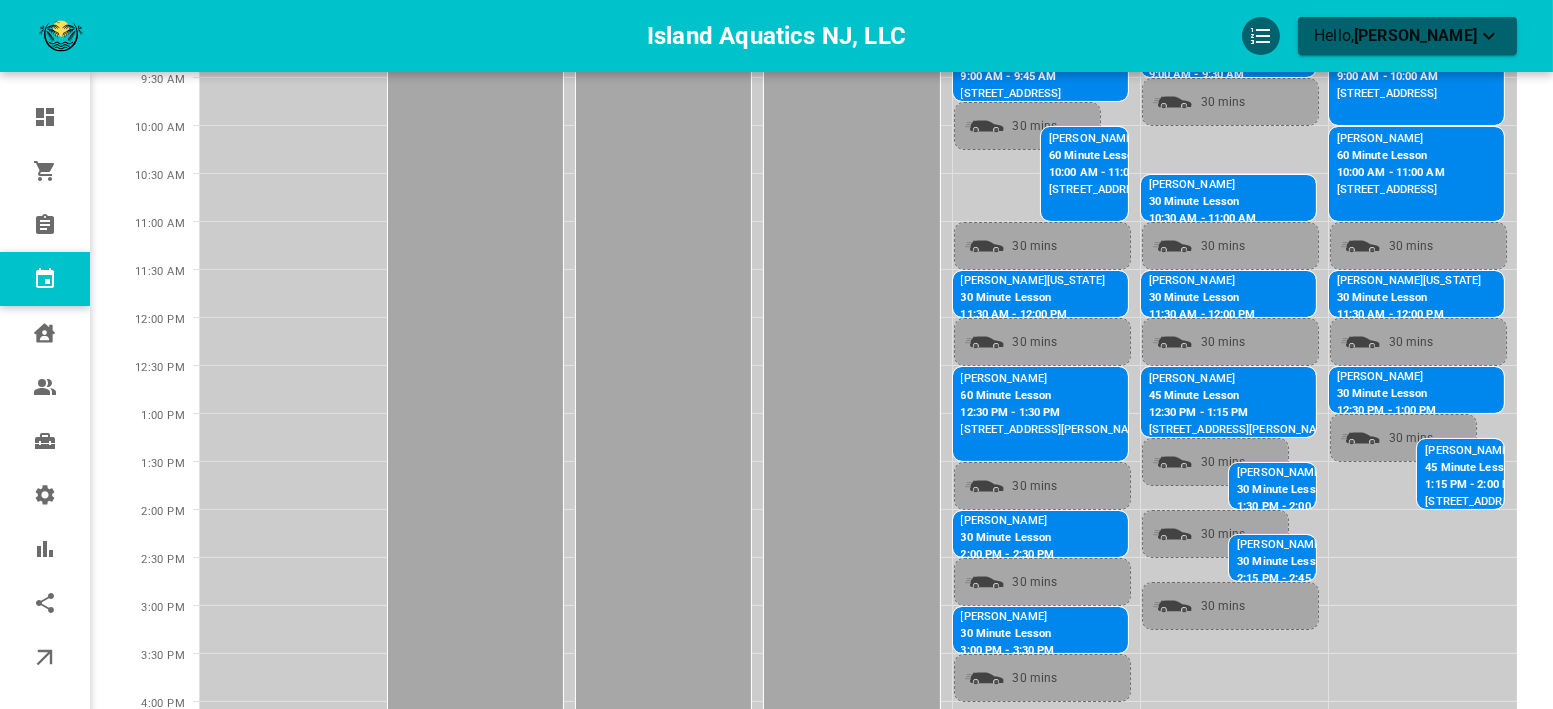 scroll, scrollTop: 0, scrollLeft: 0, axis: both 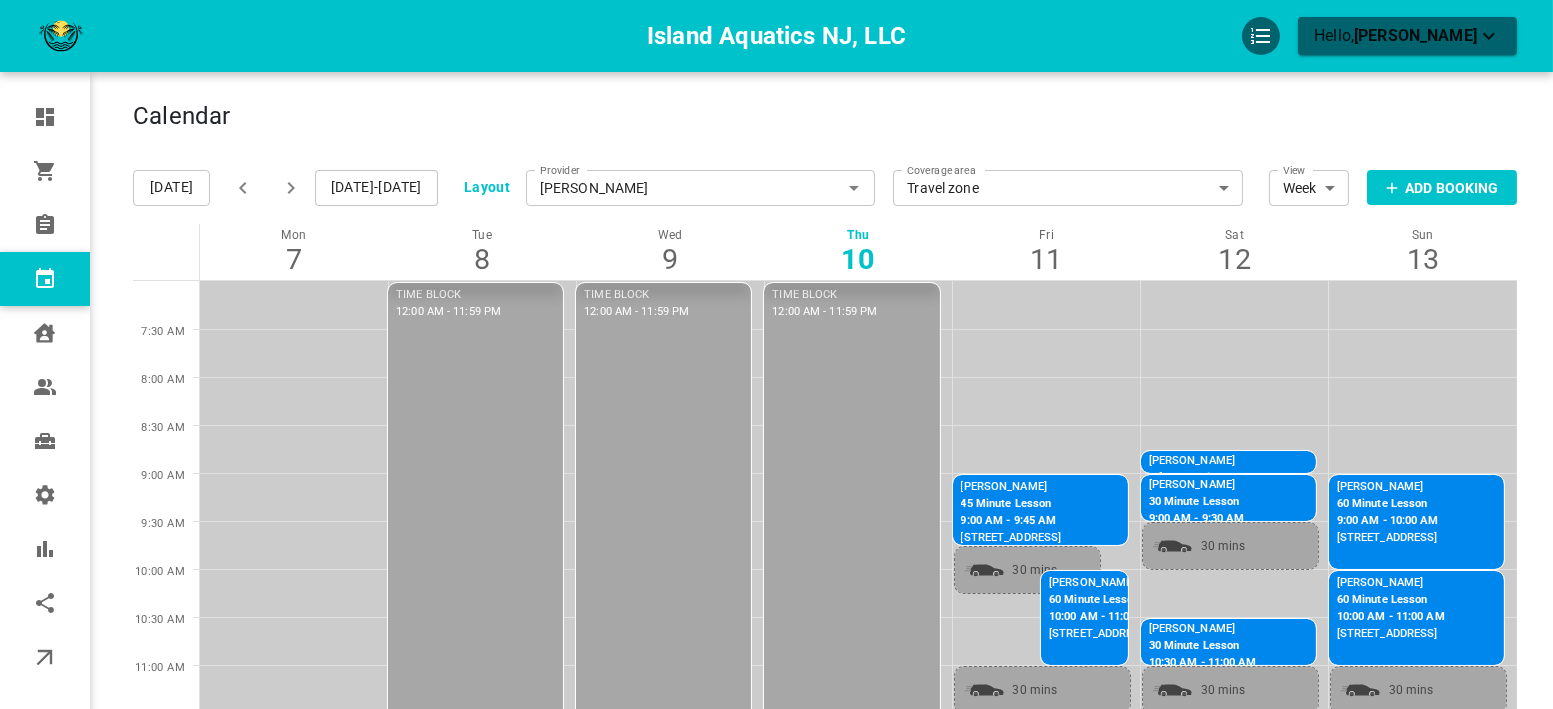 click on "[DATE]-[DATE]" at bounding box center (376, 188) 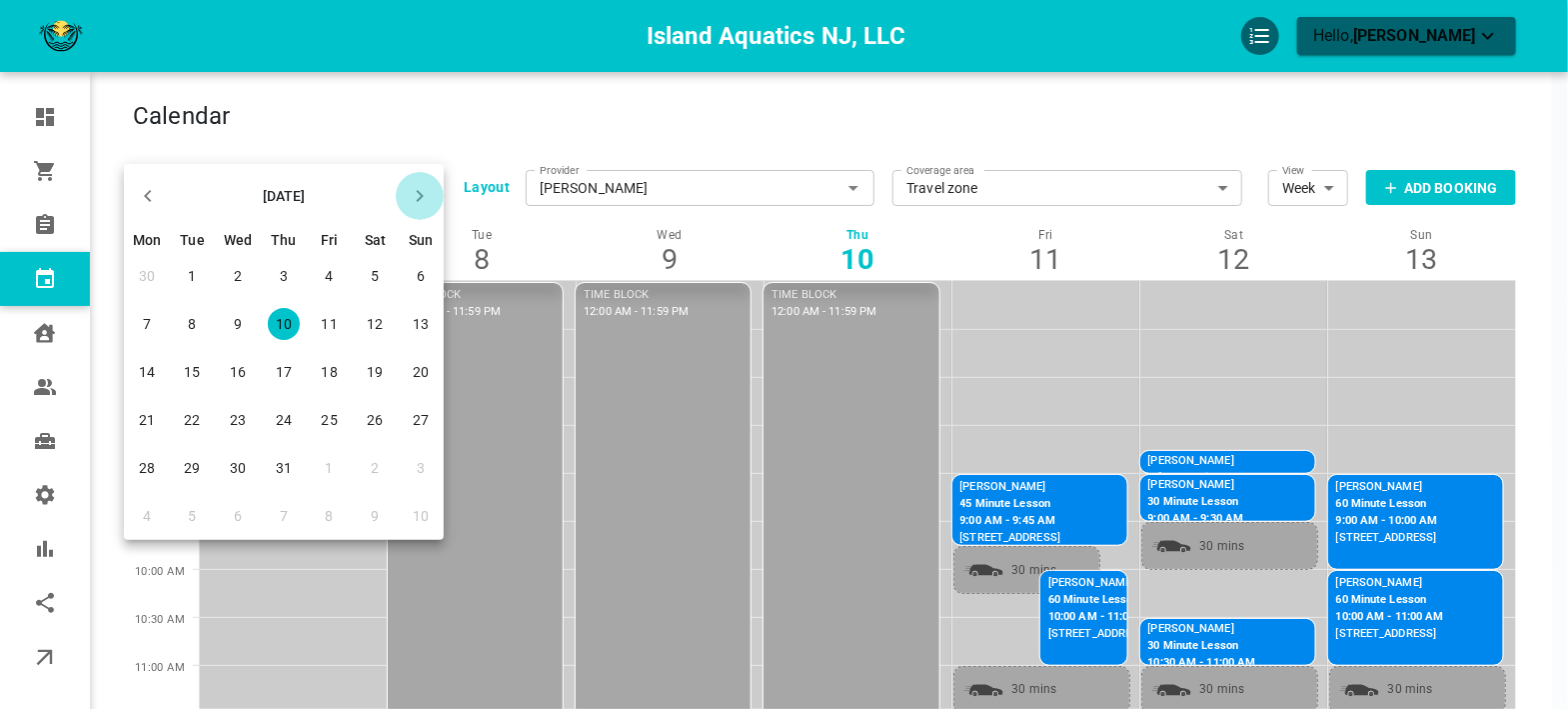 click 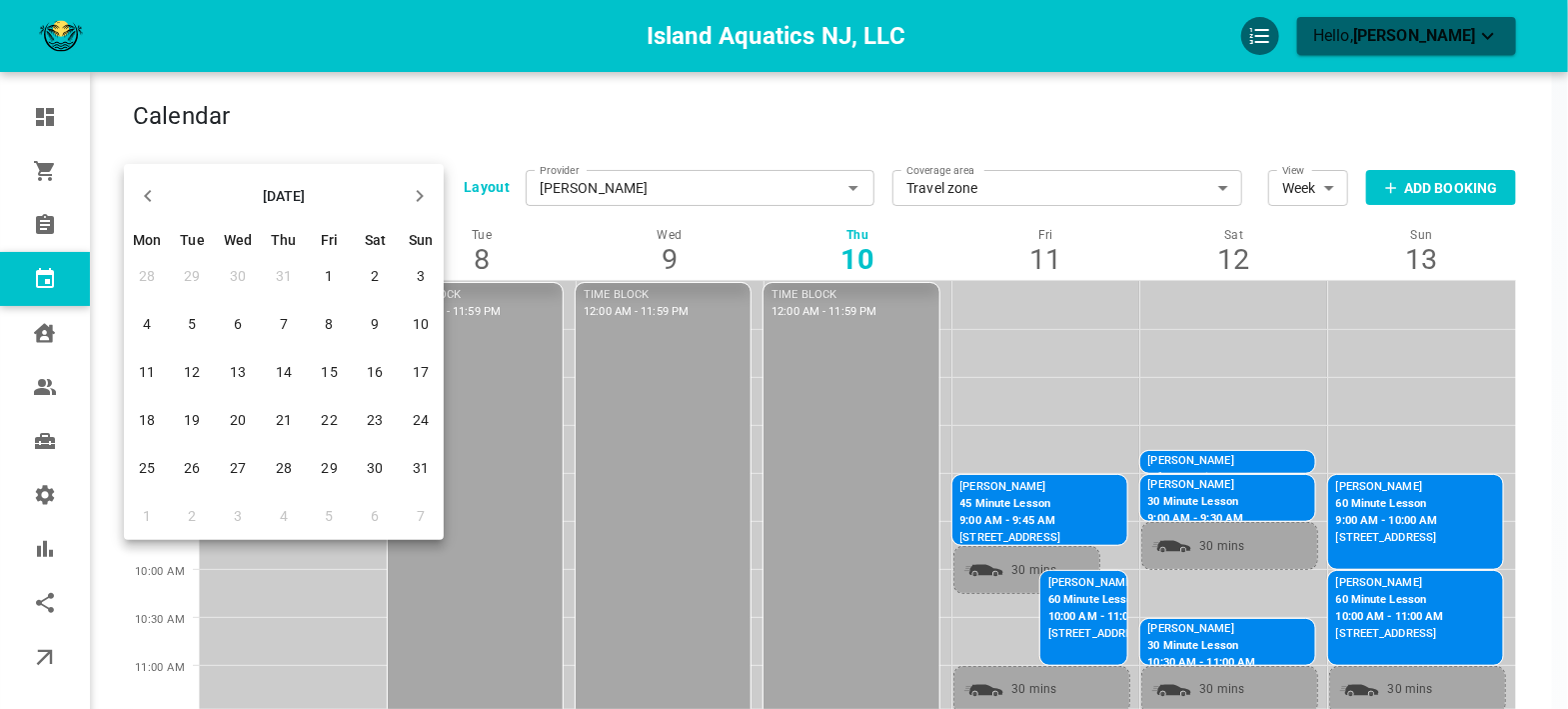 click 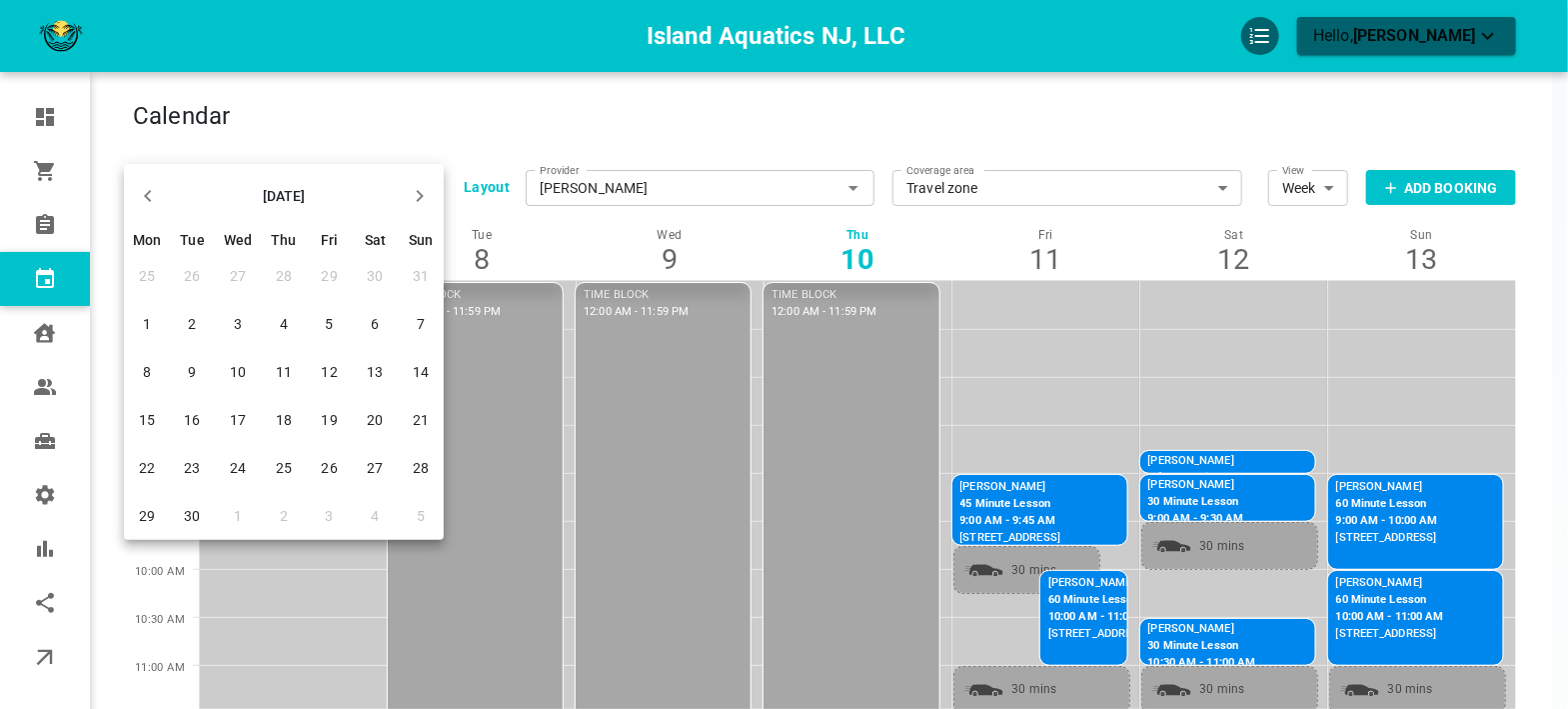 click on "14" at bounding box center (421, 372) 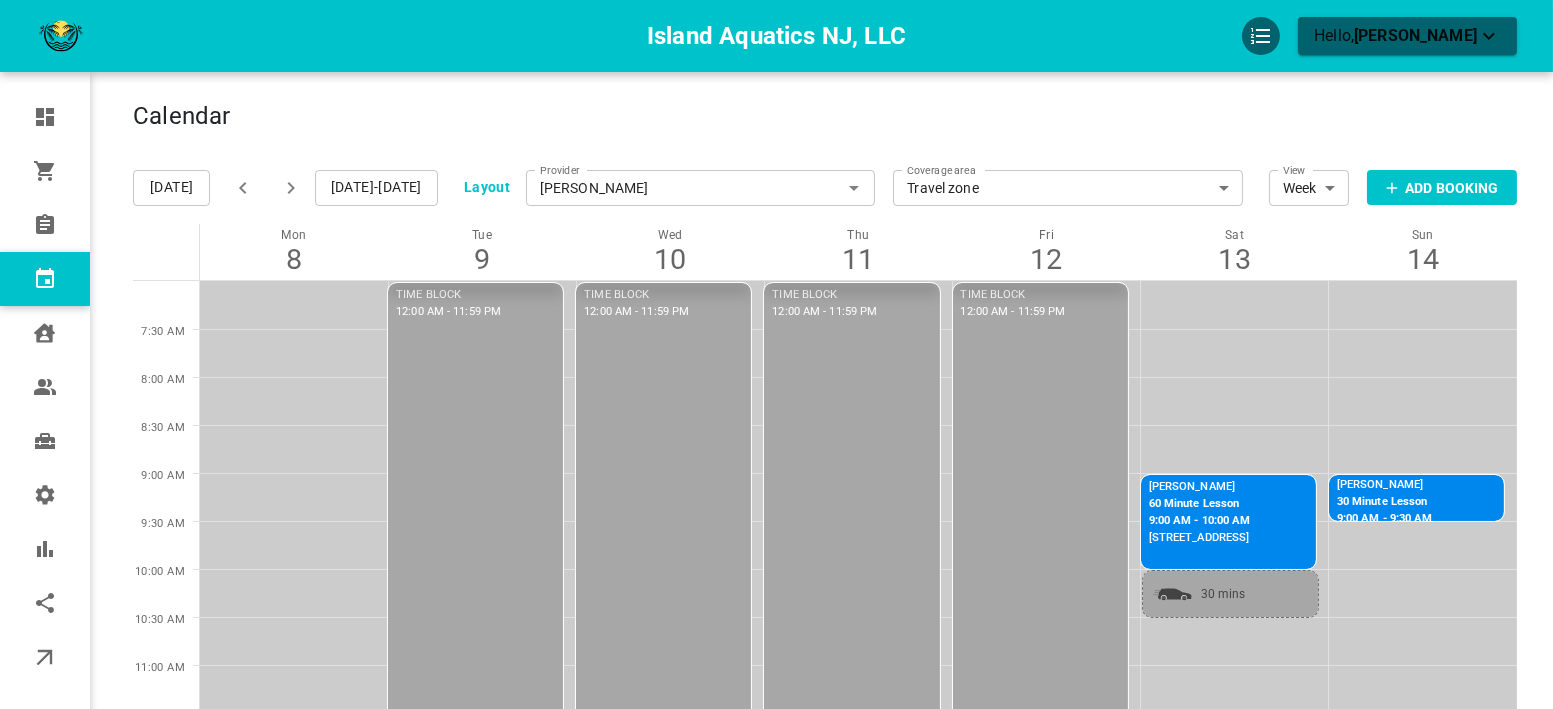click 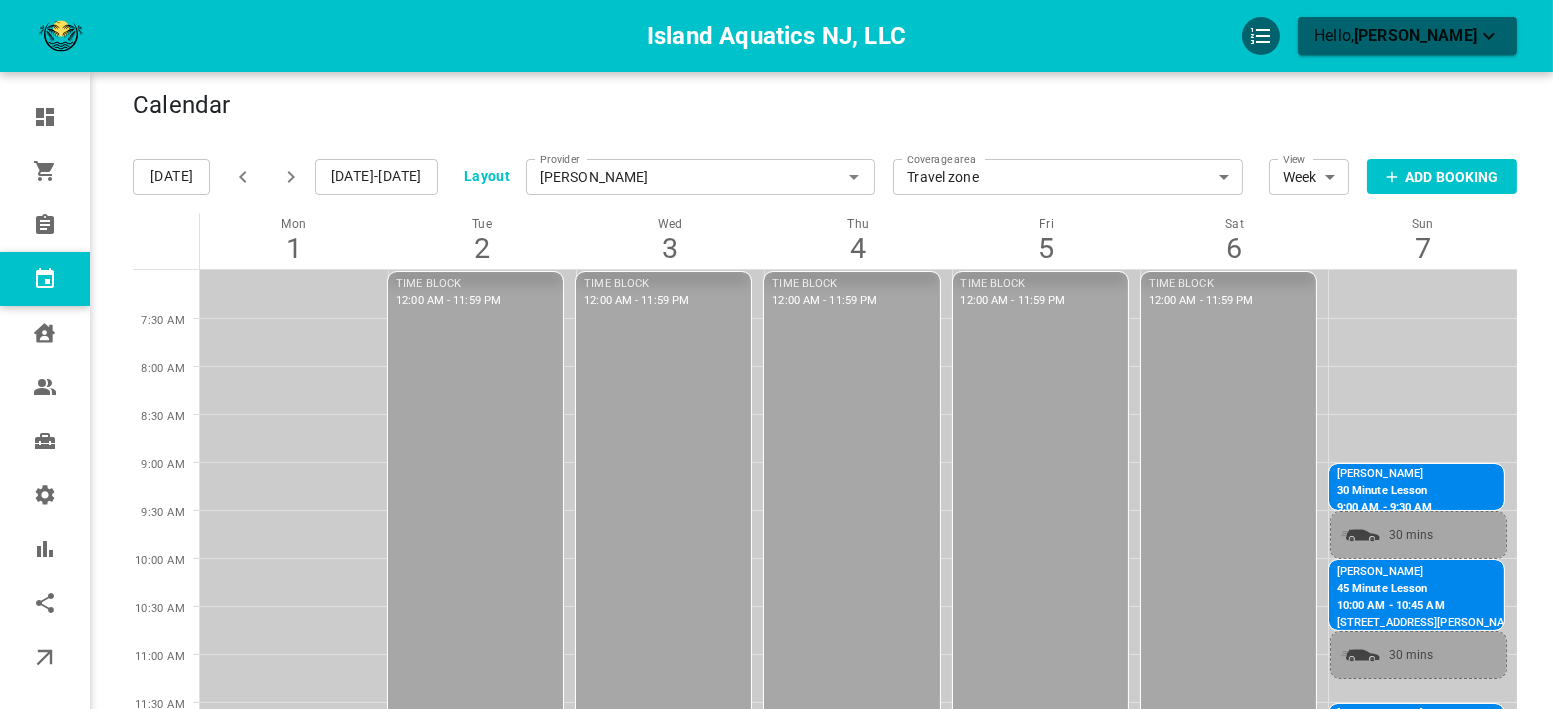 scroll, scrollTop: 0, scrollLeft: 0, axis: both 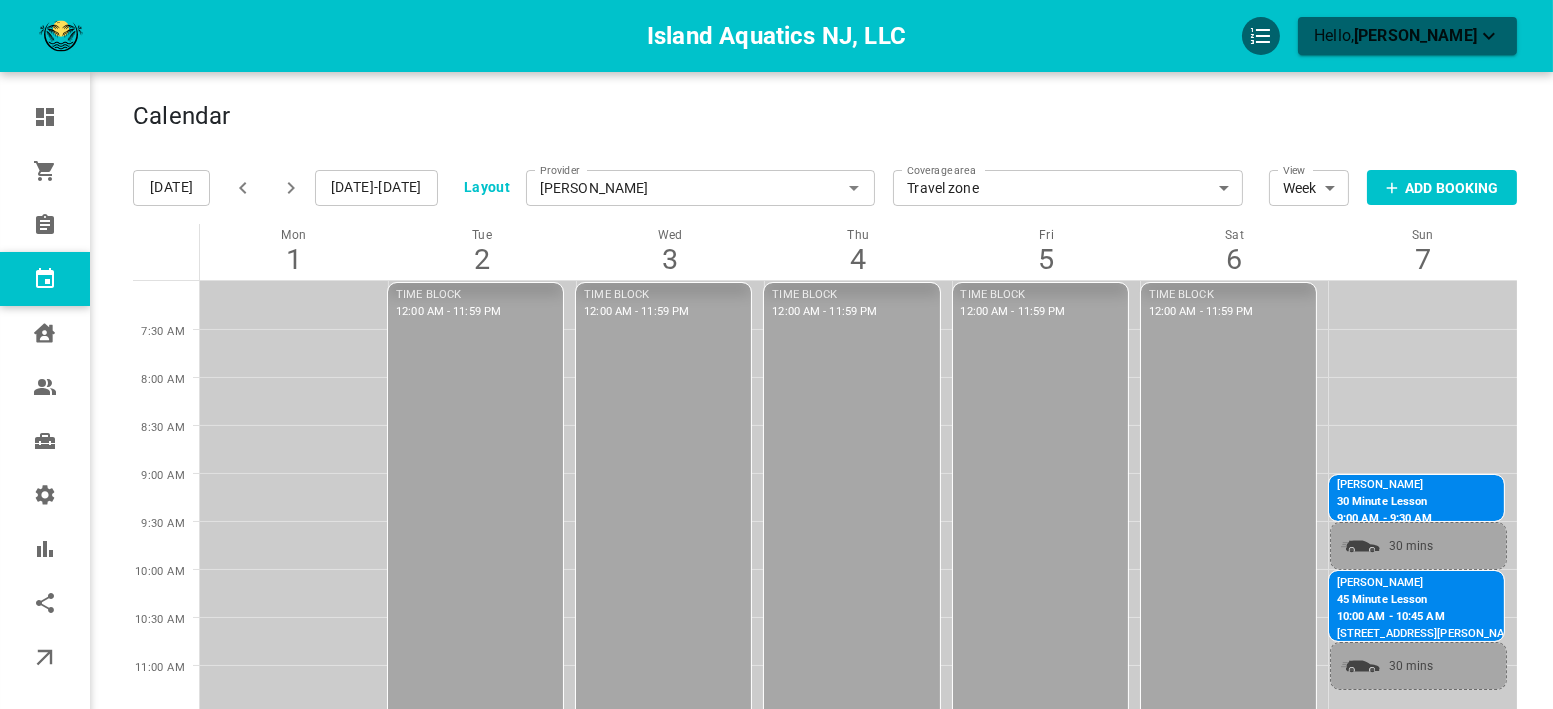 click 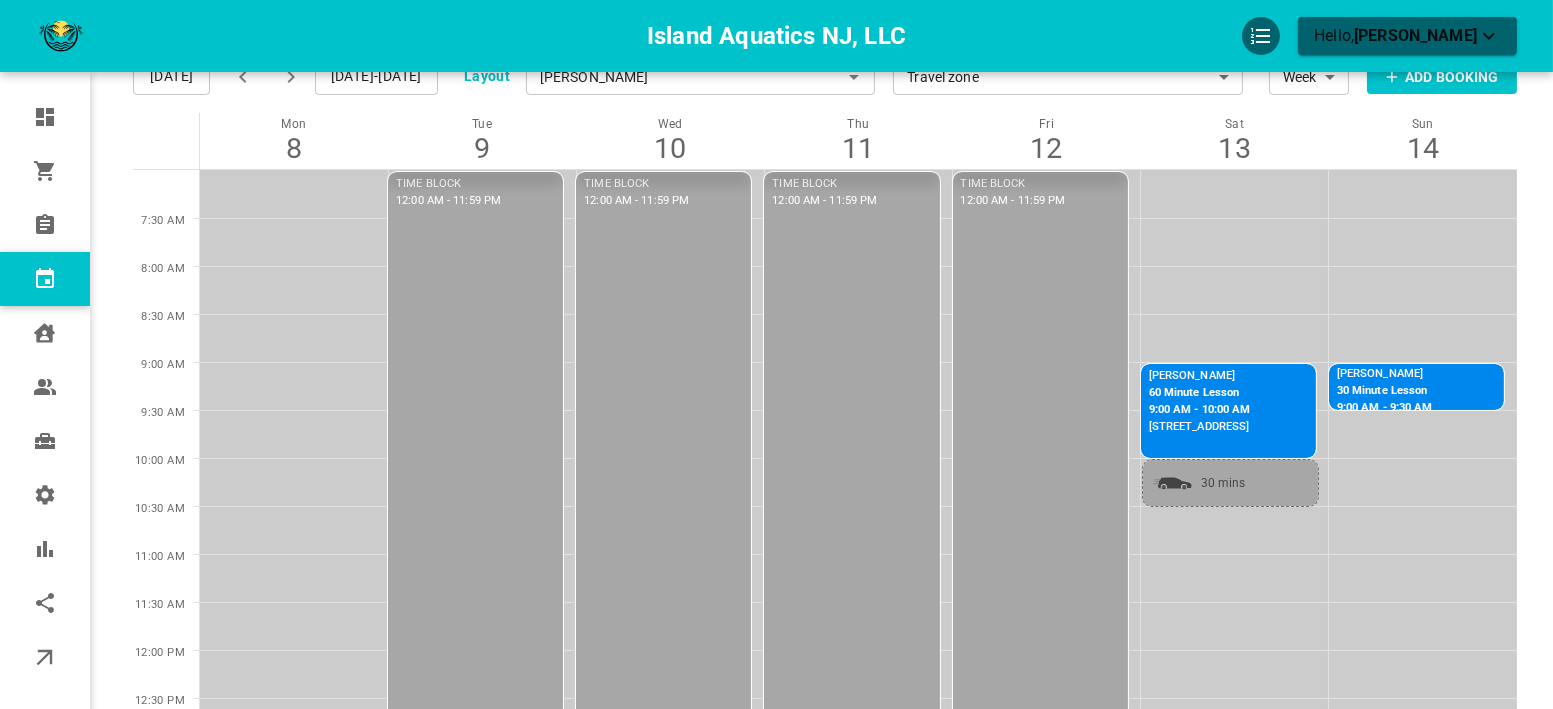 scroll, scrollTop: 111, scrollLeft: 0, axis: vertical 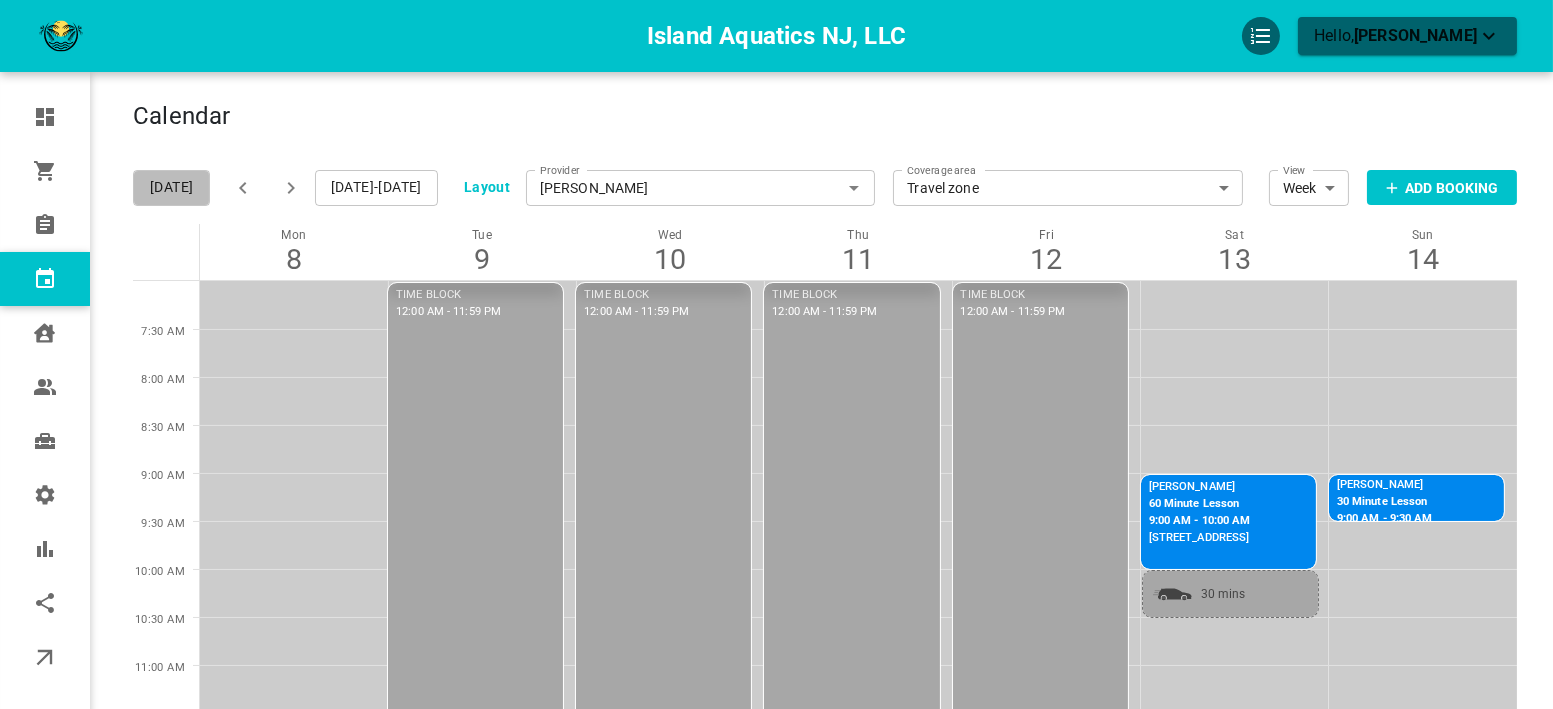 click on "[DATE]" at bounding box center (171, 188) 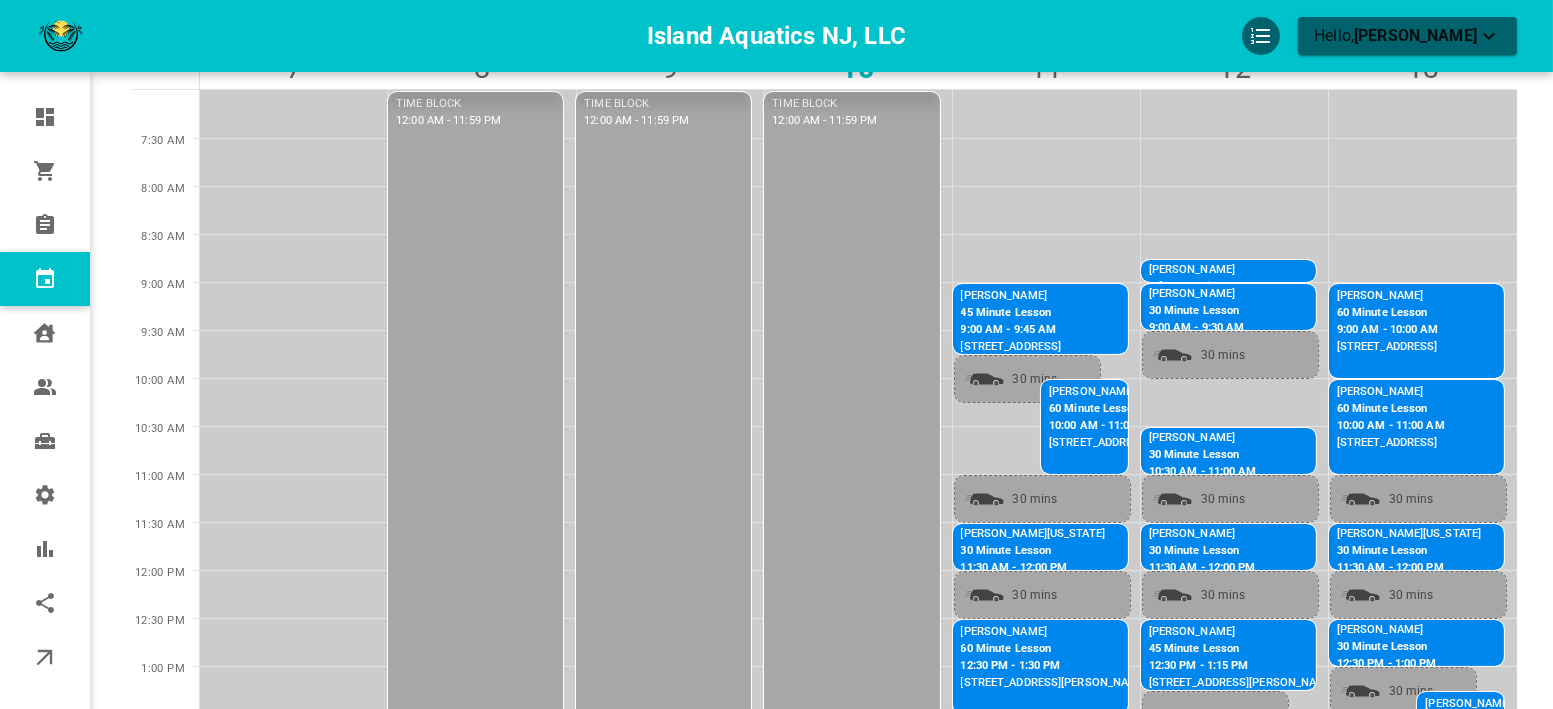 scroll, scrollTop: 222, scrollLeft: 0, axis: vertical 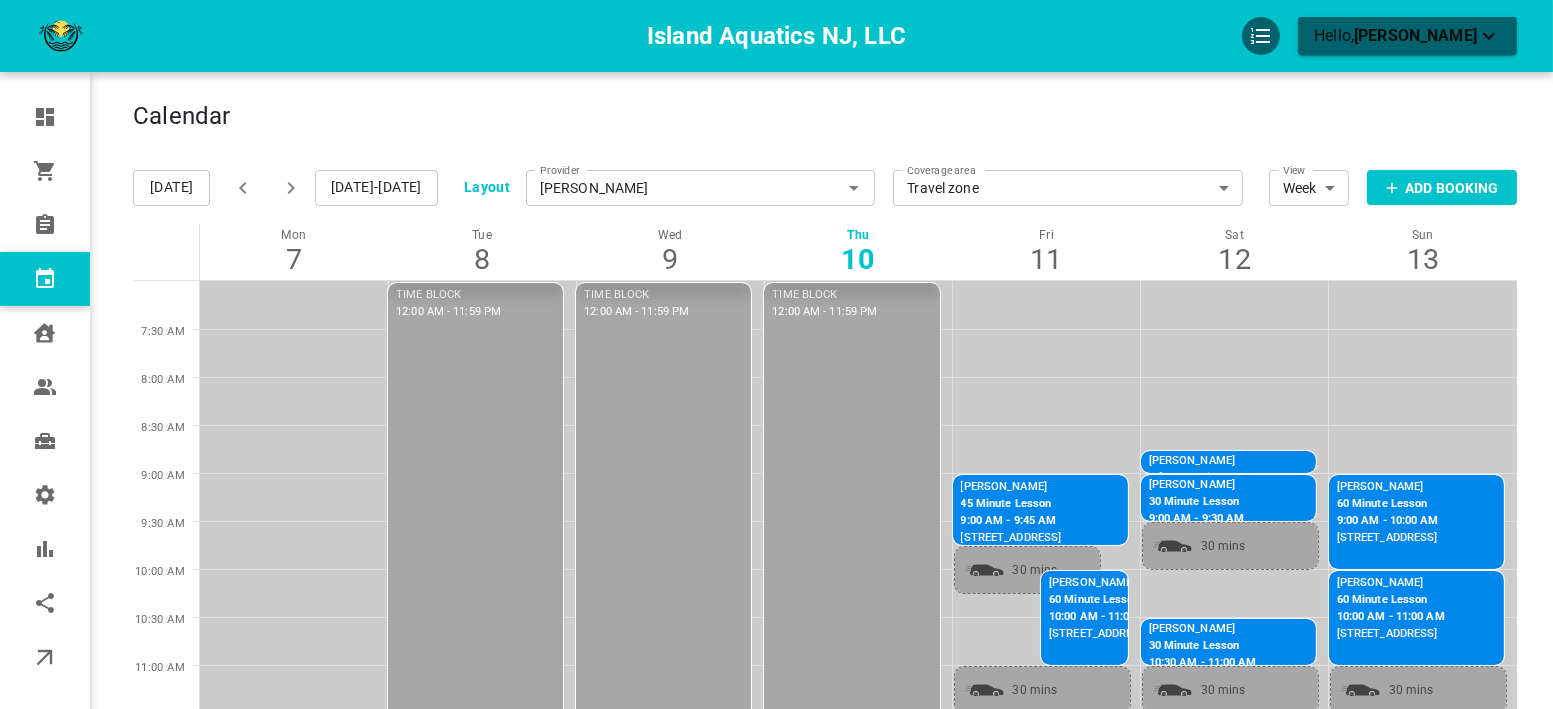 click 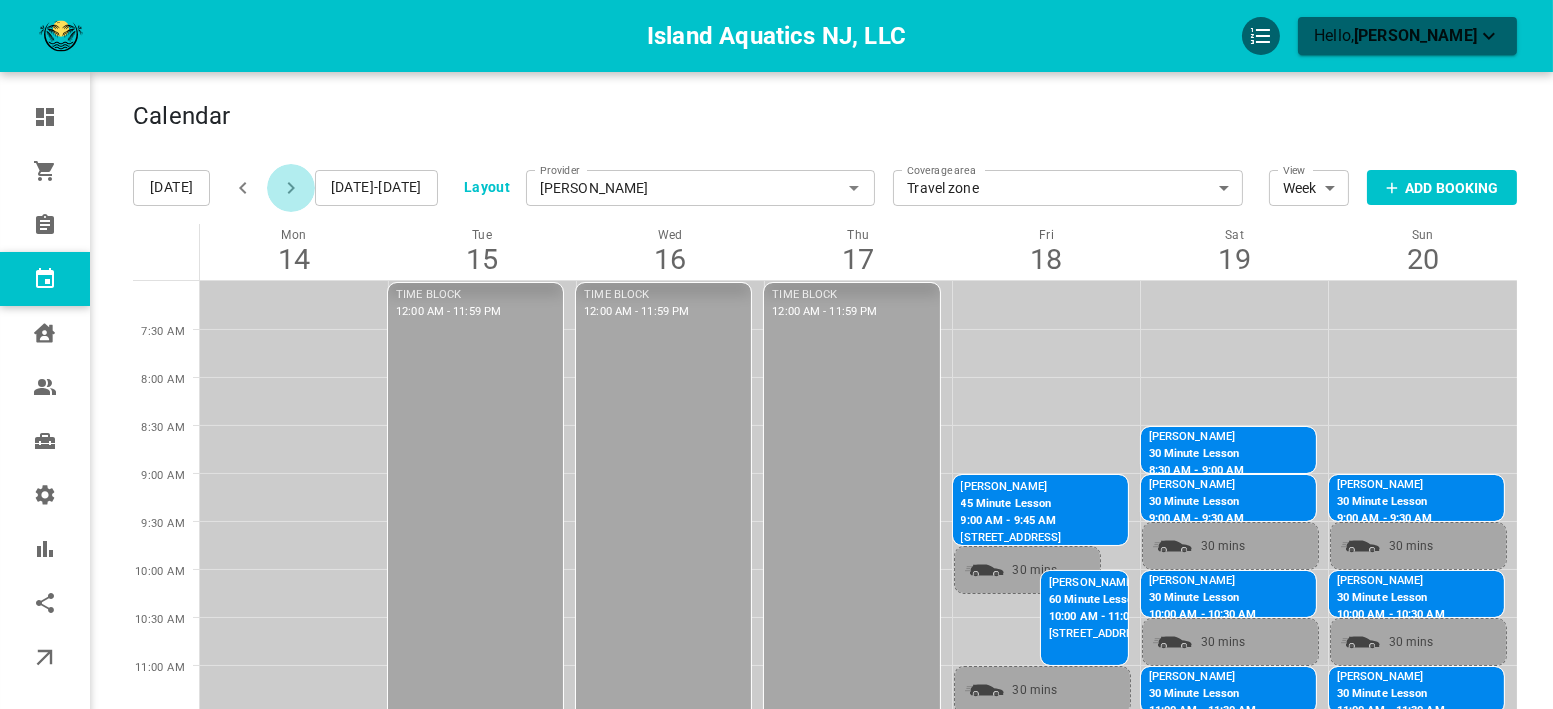 click 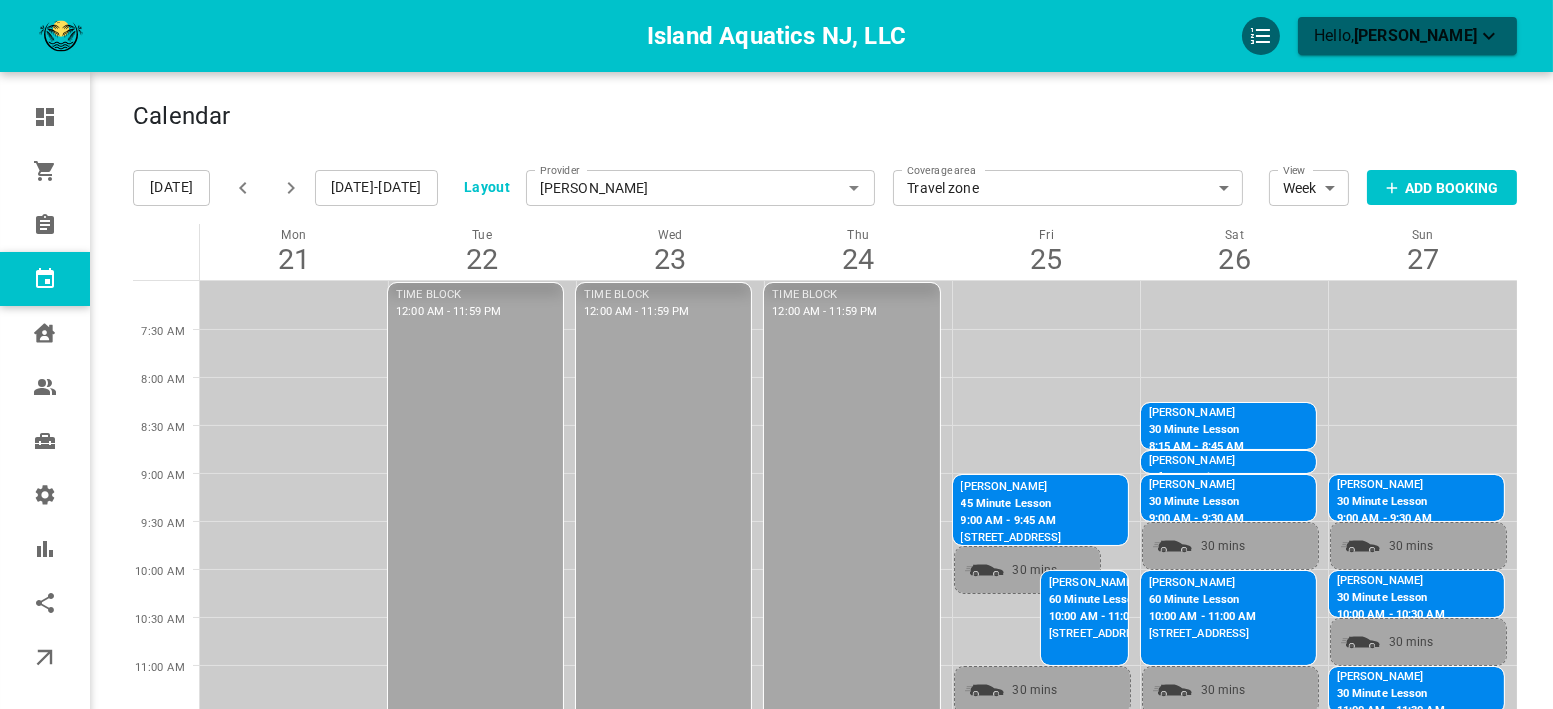 drag, startPoint x: 242, startPoint y: 191, endPoint x: 466, endPoint y: 232, distance: 227.72131 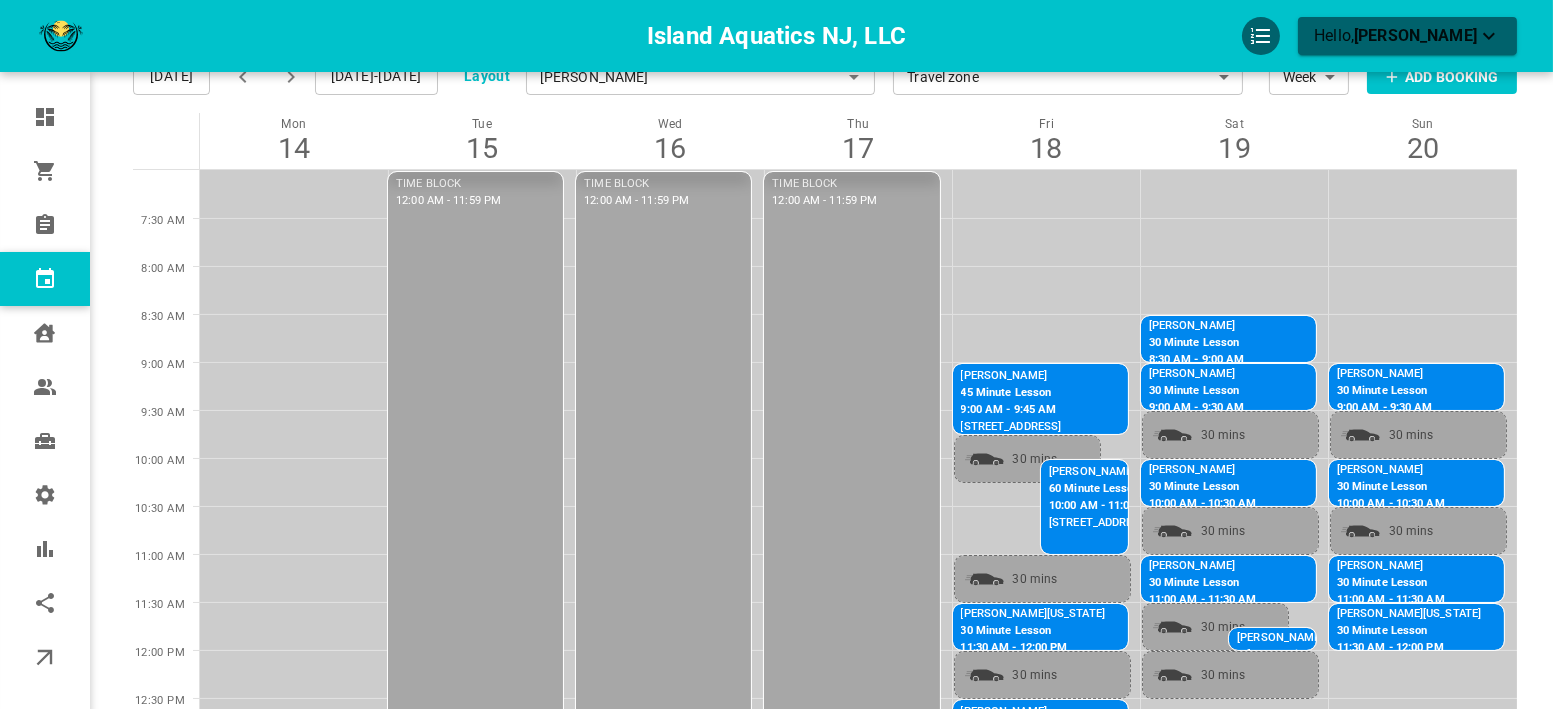 scroll, scrollTop: 0, scrollLeft: 0, axis: both 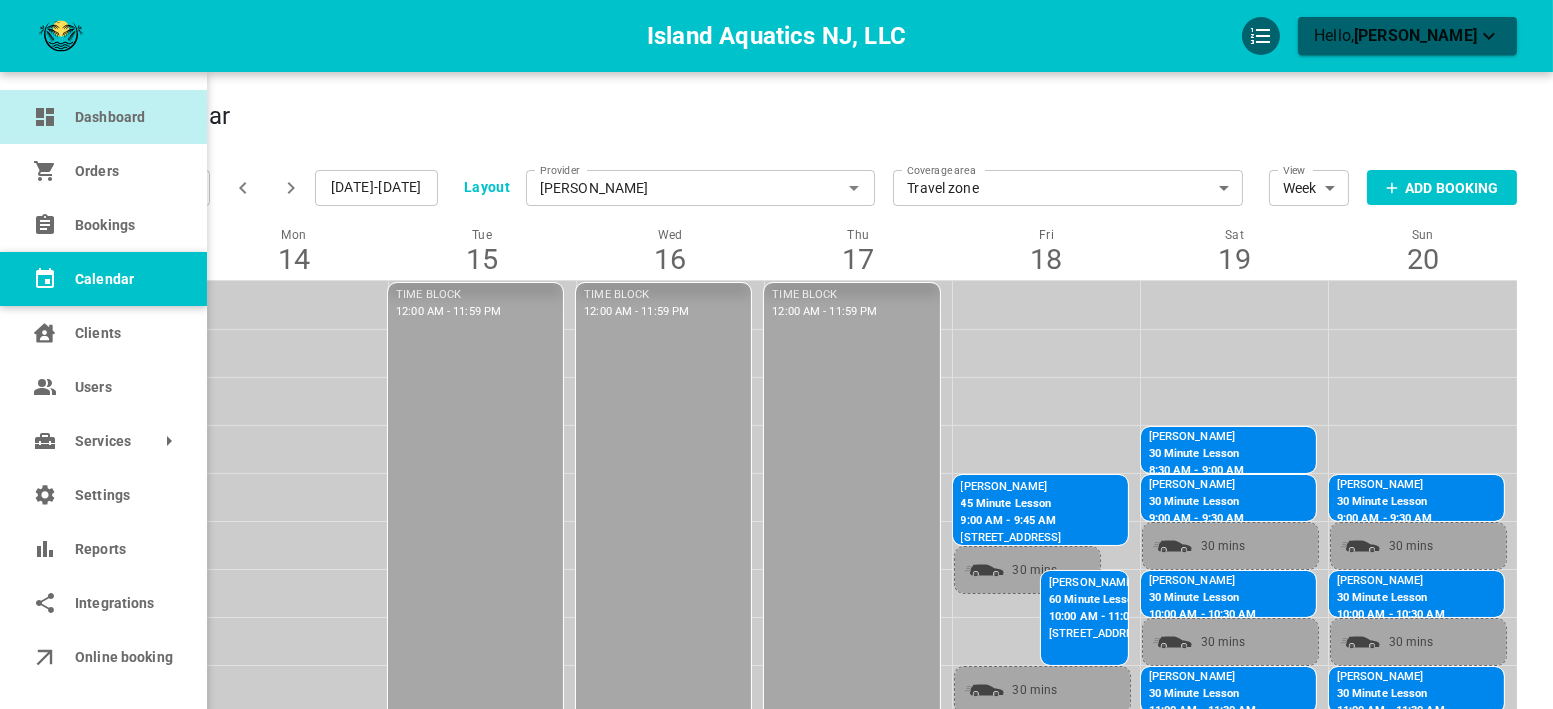 click on "Dashboard" at bounding box center [123, 117] 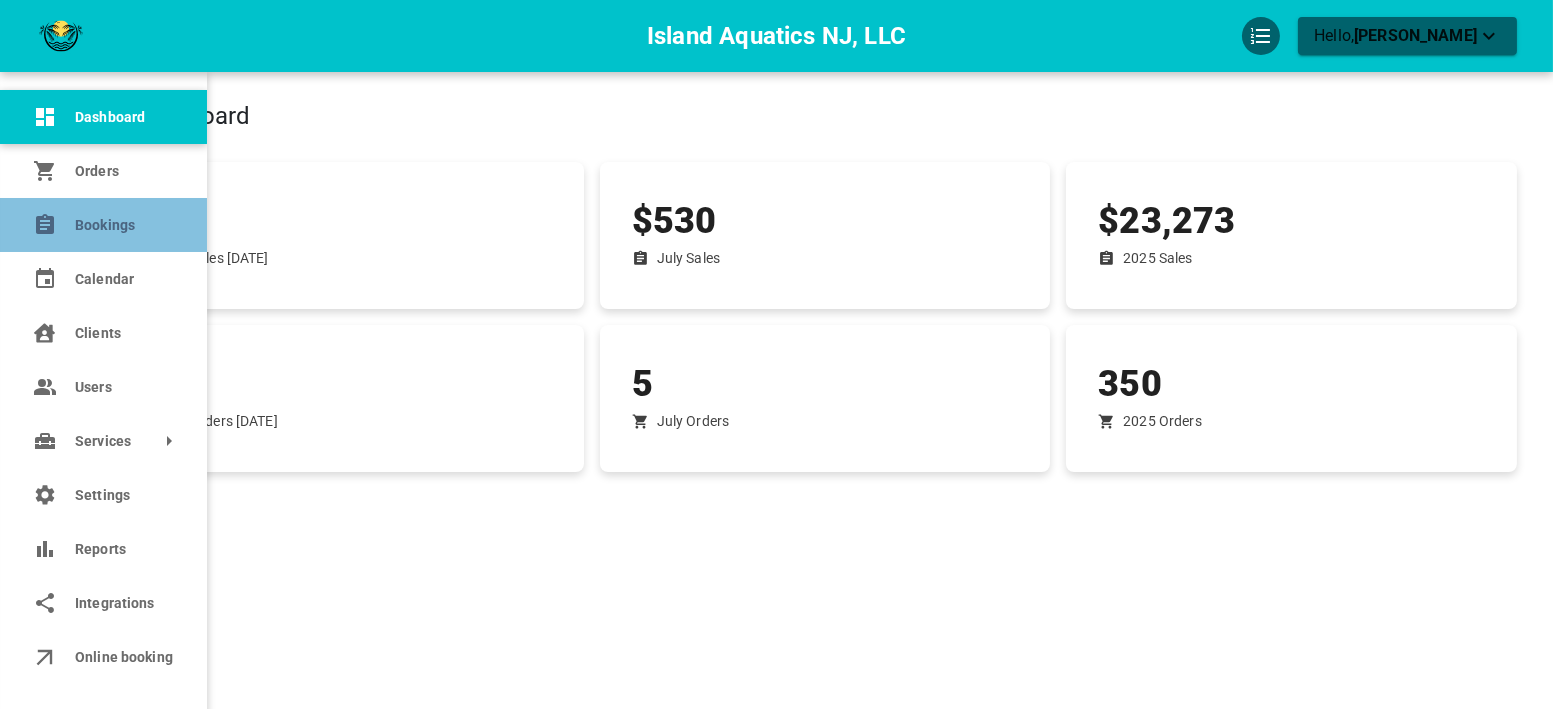 click on "Bookings" at bounding box center [123, 225] 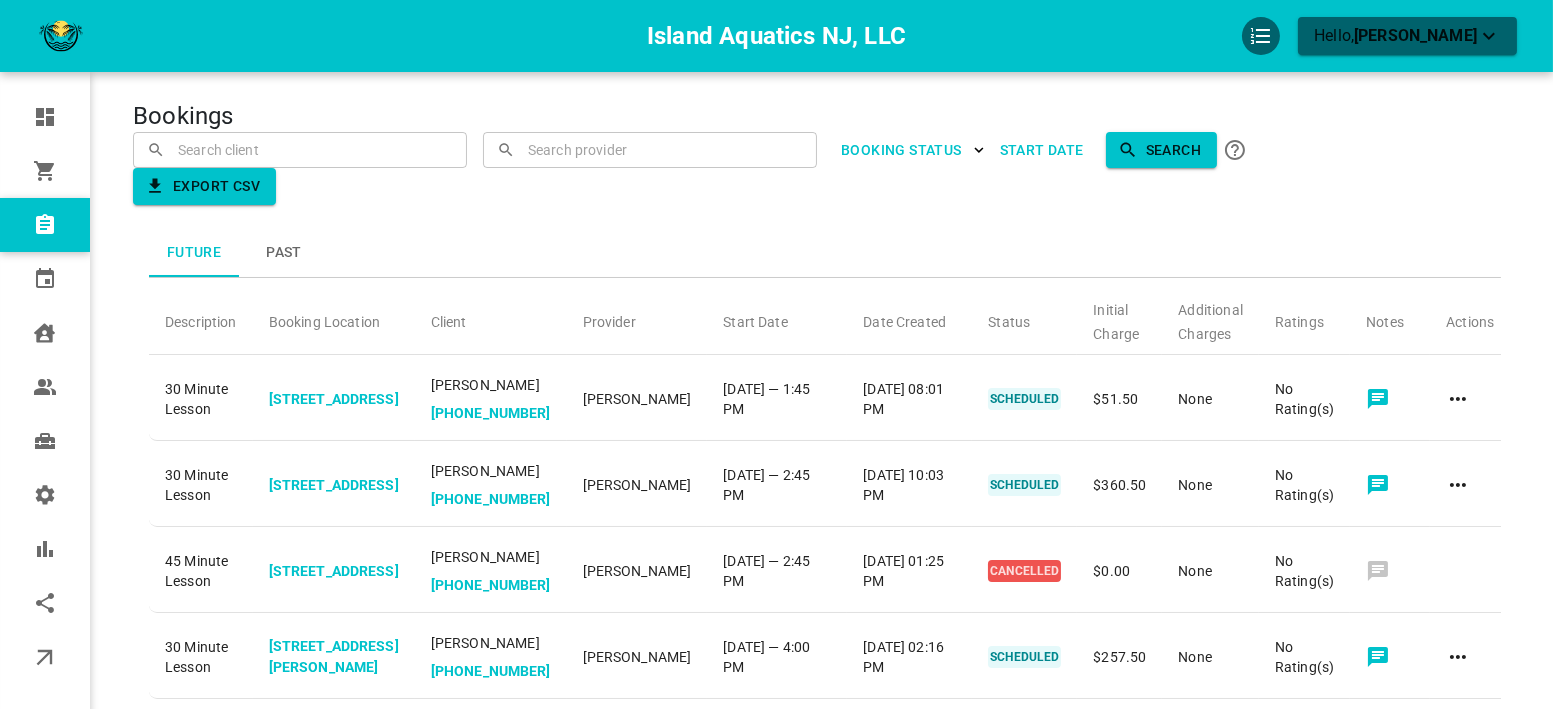 click on "Bookings ​ ​ ​ ​ BOOKING STATUS Start Date Search Export CSV Future Past Description Booking Location Client Provider Start Date Date Created Status Initial Charge Additional Charges Ratings Notes Actions 30 Minute Lesson [STREET_ADDRESS] [PERSON_NAME] [PHONE_NUMBER] [PERSON_NAME][DATE] — 1:45 PM  [DATE] 08:01 PM SCHEDULED $51.50 None No Rating(s) 30 Minute Lesson [STREET_ADDRESS] [PERSON_NAME] [PHONE_NUMBER] [PERSON_NAME][DATE] — 2:45 PM  [DATE] 10:03 PM SCHEDULED $360.50 None No Rating(s) 45 Minute Lesson [STREET_ADDRESS] [PERSON_NAME] [PHONE_NUMBER] [PERSON_NAME][DATE] — 2:45 PM  [DATE] 01:25 PM CANCELLED $0.00 None No Rating(s) 30 Minute Lesson [STREET_ADDRESS][PERSON_NAME] [PERSON_NAME] [PHONE_NUMBER] [PERSON_NAME][DATE] — 4:00 PM  [DATE] 02:16 PM SCHEDULED $257.50 None No Rating(s) 45 Minute Lesson [STREET_ADDRESS] None" at bounding box center (825, 463) 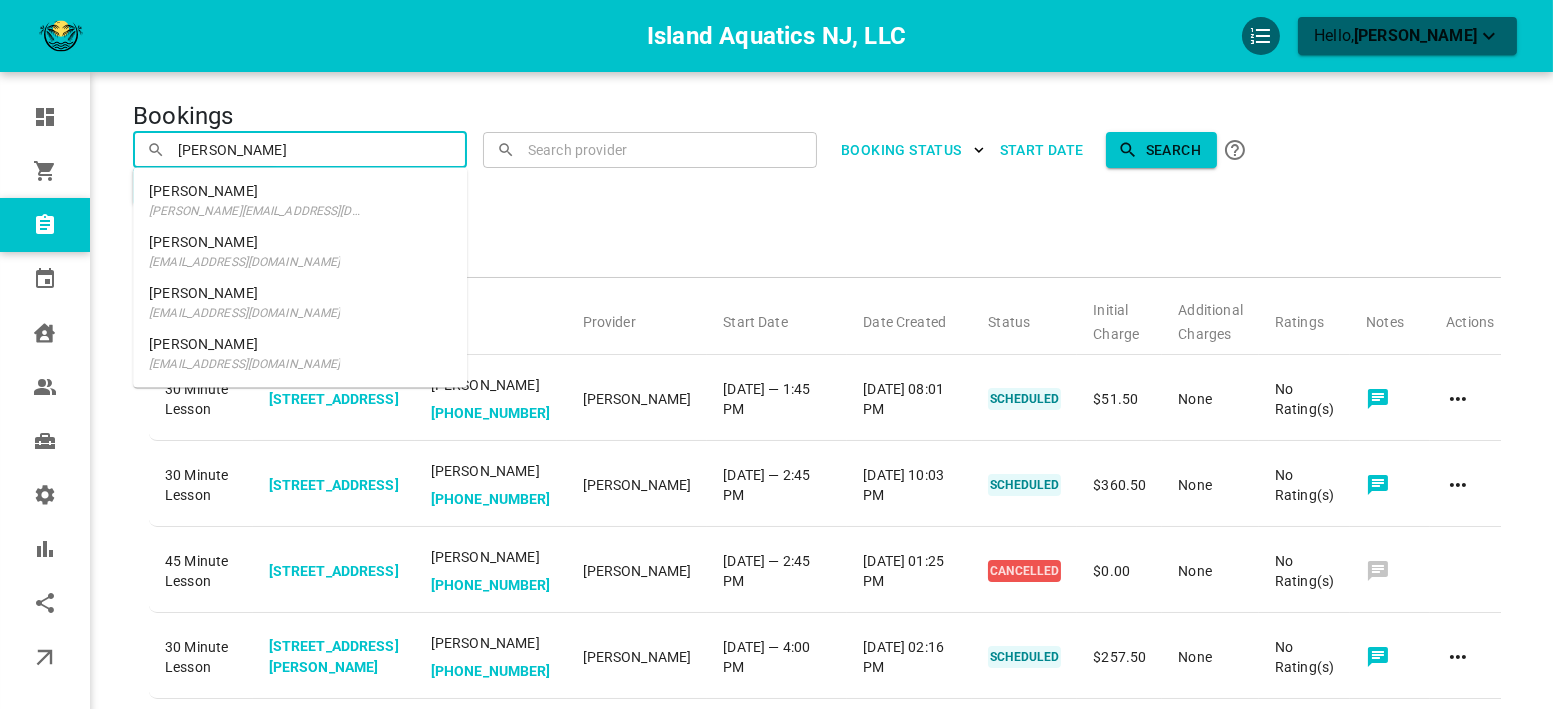 click on "[PERSON_NAME][EMAIL_ADDRESS][DOMAIN_NAME]" at bounding box center (258, 211) 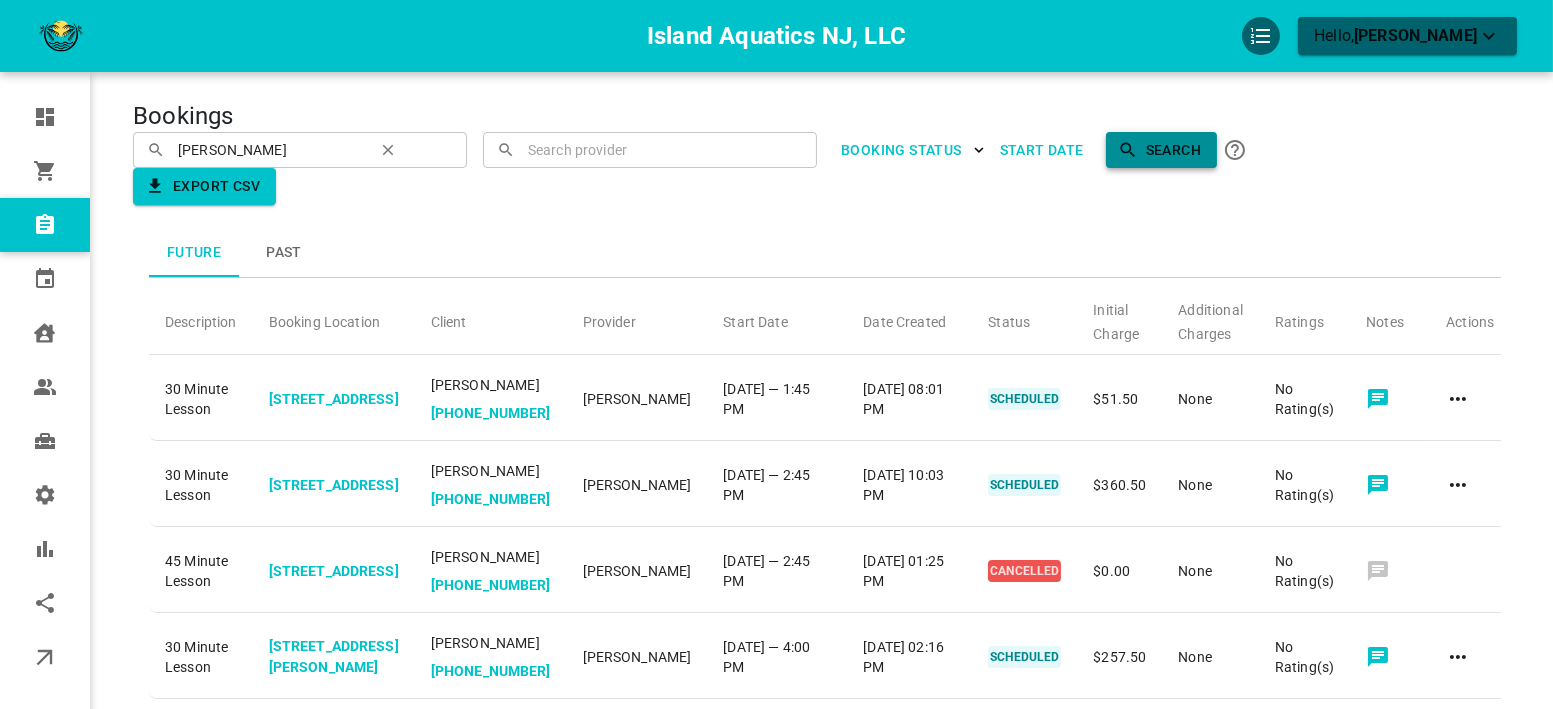 click 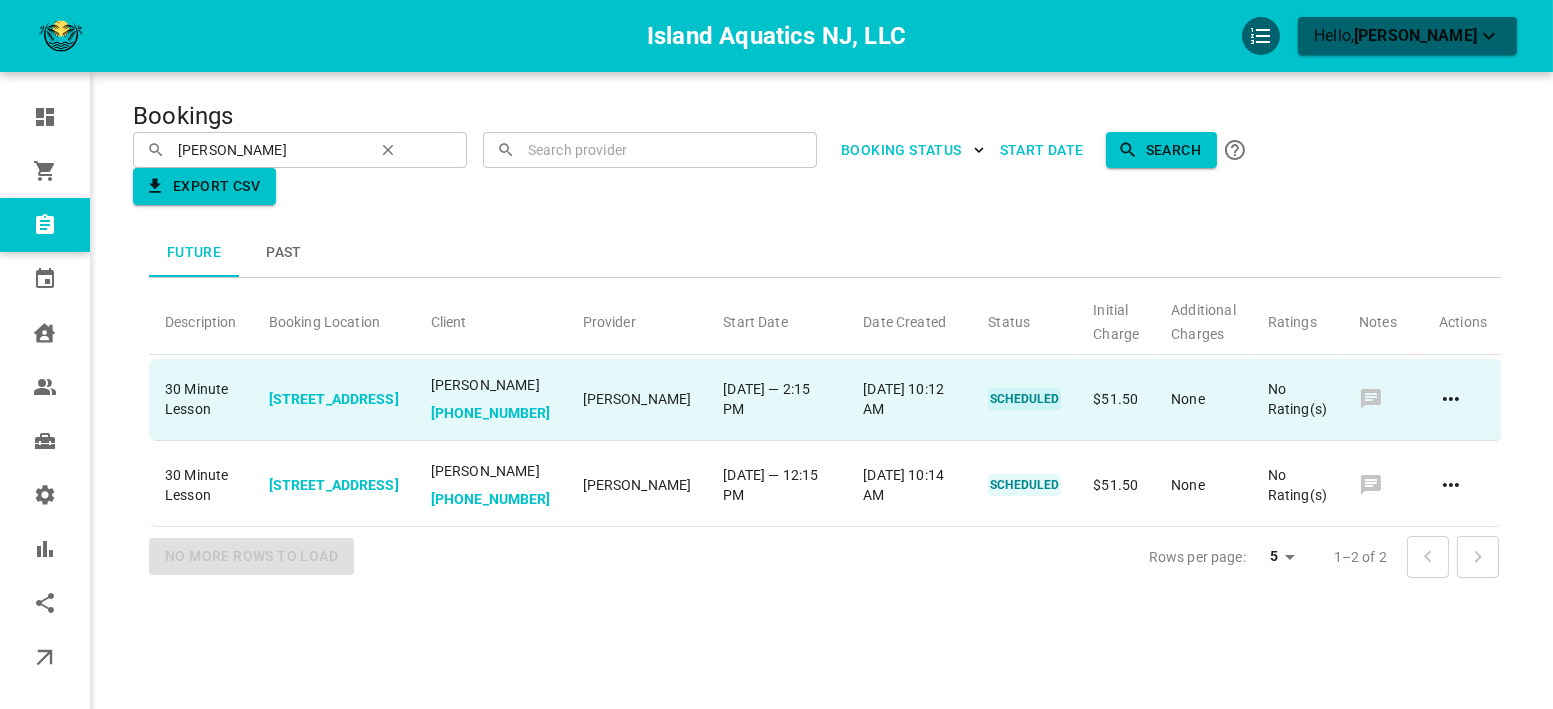 click 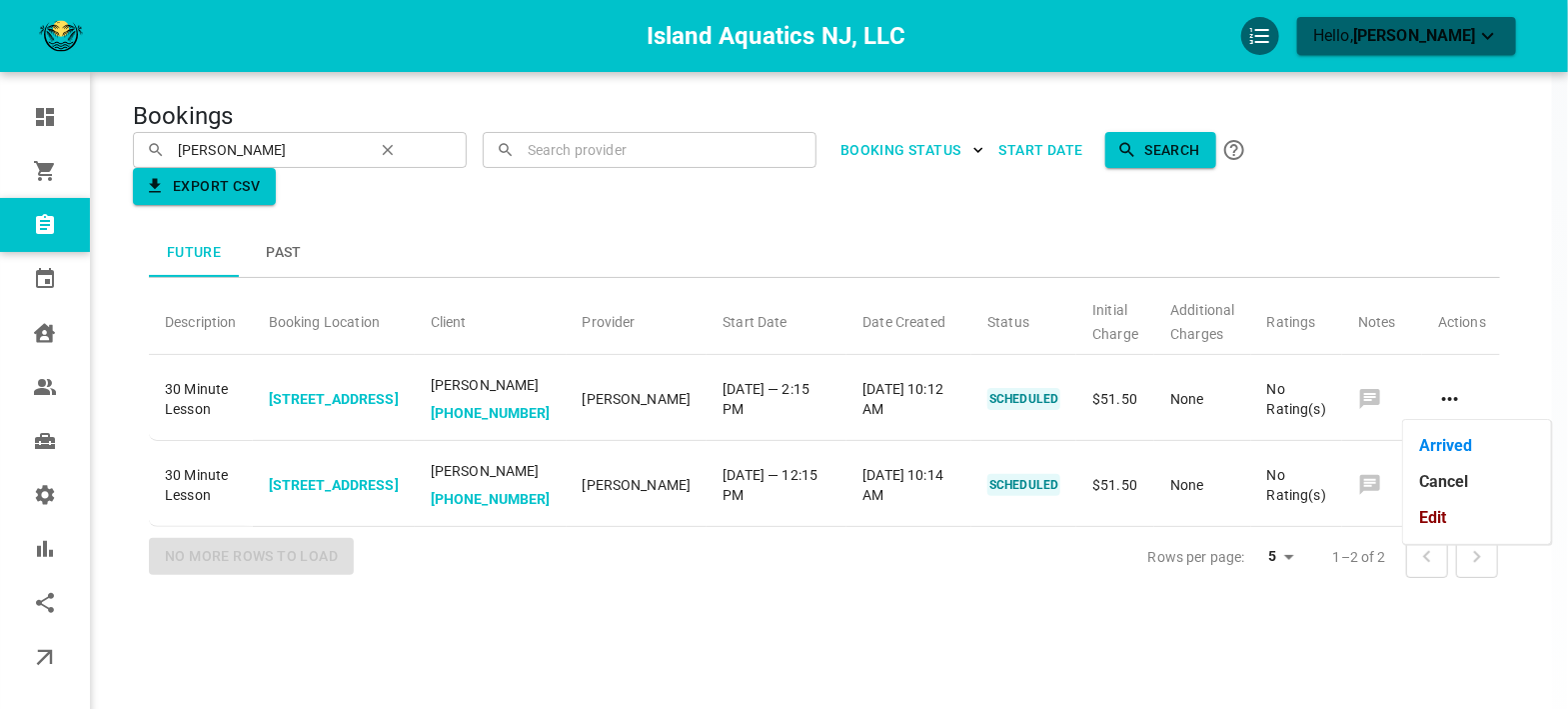 click on "Edit" at bounding box center [1477, 518] 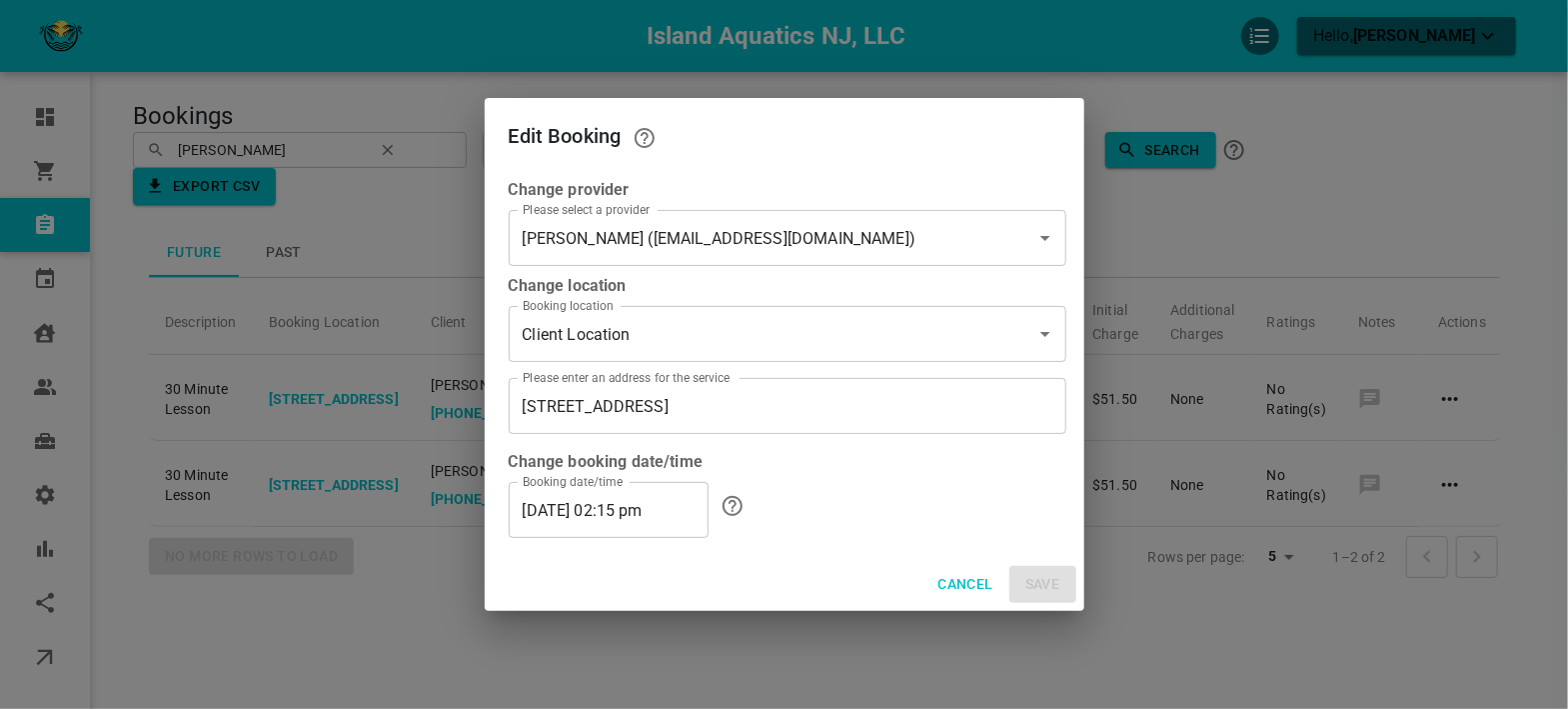 type on "[STREET_ADDRESS]" 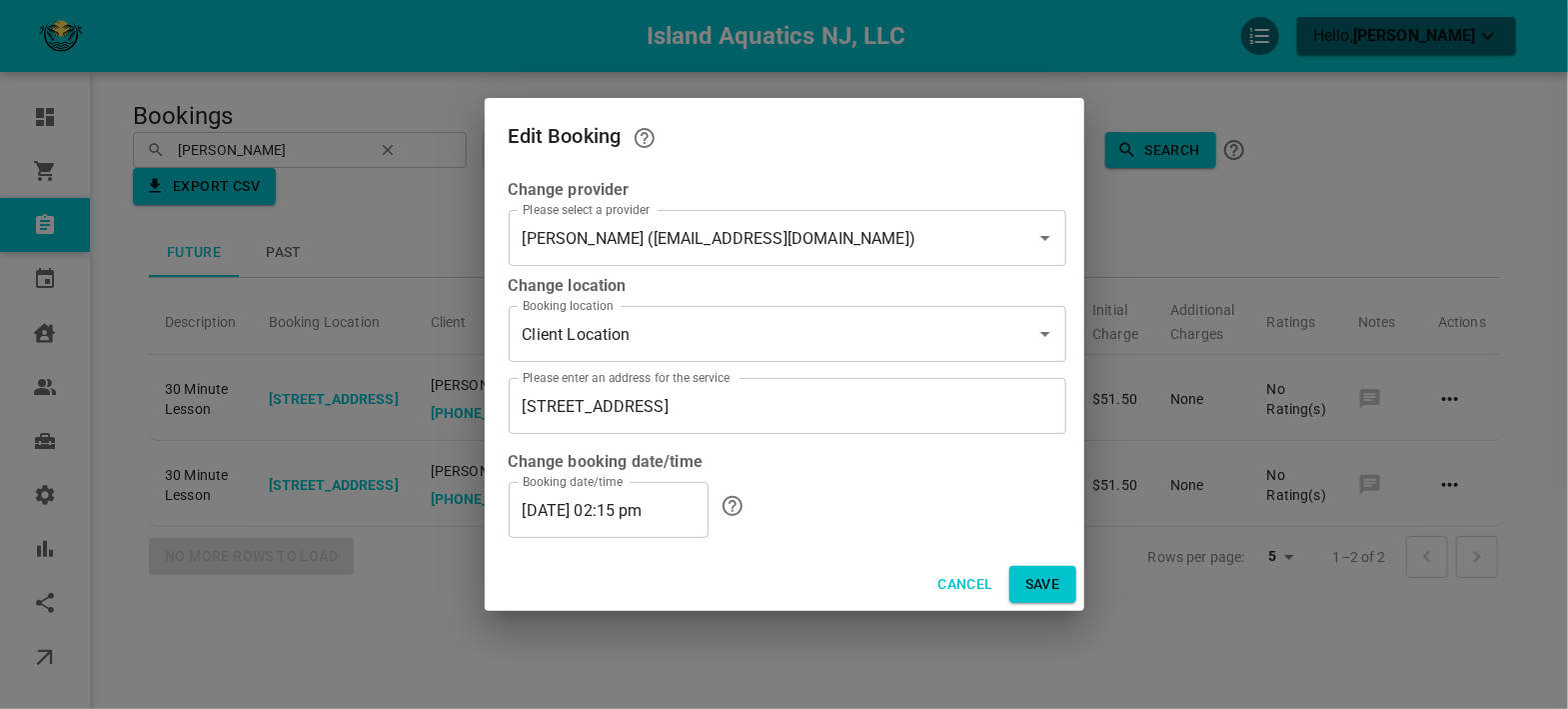 click on "[DATE] 02:15 pm" at bounding box center (609, 510) 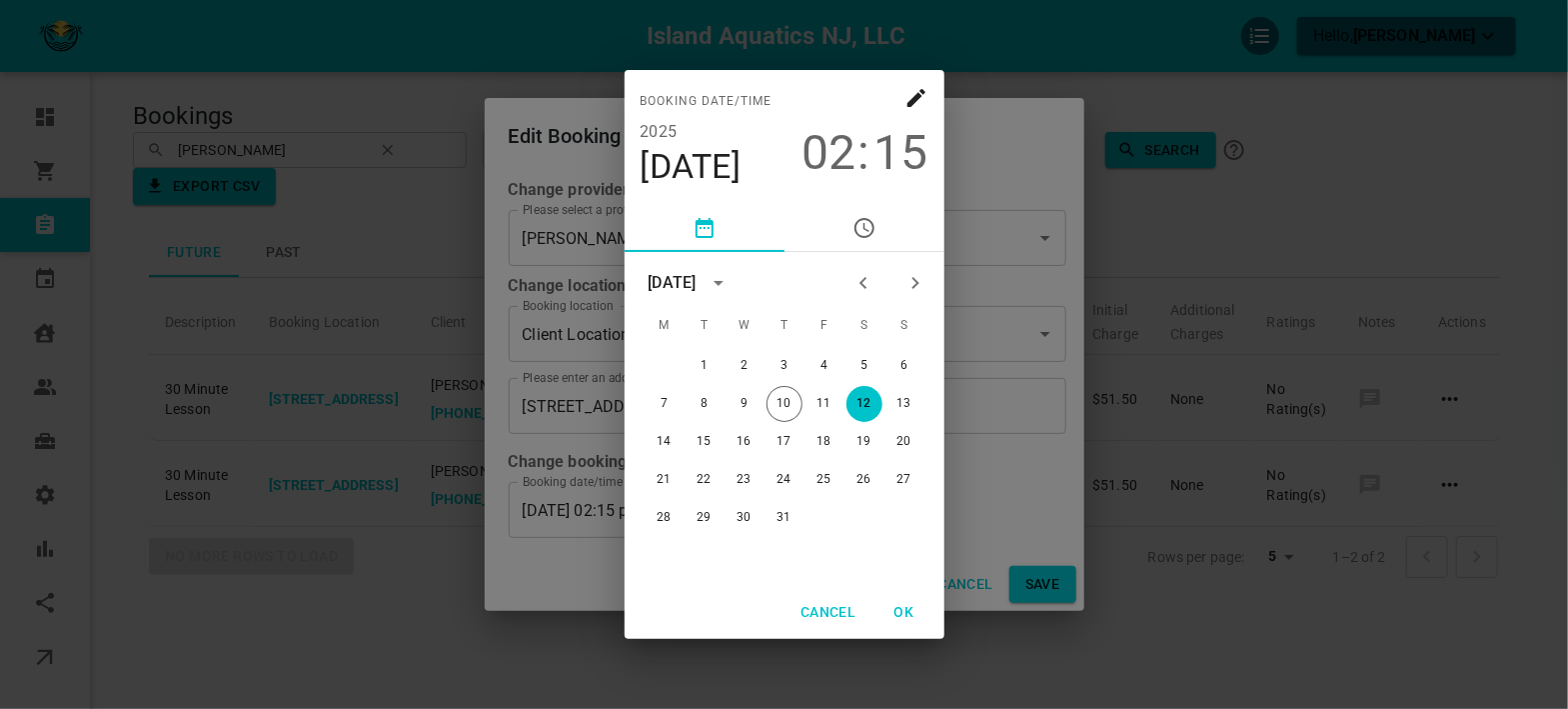 click on "02" at bounding box center (829, 153) 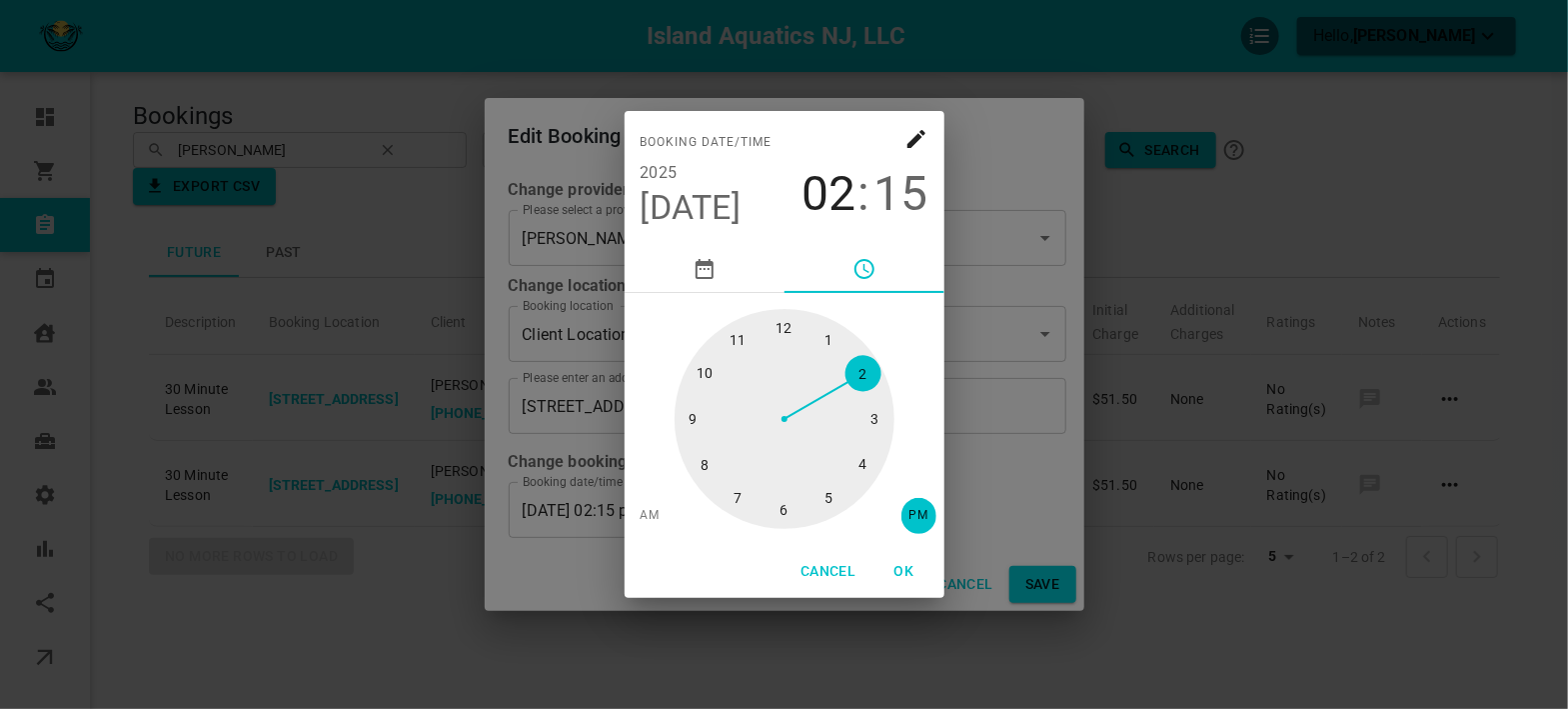 click at bounding box center [784, 419] 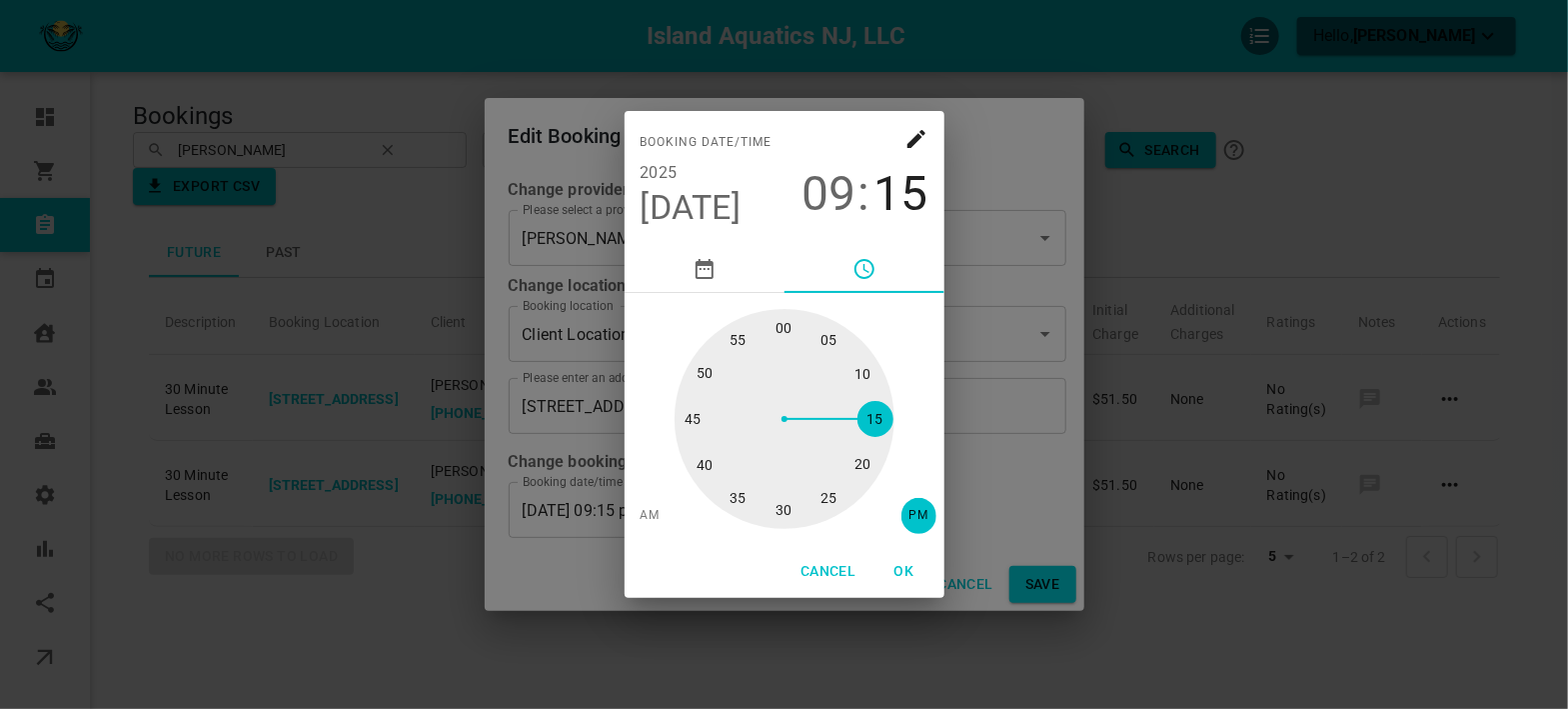 click at bounding box center (784, 419) 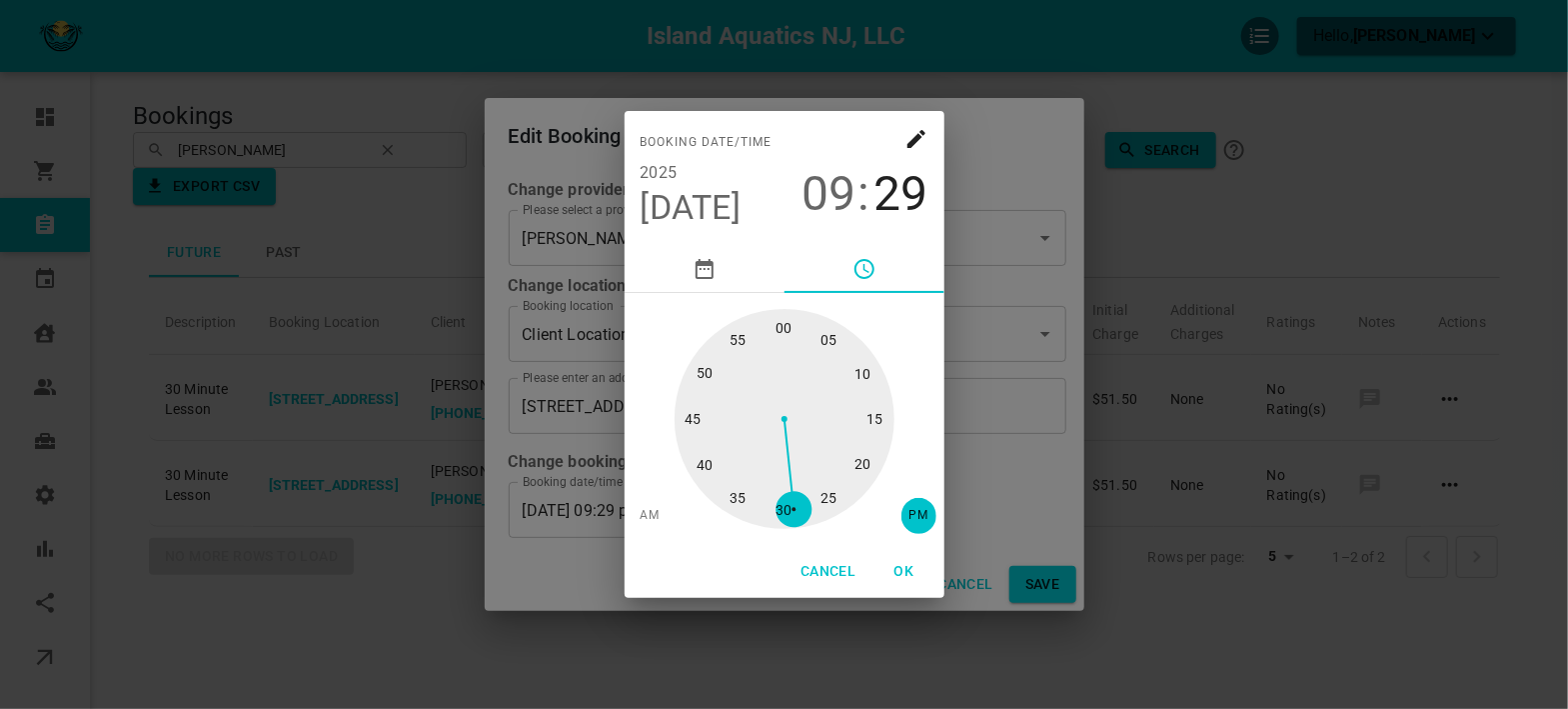 click at bounding box center (784, 419) 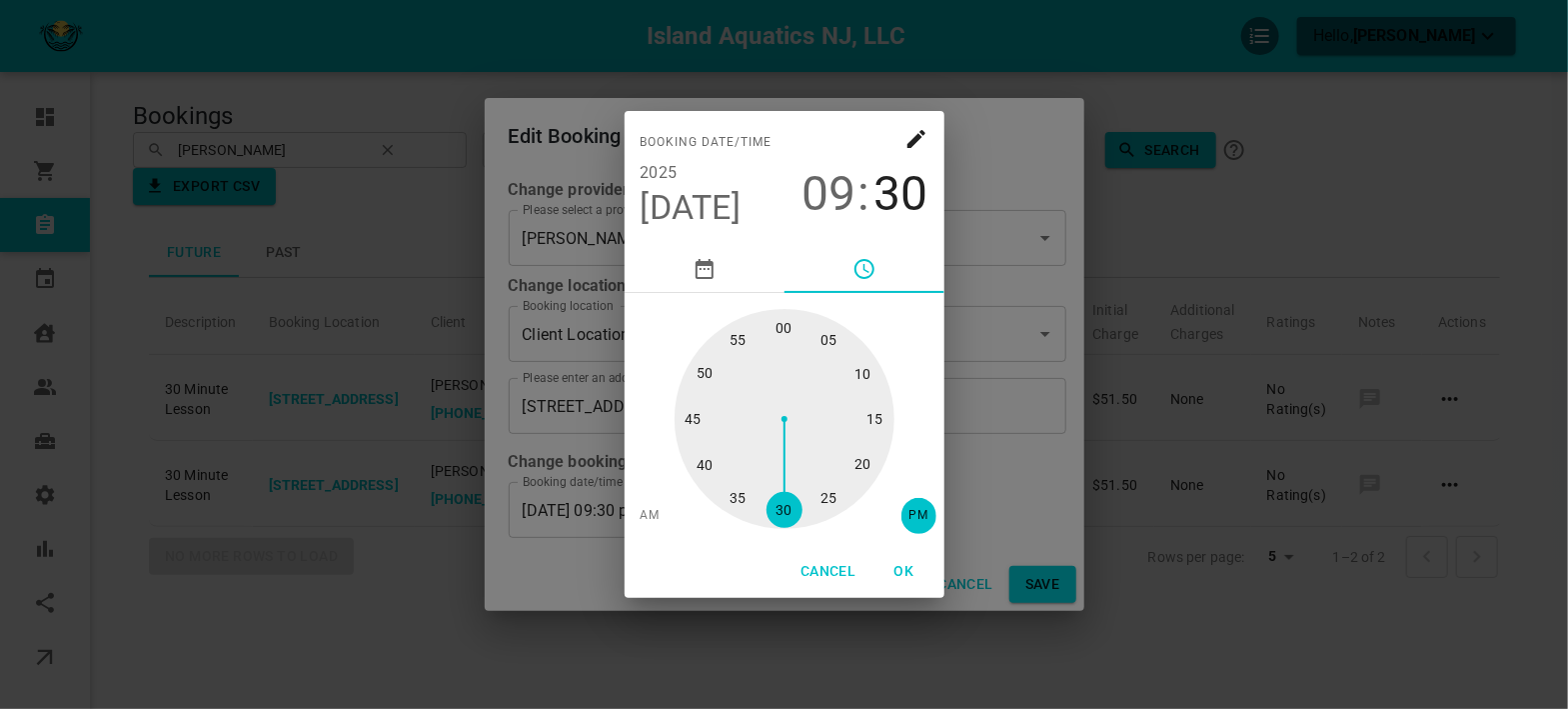 click on "AM" at bounding box center [650, 516] 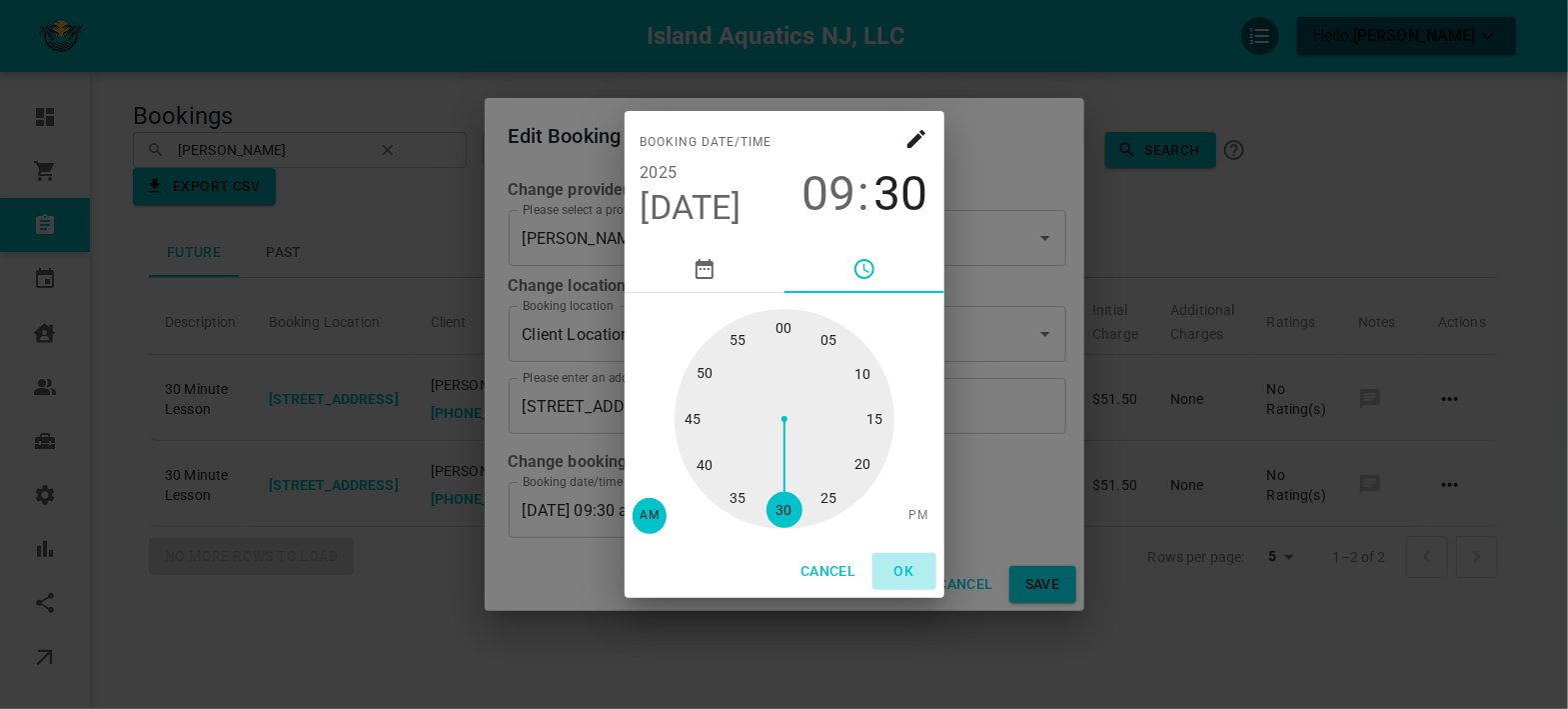click on "OK" at bounding box center [904, 571] 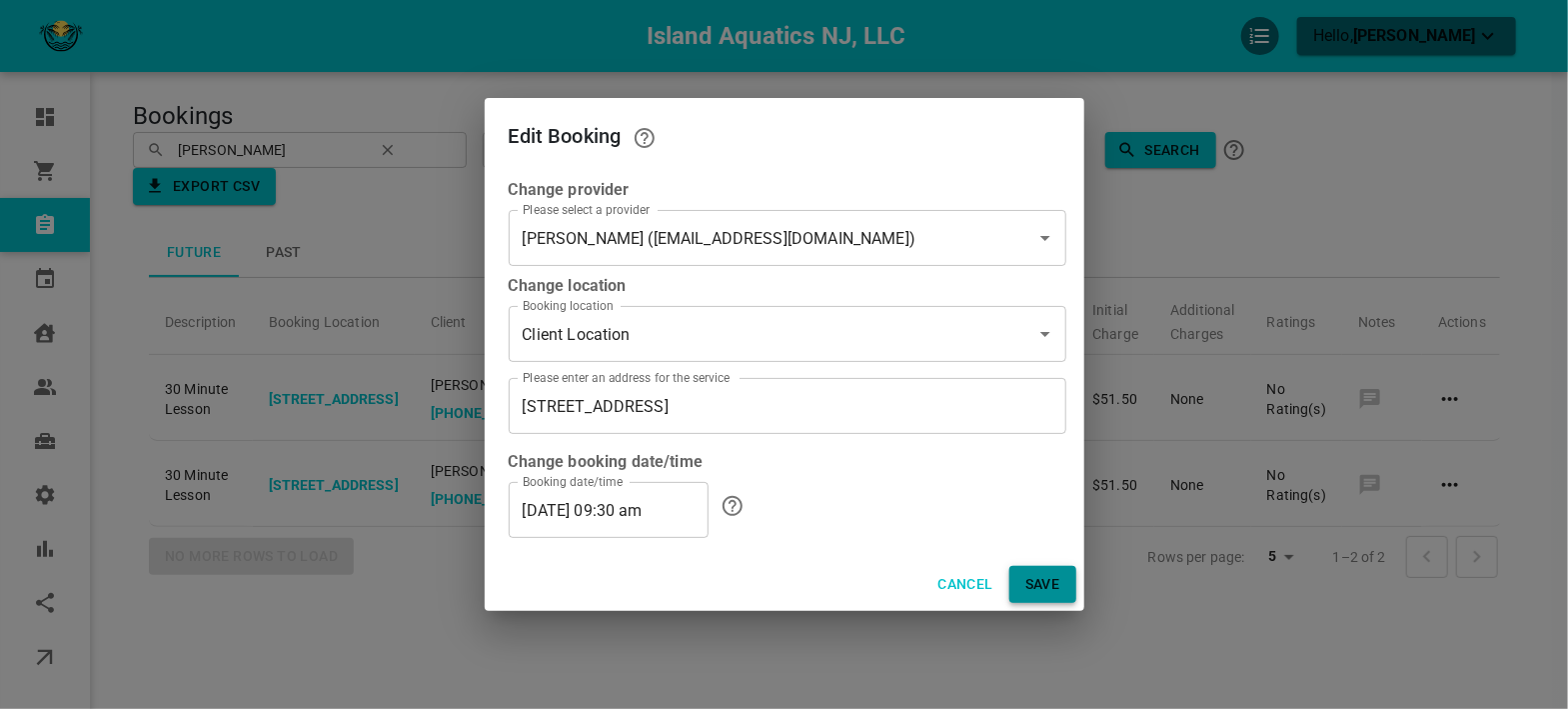 click on "Save" at bounding box center [1042, 584] 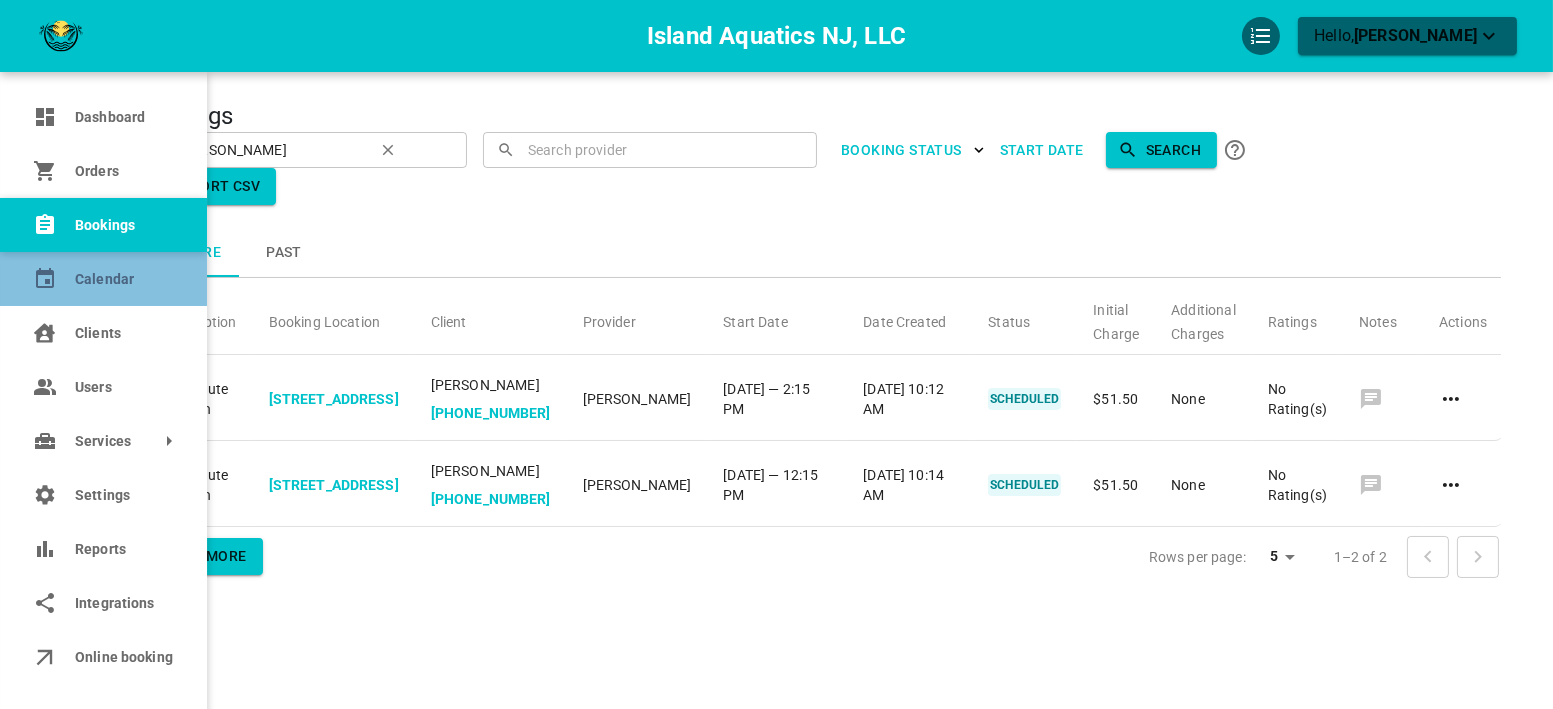 click on "Calendar" at bounding box center (103, 279) 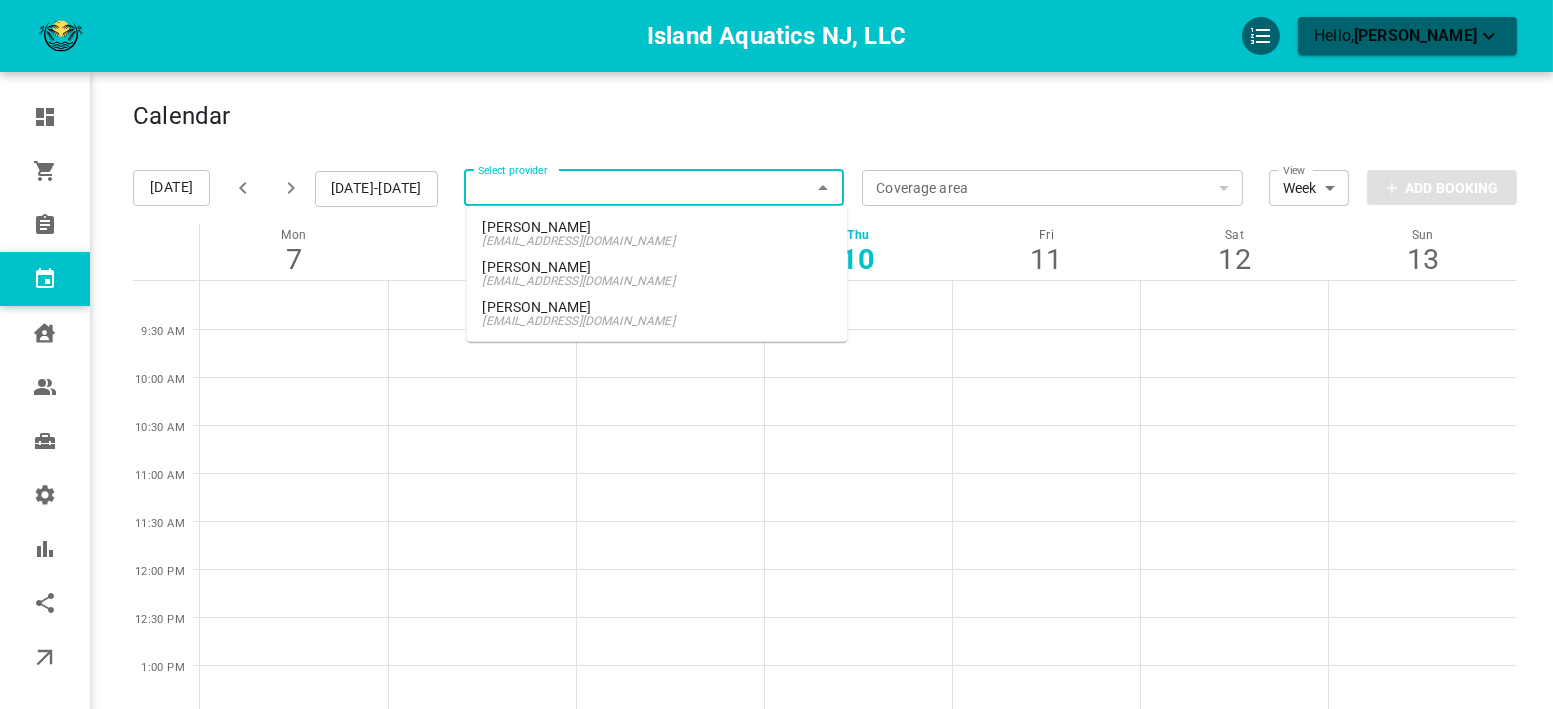 click on "Select provider" at bounding box center [654, 188] 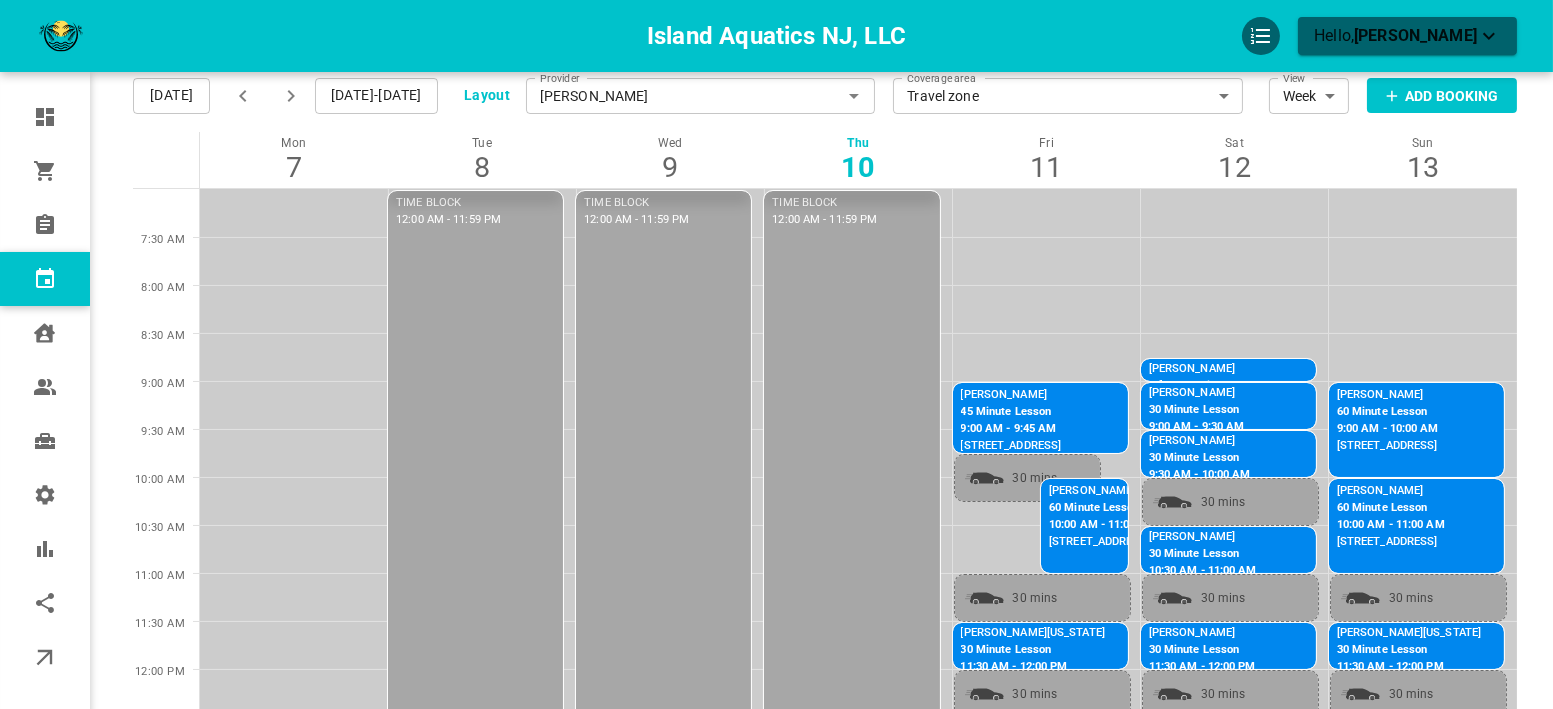 scroll, scrollTop: 0, scrollLeft: 0, axis: both 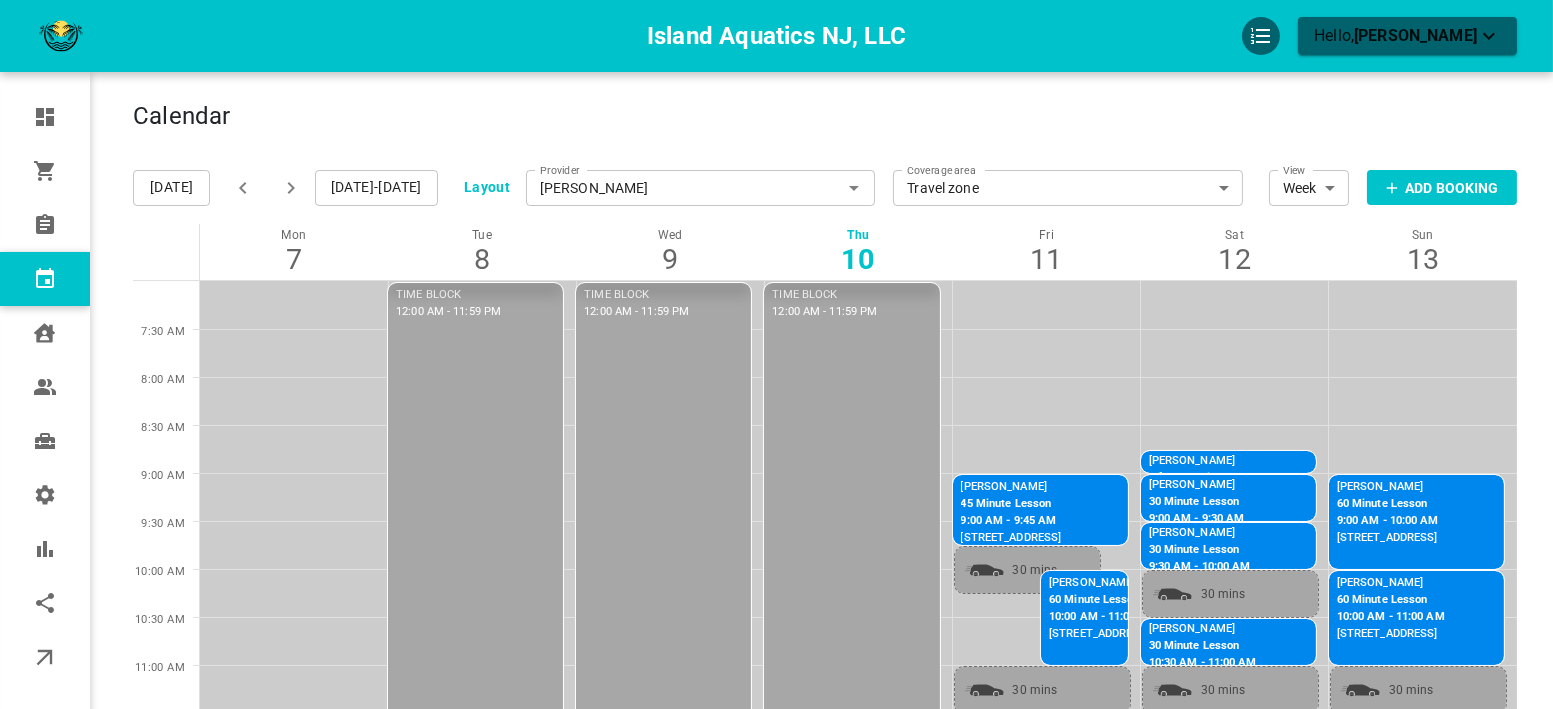 click on "Calendar Add Booking" at bounding box center (825, 127) 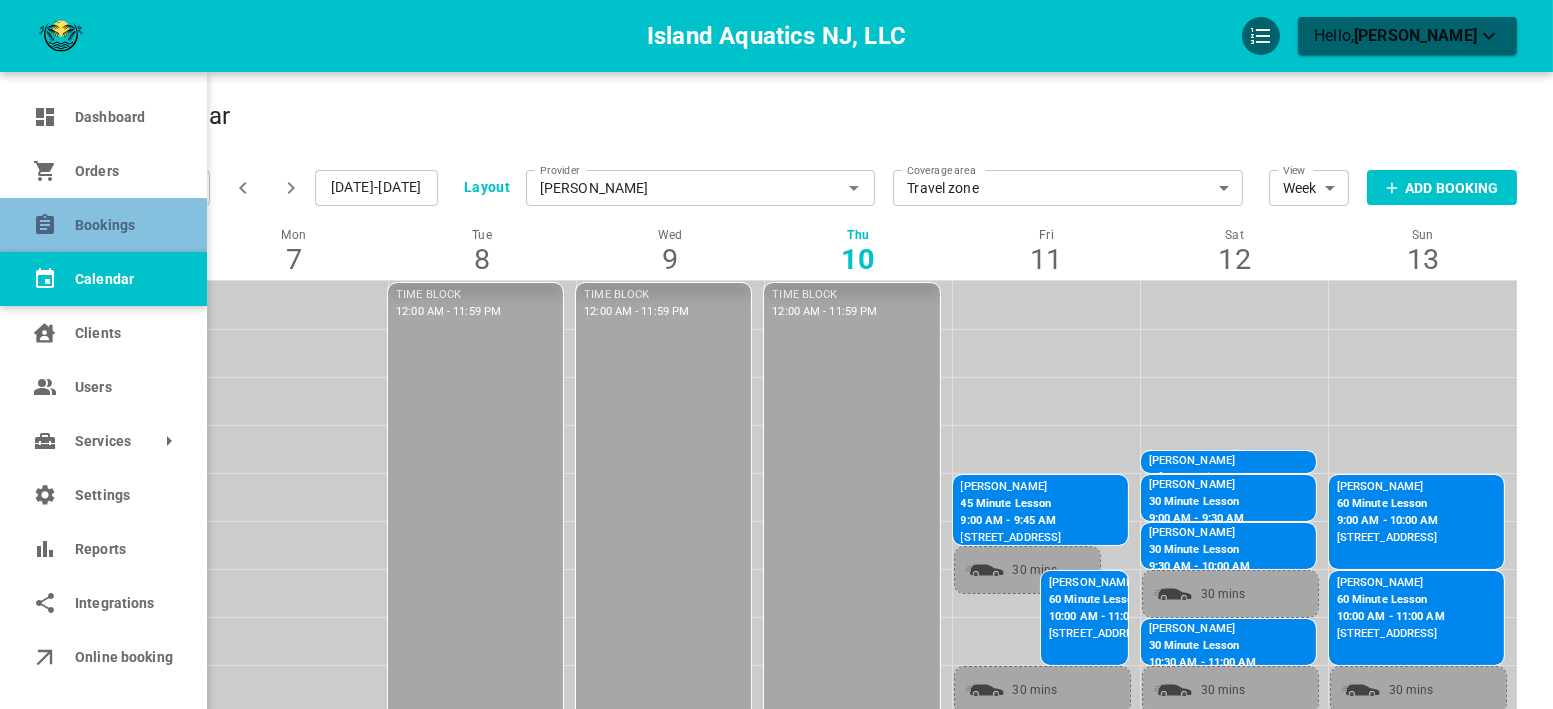 click on "Bookings" at bounding box center (103, 225) 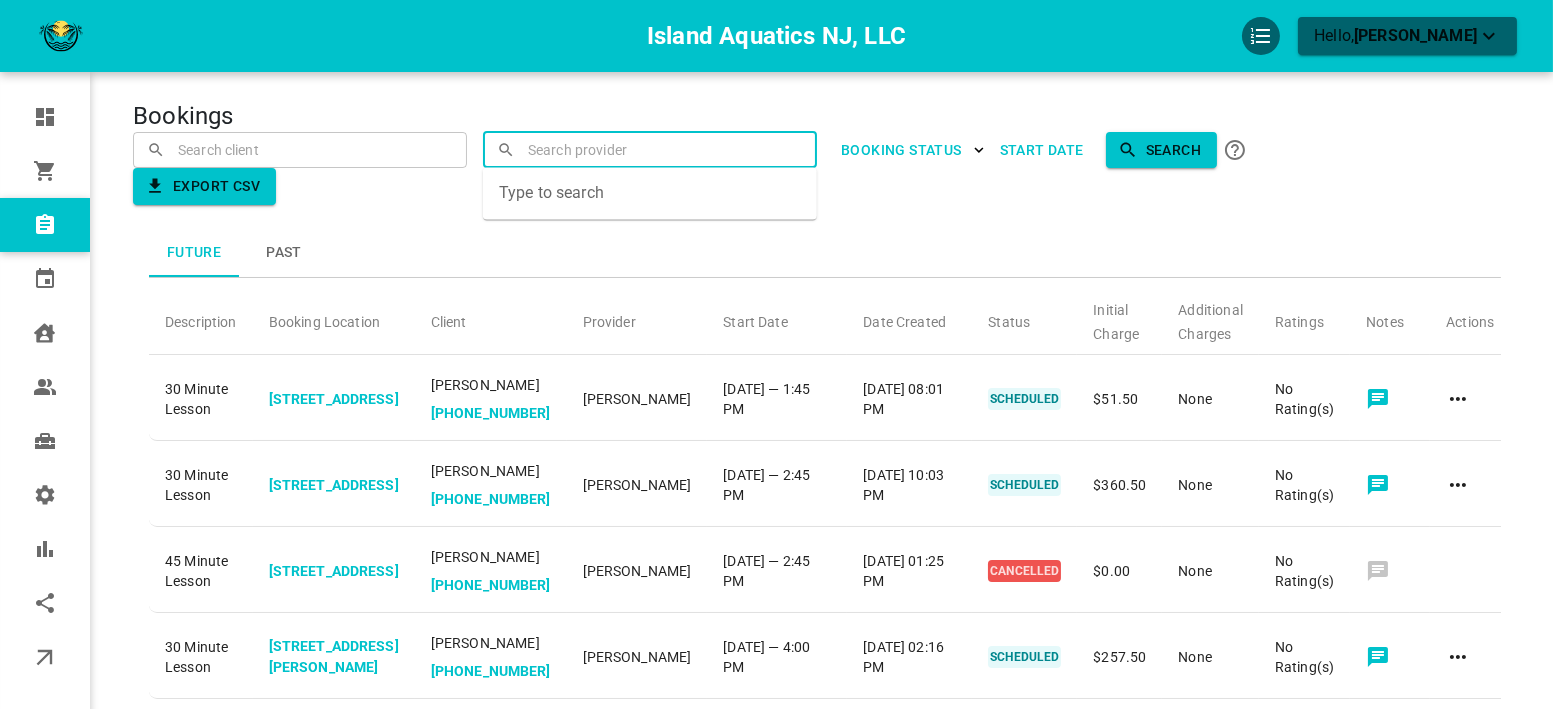 click at bounding box center (650, 149) 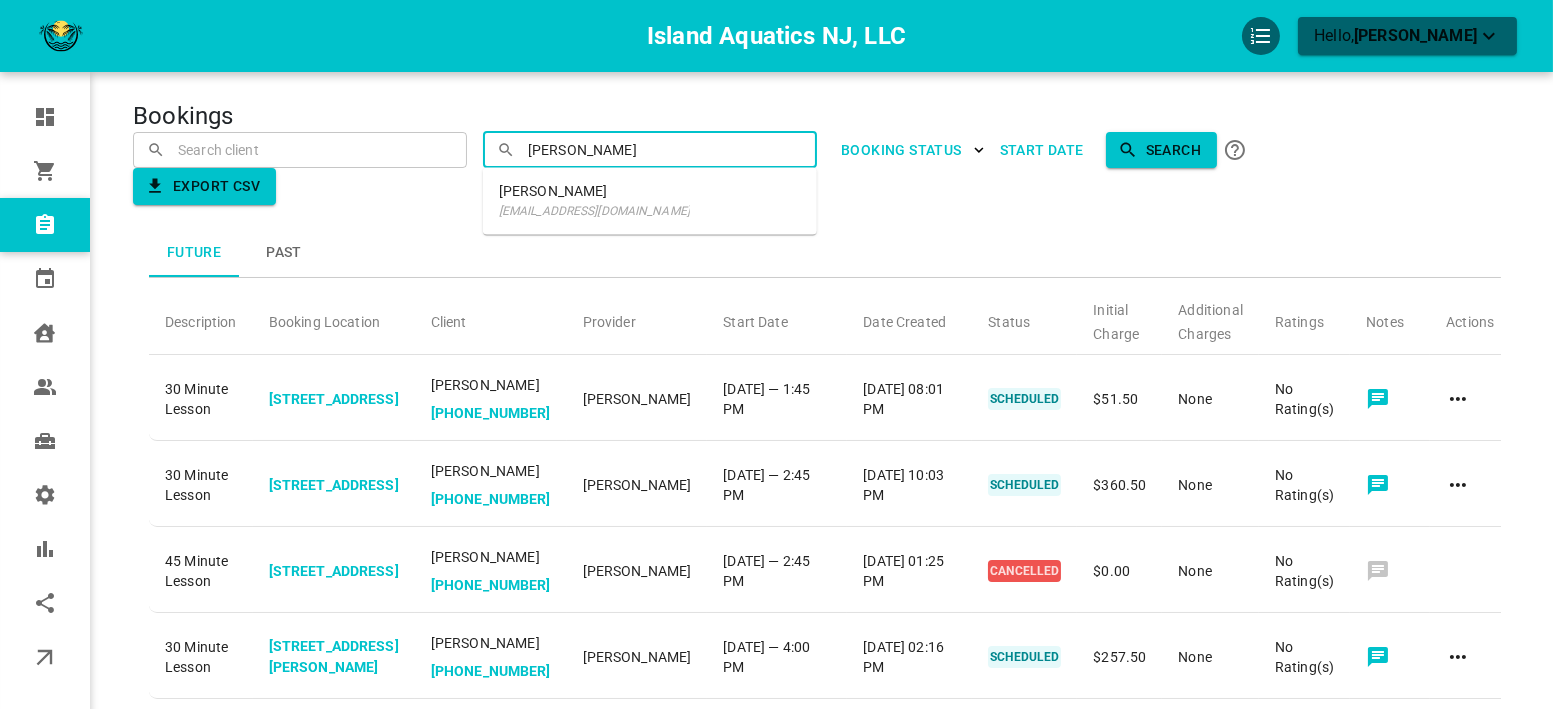 click on "[PERSON_NAME]" at bounding box center (594, 191) 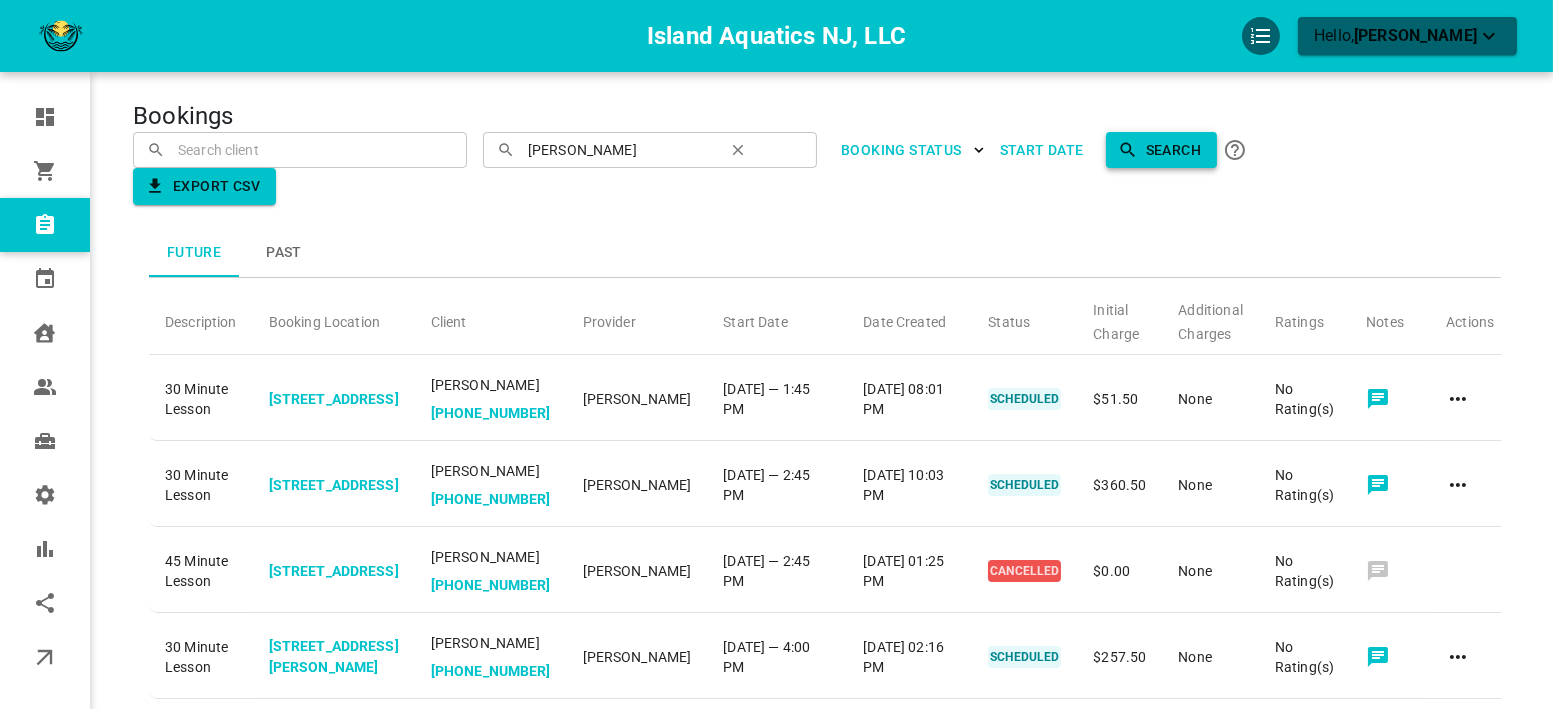 click on "Search" at bounding box center (1161, 150) 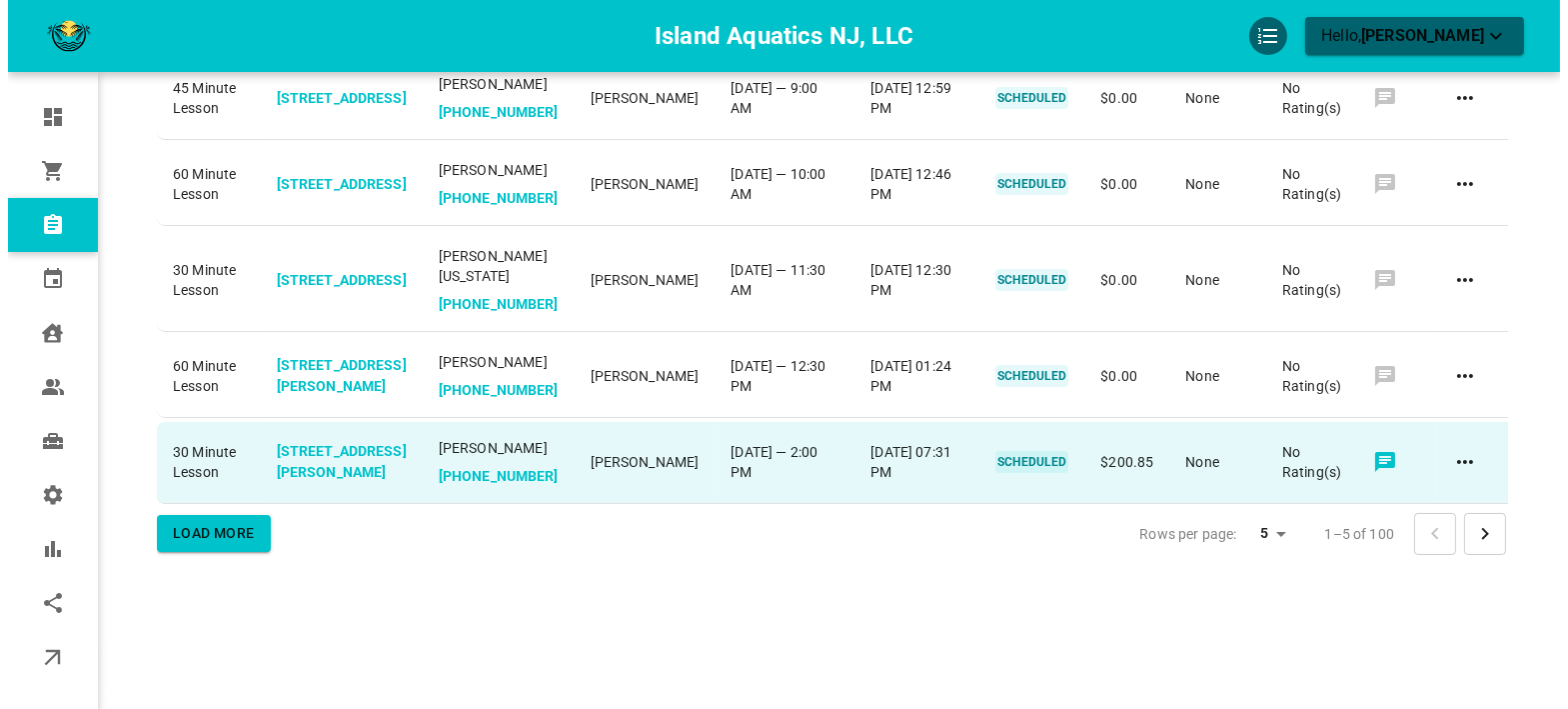 scroll, scrollTop: 365, scrollLeft: 0, axis: vertical 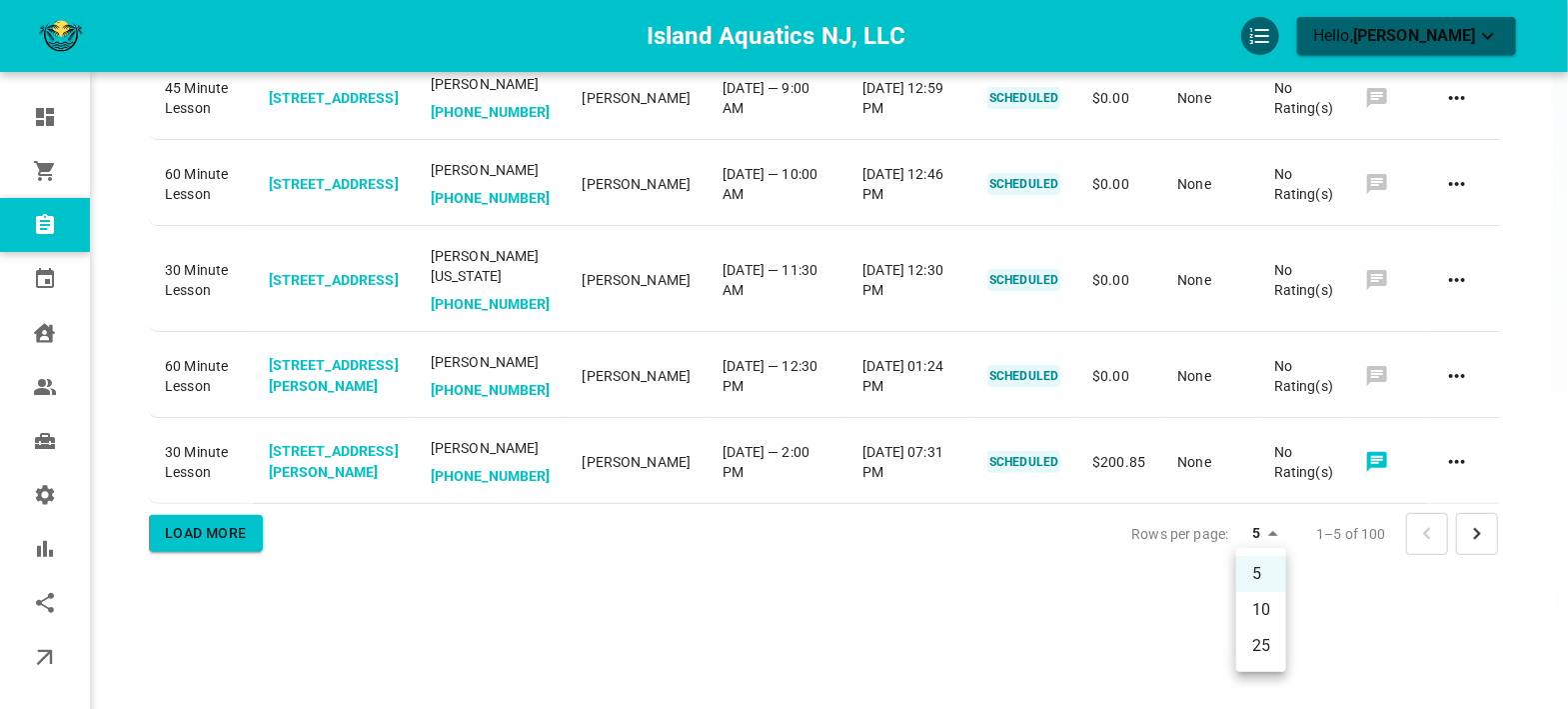 click on "Island Aquatics NJ, LLC Hello,  [PERSON_NAME] Dashboard Orders Bookings Calendar Clients Users Services Settings Reports Integrations Online booking Bookings ​ ​ ​ [PERSON_NAME] ​ BOOKING STATUS Start Date Search Export CSV Future Past Description Booking Location Client Provider Start Date Date Created Status Initial Charge Additional Charges Ratings Notes Actions 45 Minute Lesson [STREET_ADDRESS] [PERSON_NAME] [PHONE_NUMBER] [PERSON_NAME] [DATE] — 9:00 AM  [DATE] 12:59 PM SCHEDULED $0.00 None No Rating(s) 60 Minute Lesson [STREET_ADDRESS] [PERSON_NAME] [PHONE_NUMBER] [PERSON_NAME] [DATE] — 10:00 AM  [DATE] 12:46 PM SCHEDULED $0.00 None No Rating(s) 30 Minute Lesson [STREET_ADDRESS] [PERSON_NAME][US_STATE] [PHONE_NUMBER] [PERSON_NAME] [DATE] — 11:30 AM  [DATE] 12:30 PM SCHEDULED $0.00 None No Rating(s) 60 Minute Lesson [PERSON_NAME] [PHONE_NUMBER] $0.00" at bounding box center (784, 204) 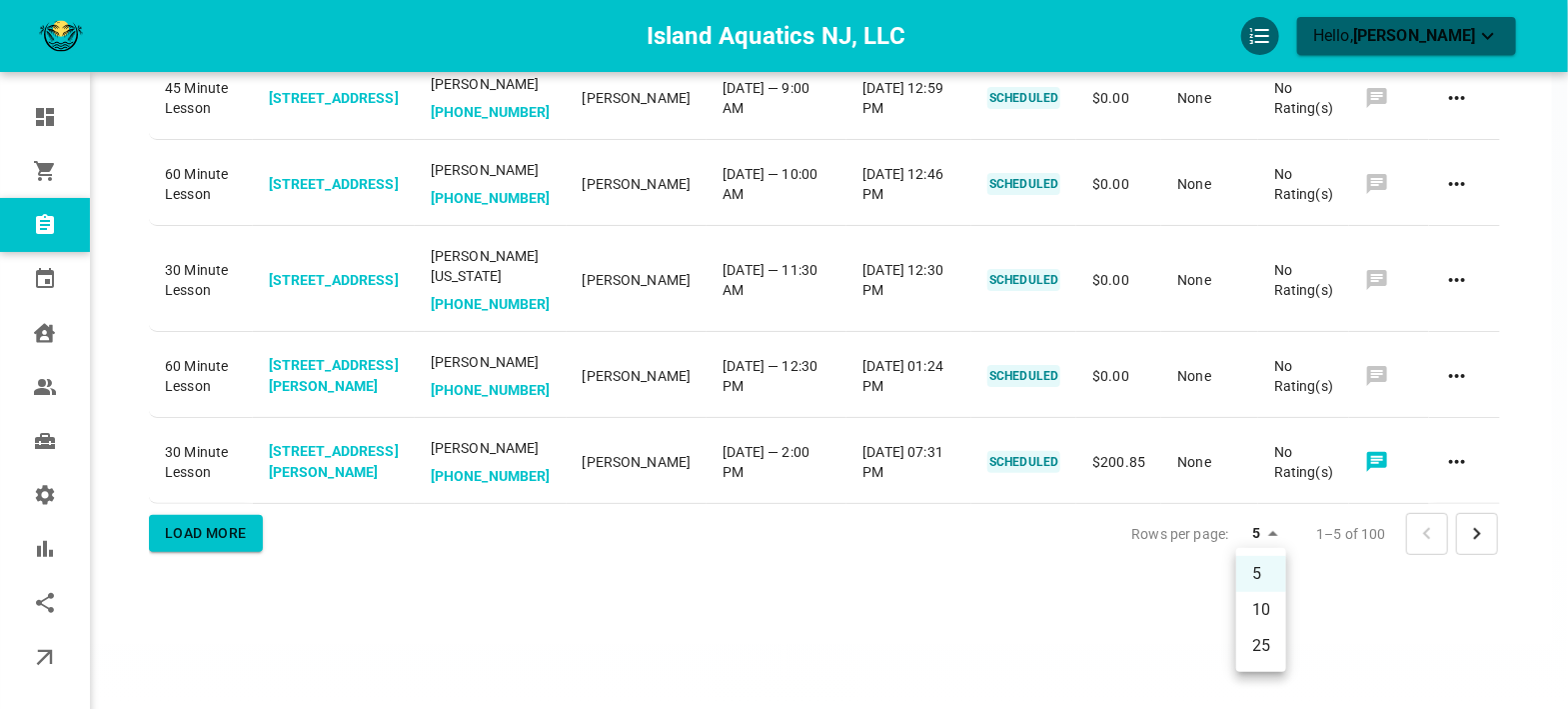 click on "25" at bounding box center [1261, 646] 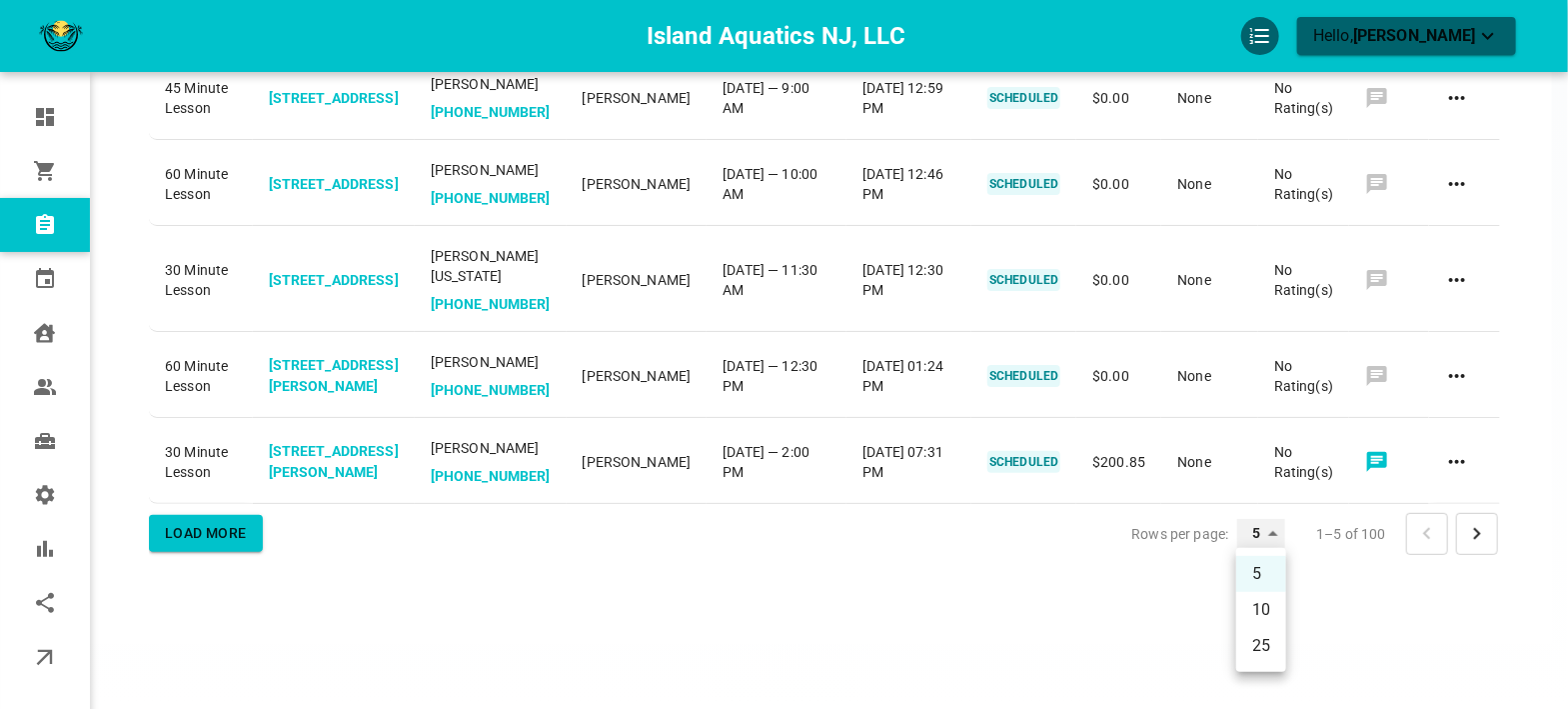 type on "25" 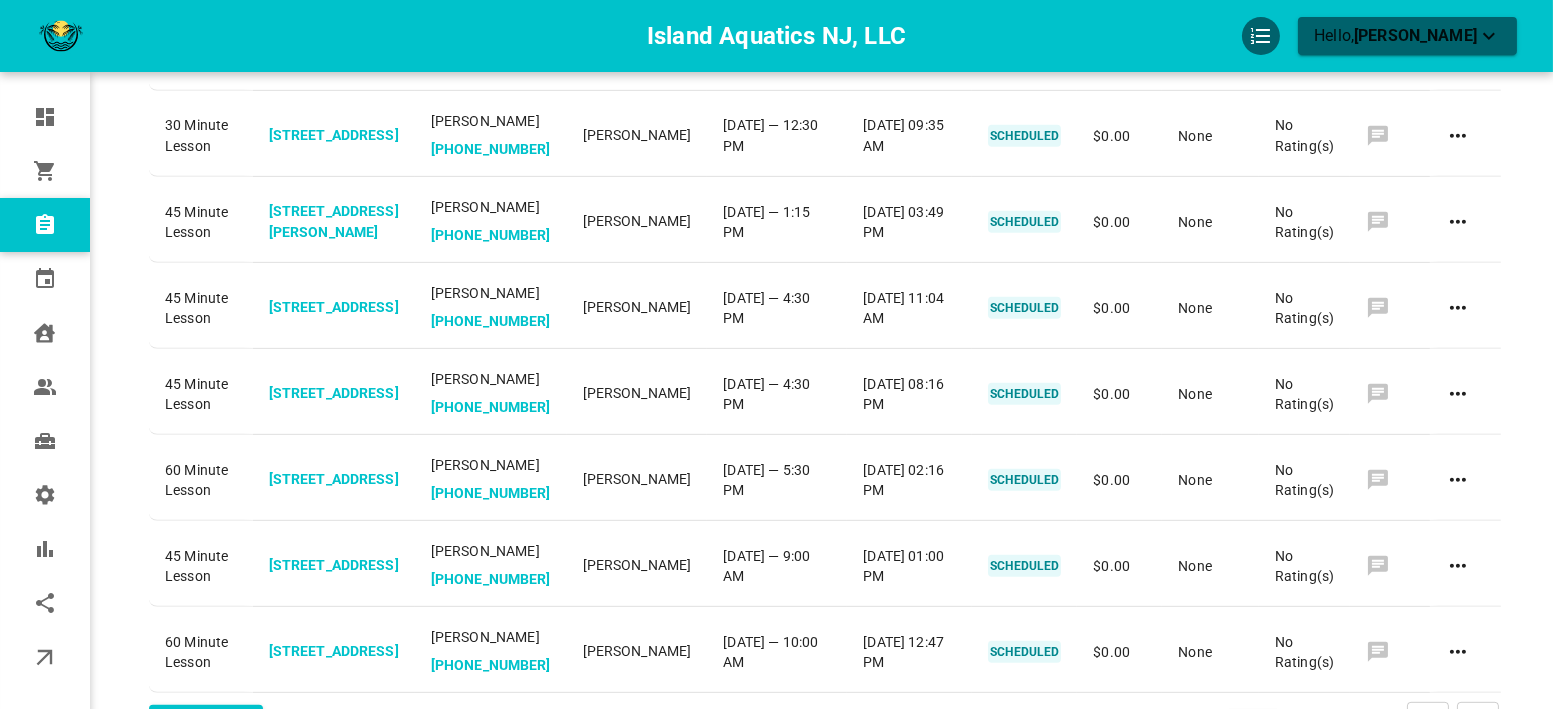 scroll, scrollTop: 1736, scrollLeft: 0, axis: vertical 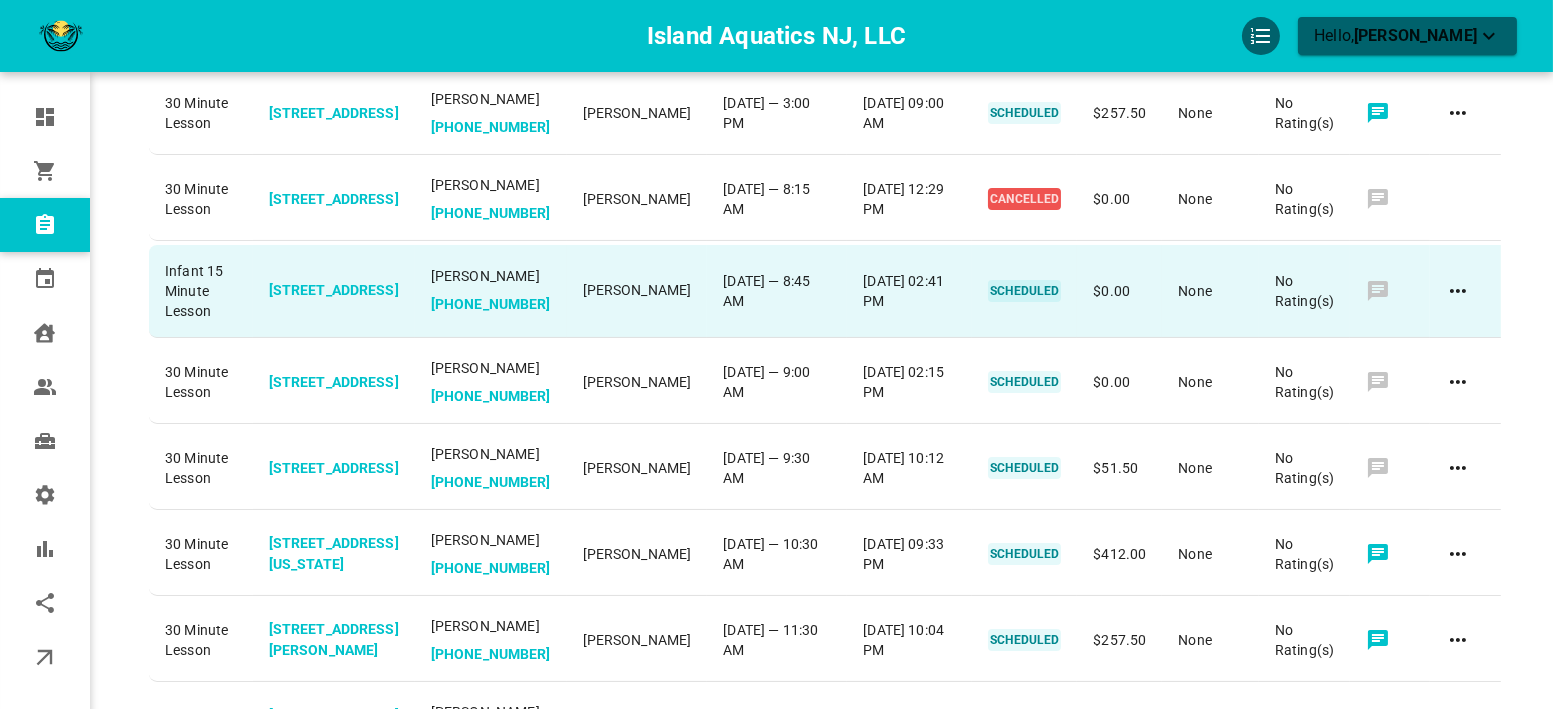 click 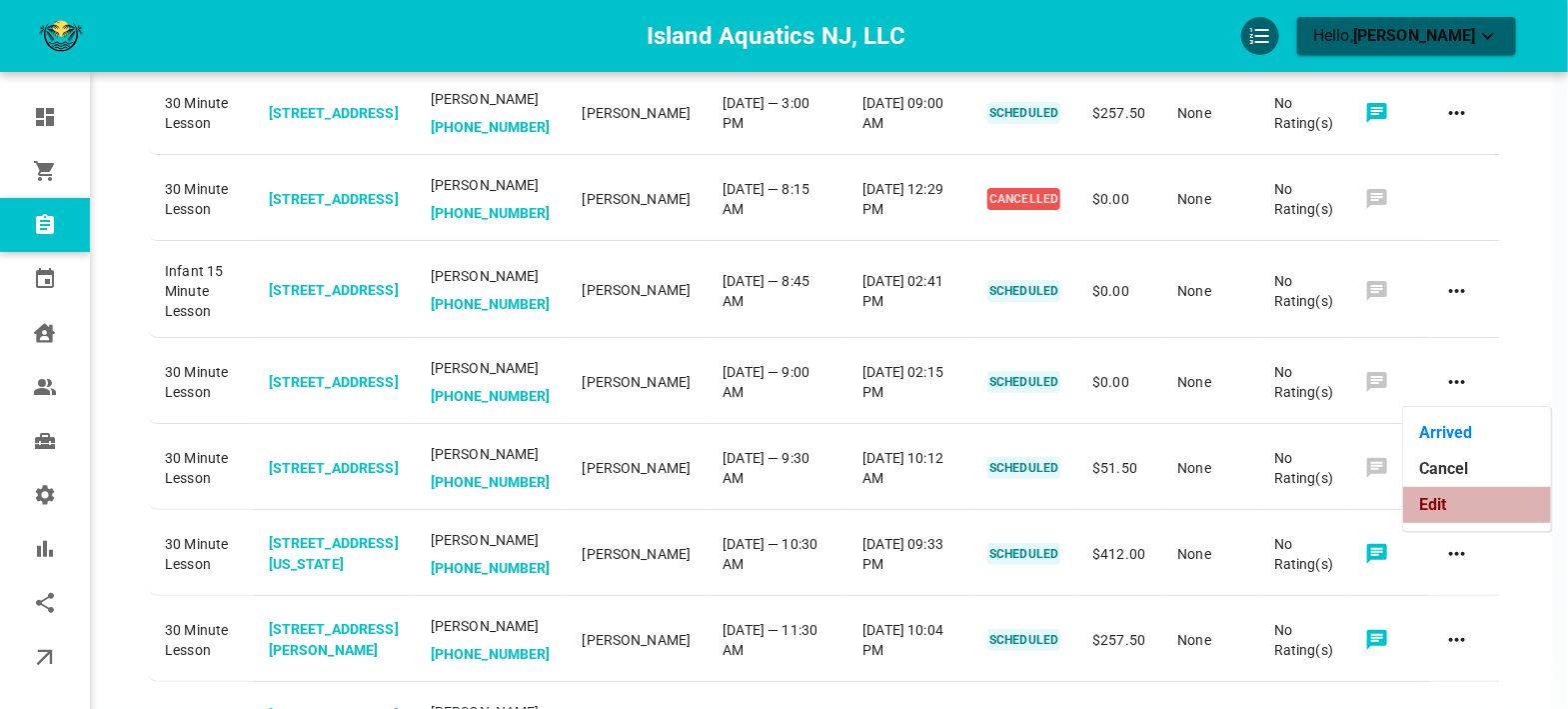 click on "Edit" at bounding box center (1477, 505) 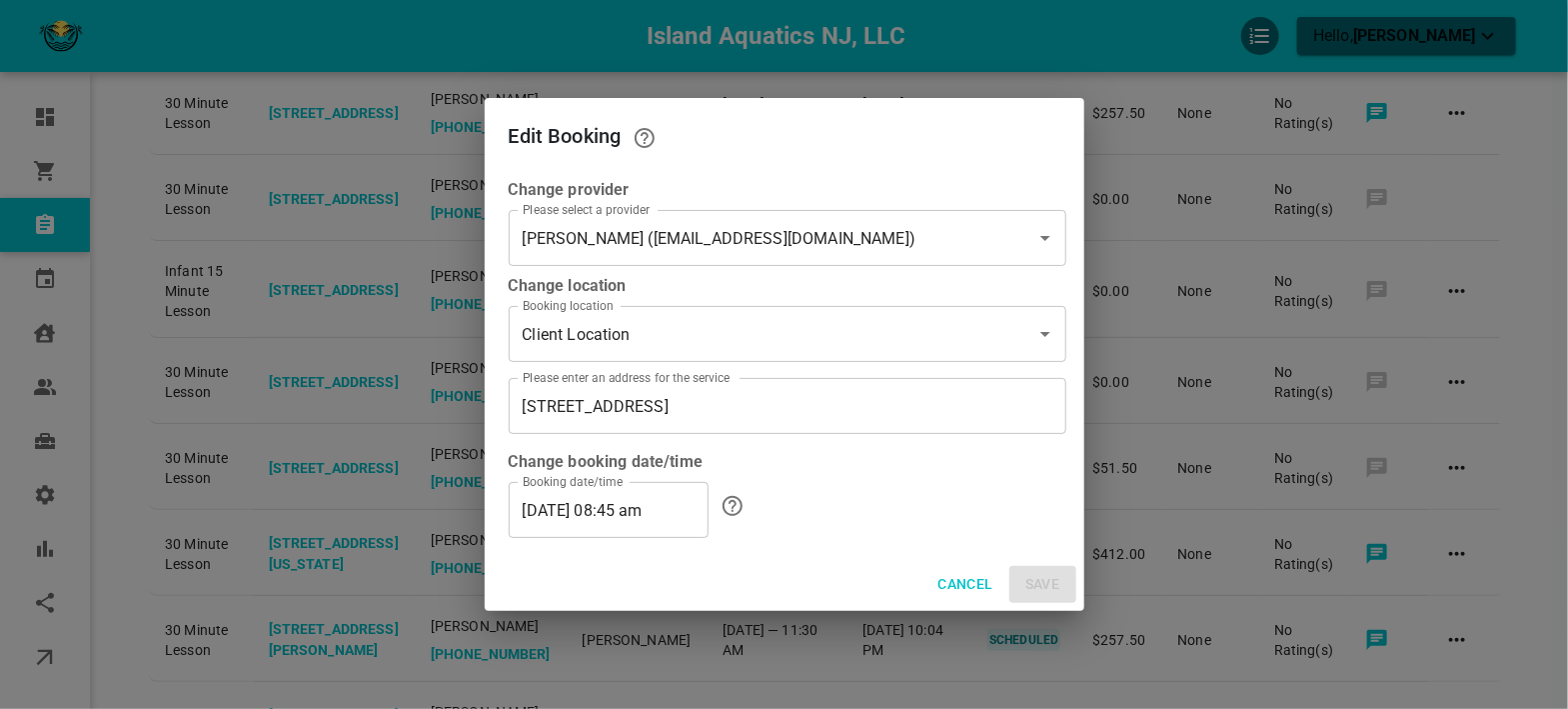 click on "[DATE] 08:45 am" at bounding box center [609, 510] 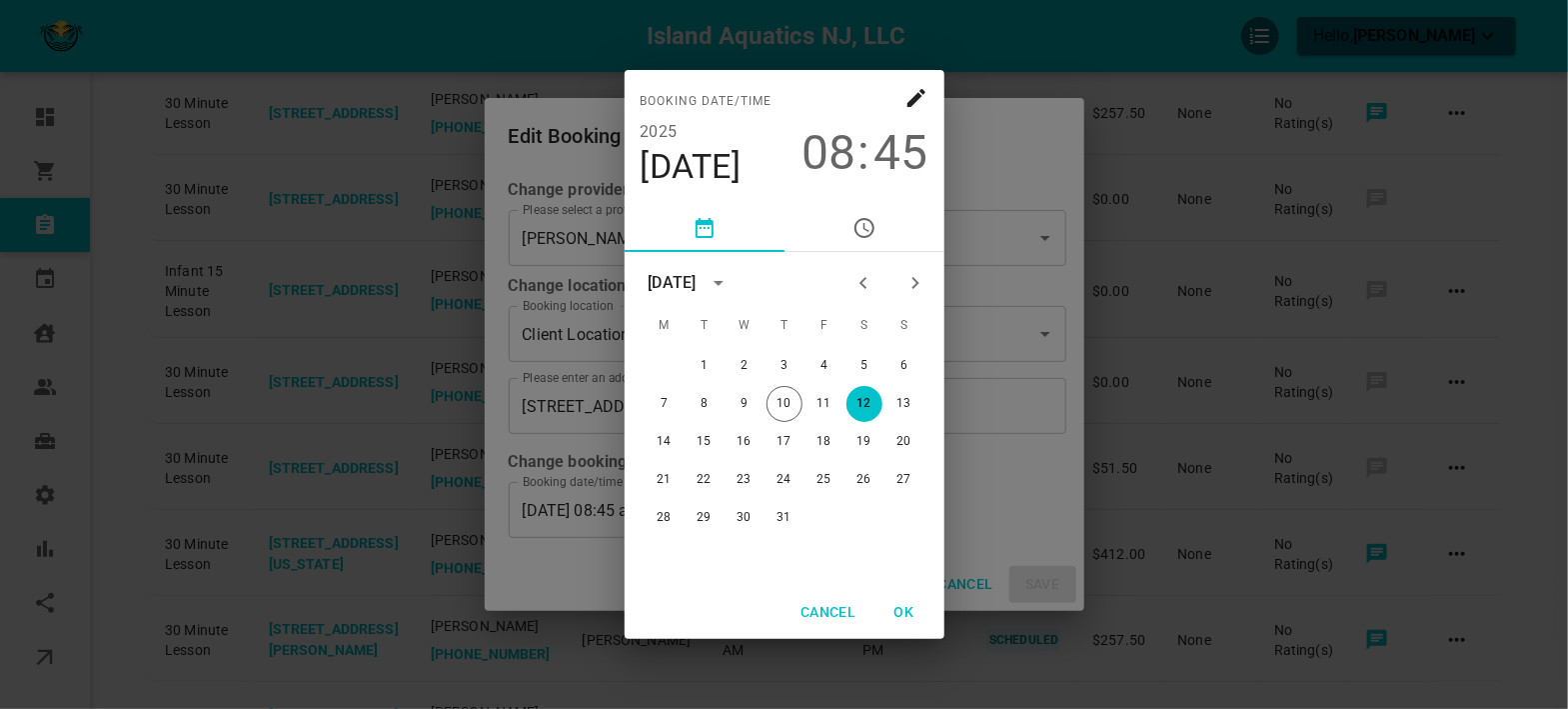 click on "45" at bounding box center [901, 153] 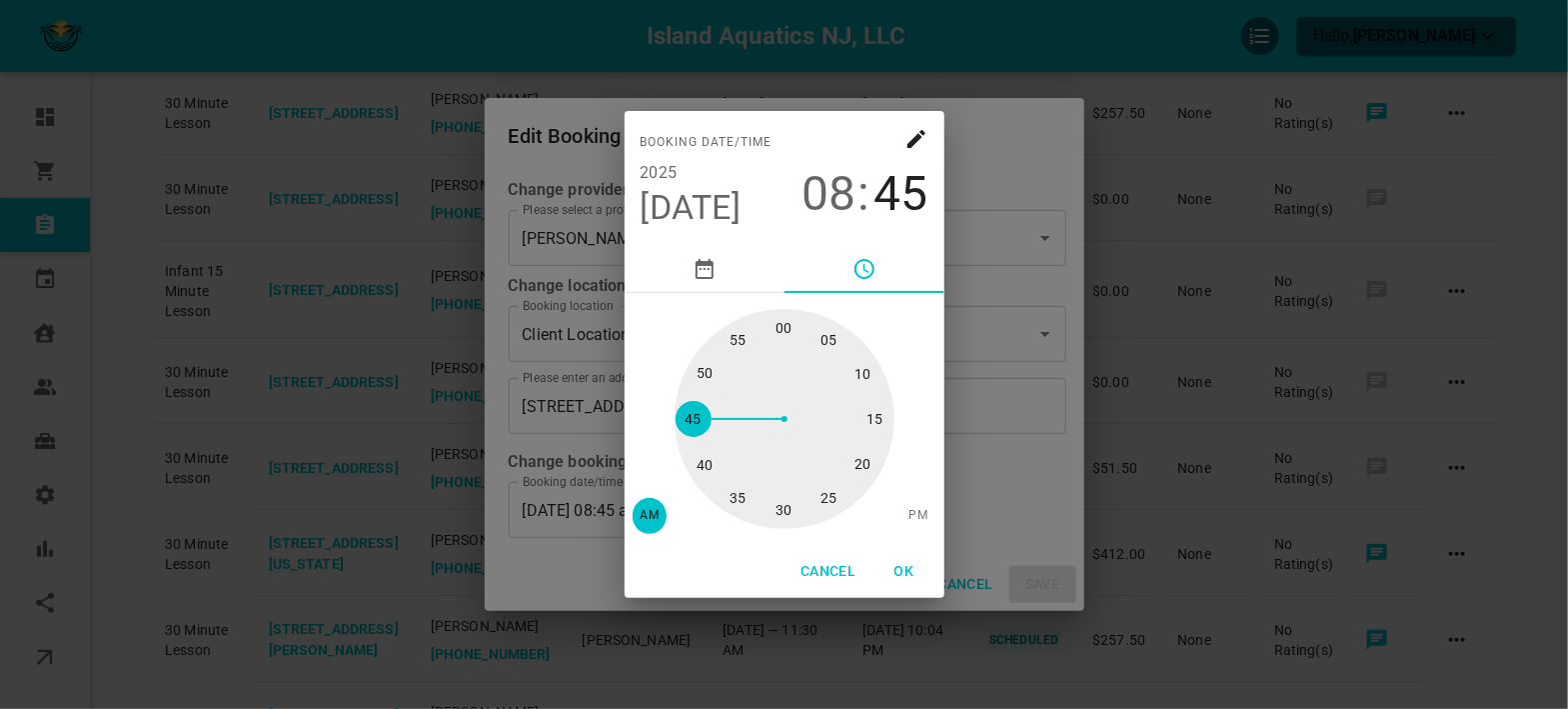 click at bounding box center (784, 419) 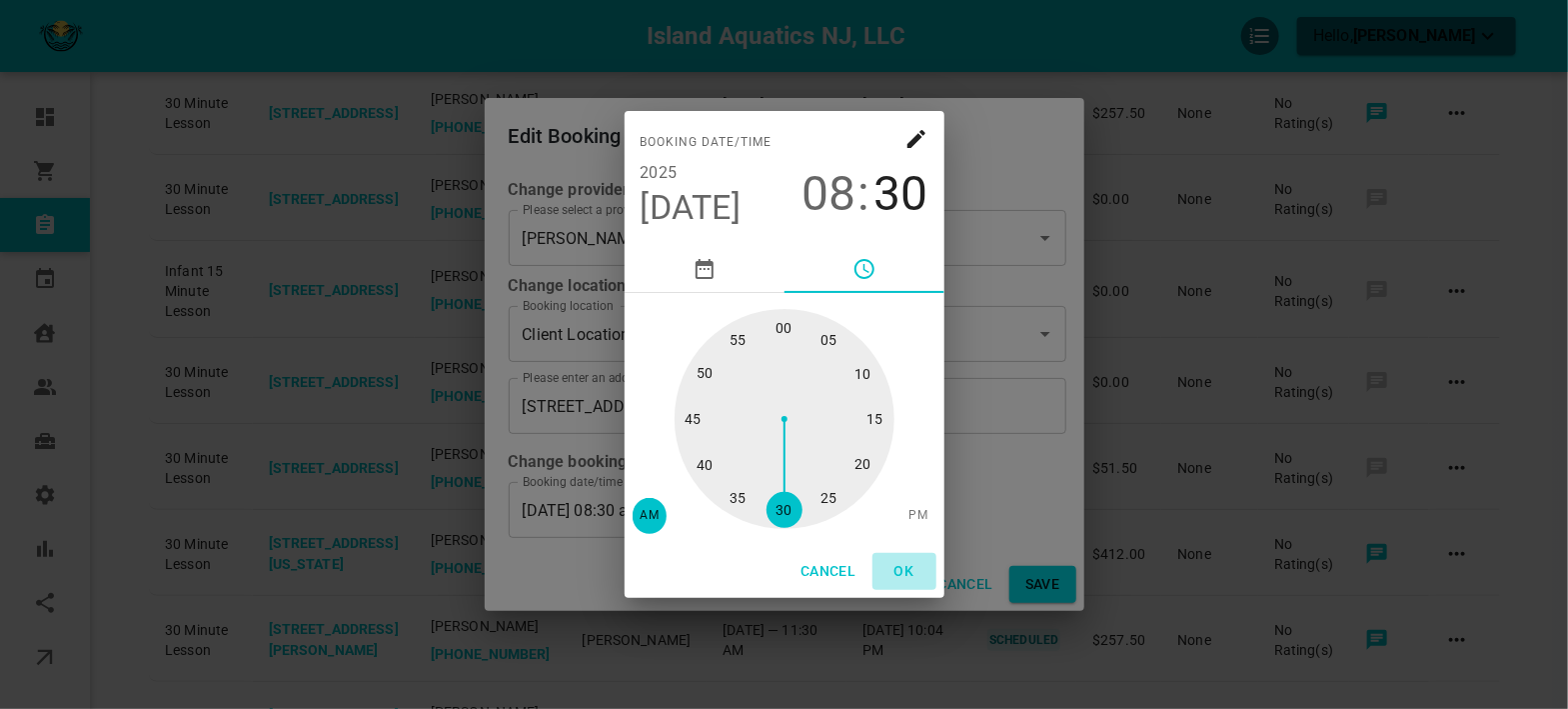 click on "OK" at bounding box center (904, 571) 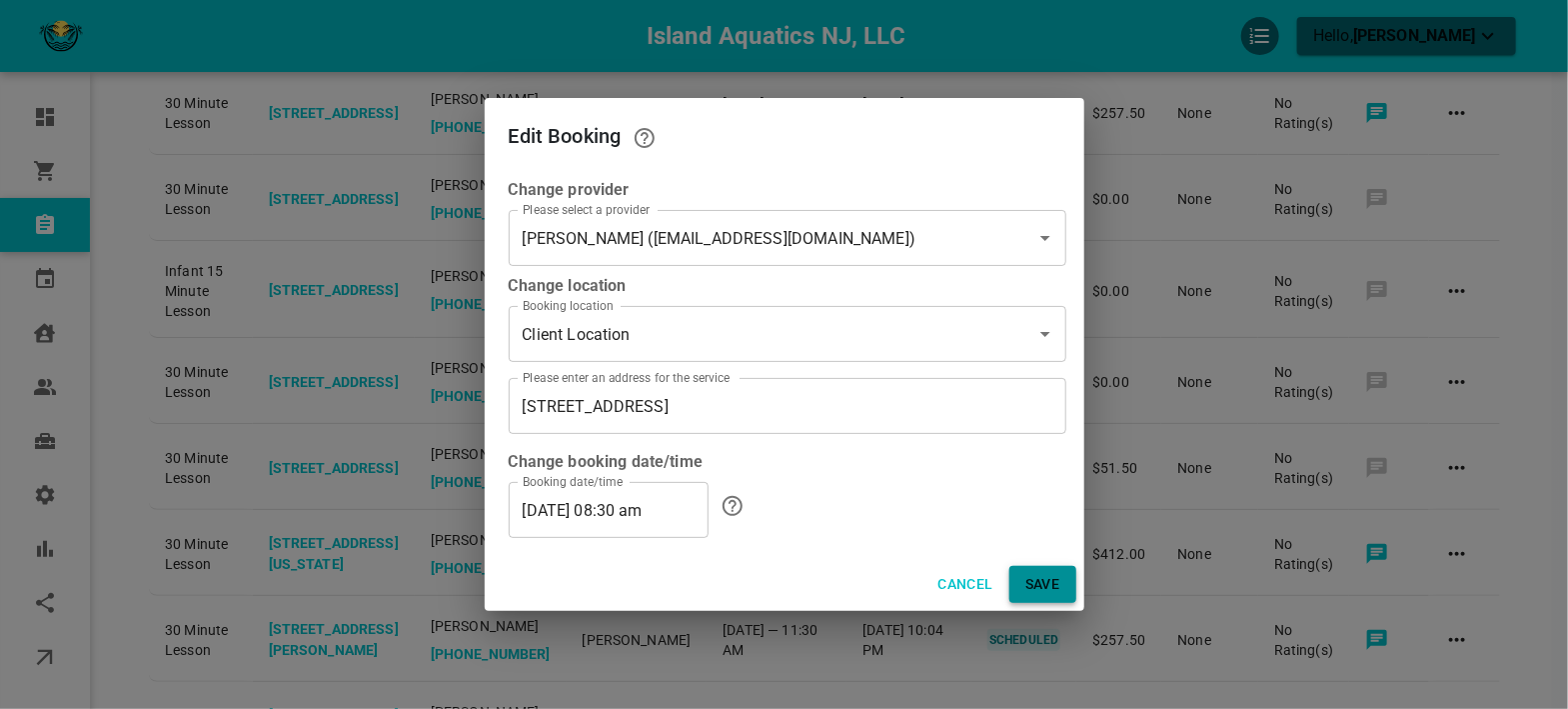 click on "Save" at bounding box center (1042, 584) 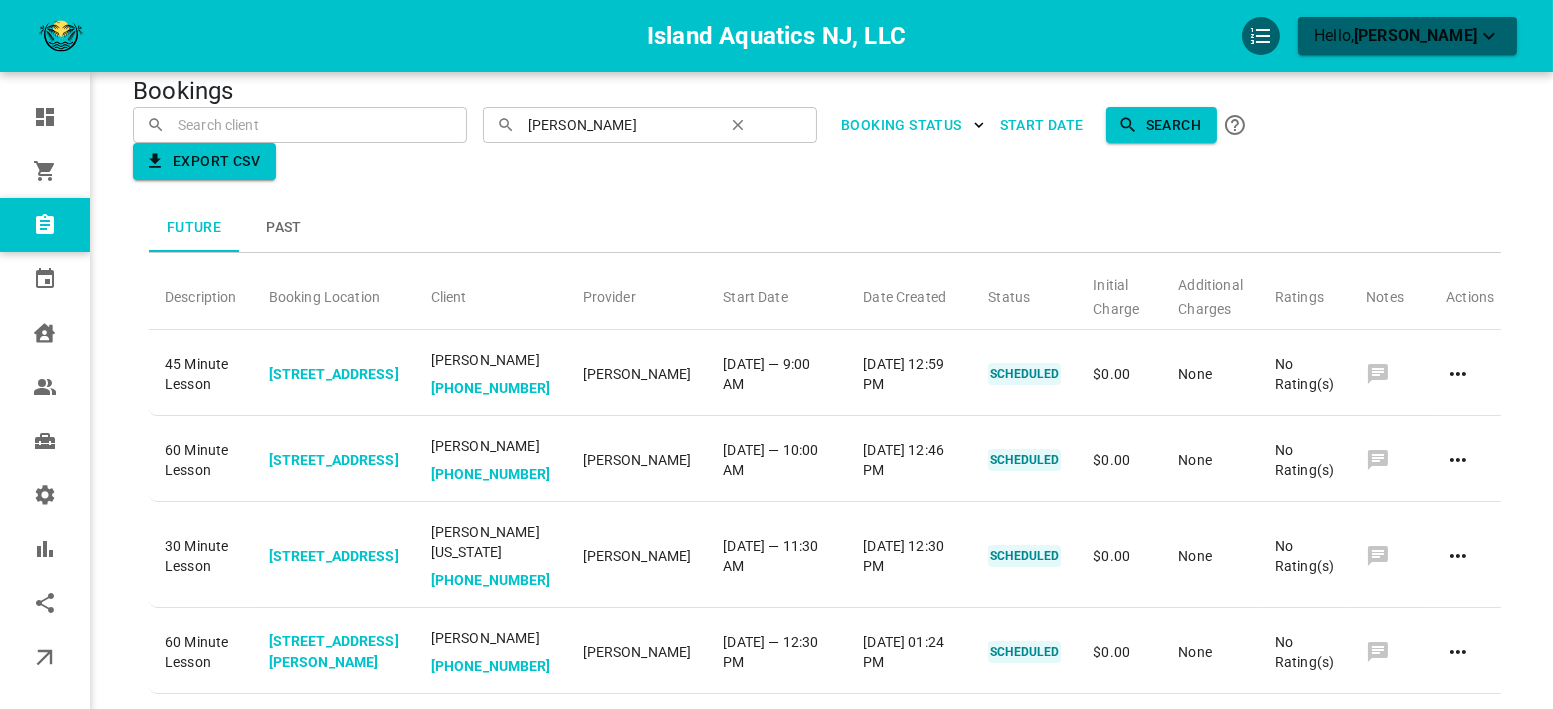 scroll, scrollTop: 0, scrollLeft: 0, axis: both 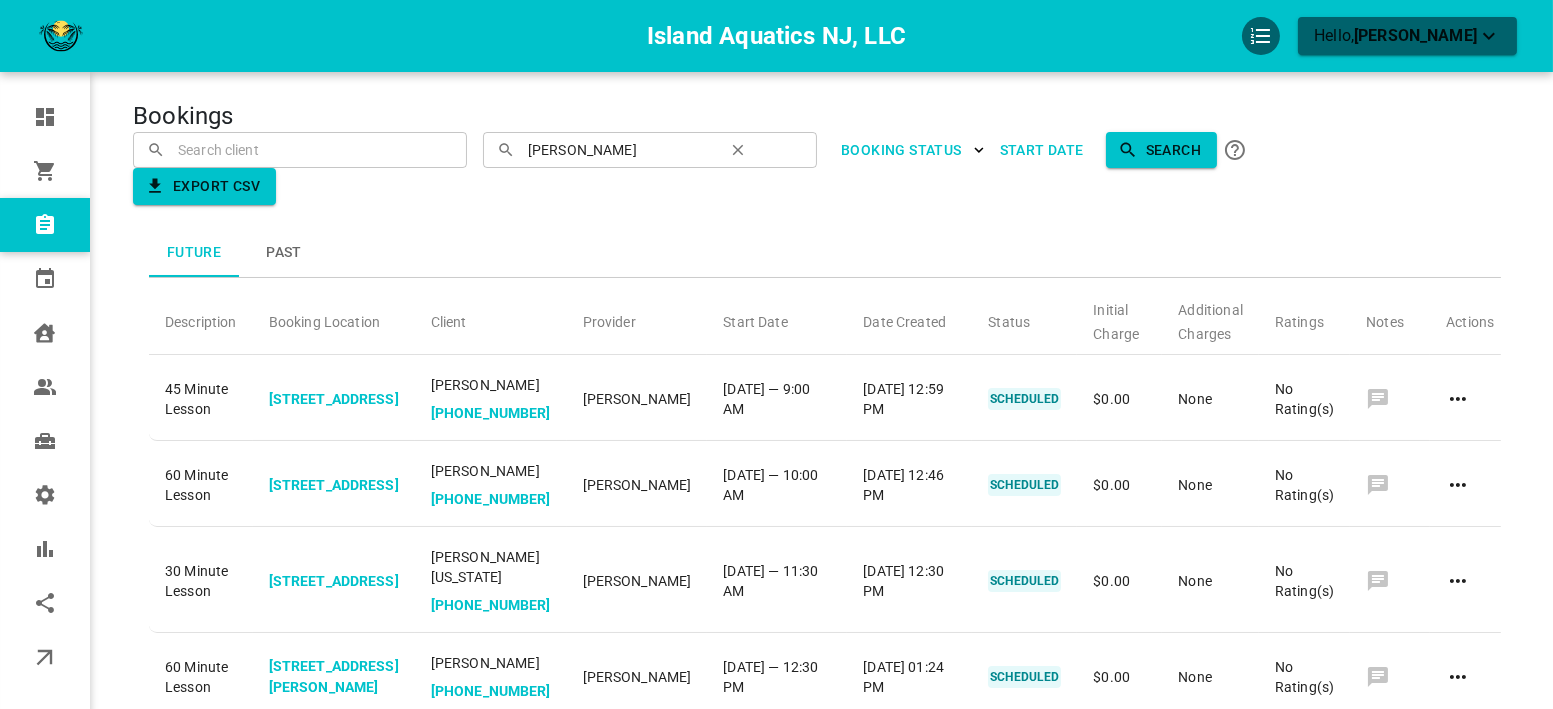 click on "Search" at bounding box center [1161, 150] 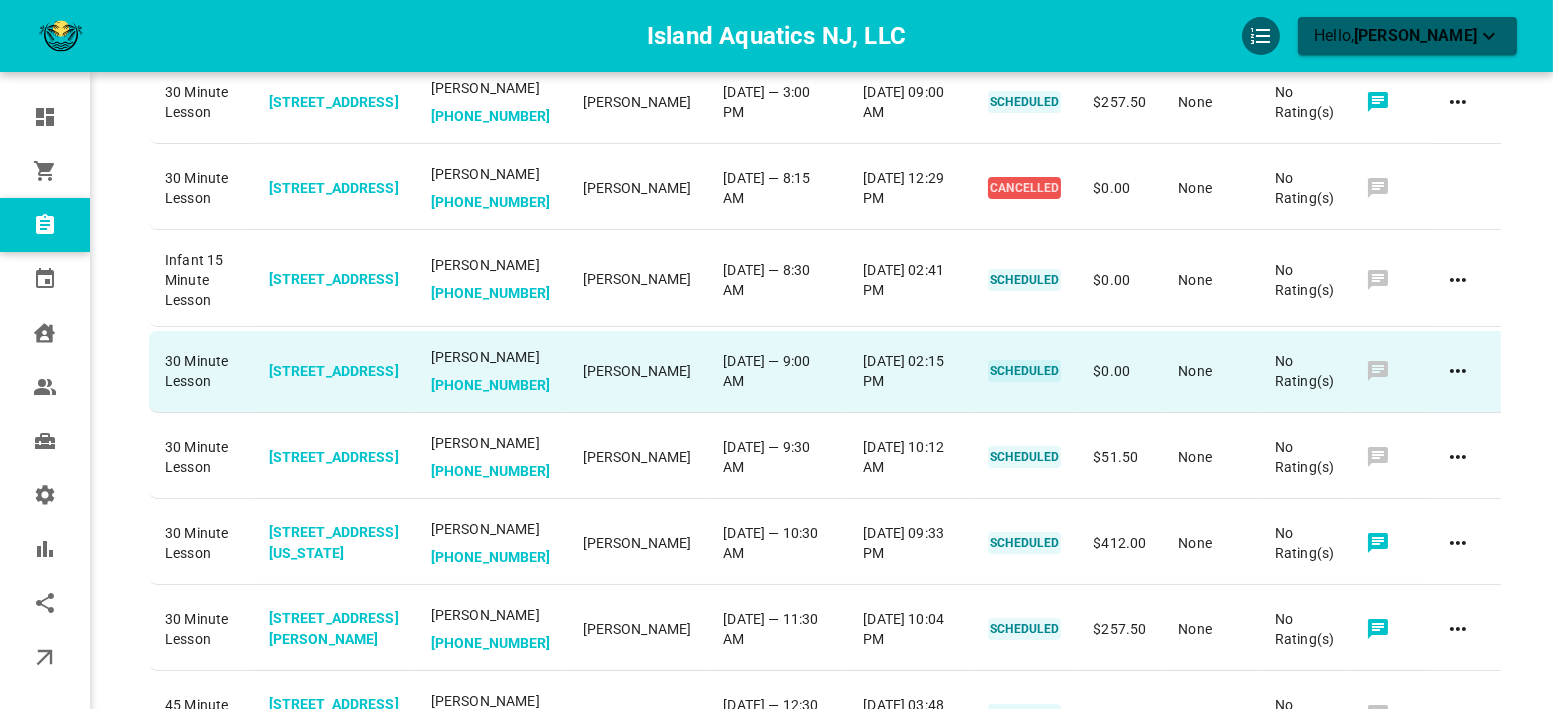 scroll, scrollTop: 777, scrollLeft: 0, axis: vertical 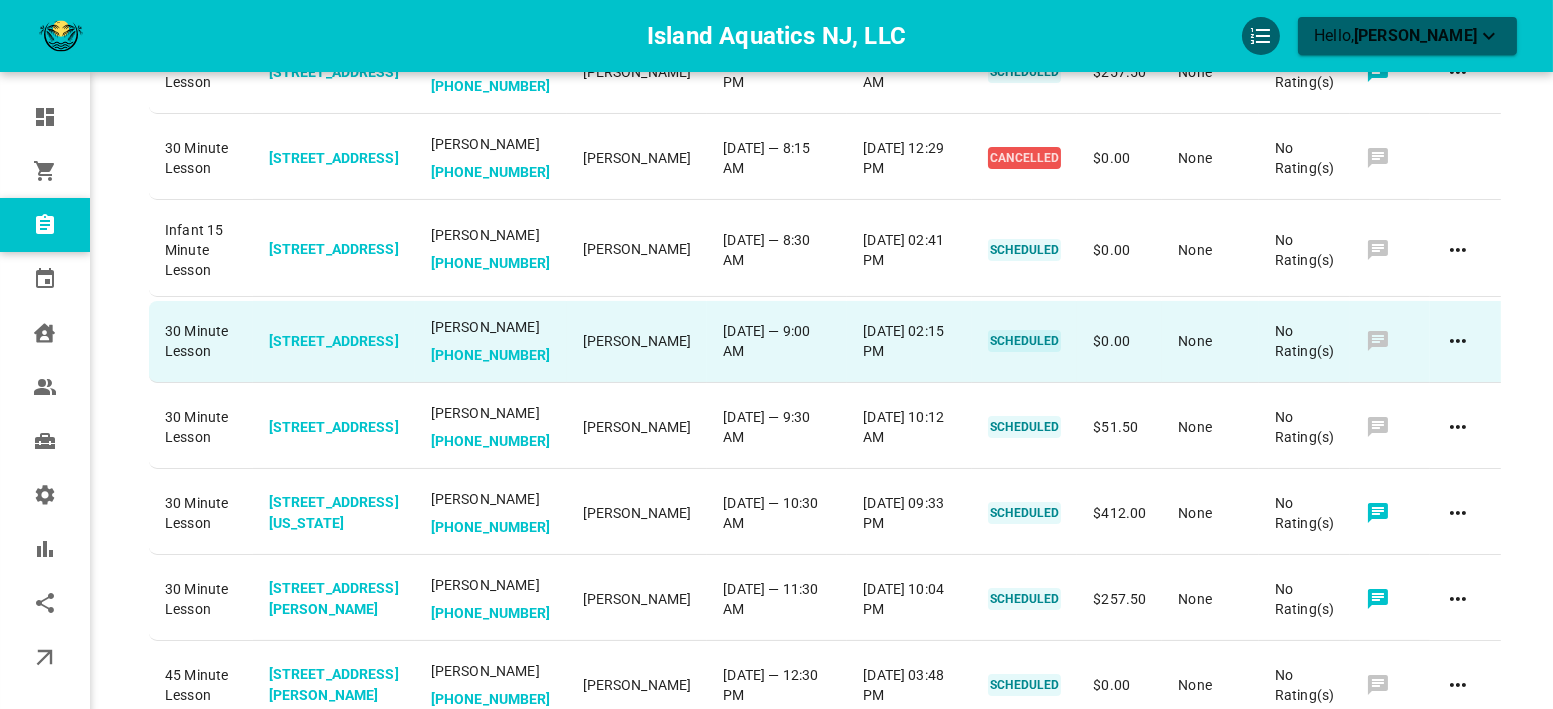 click 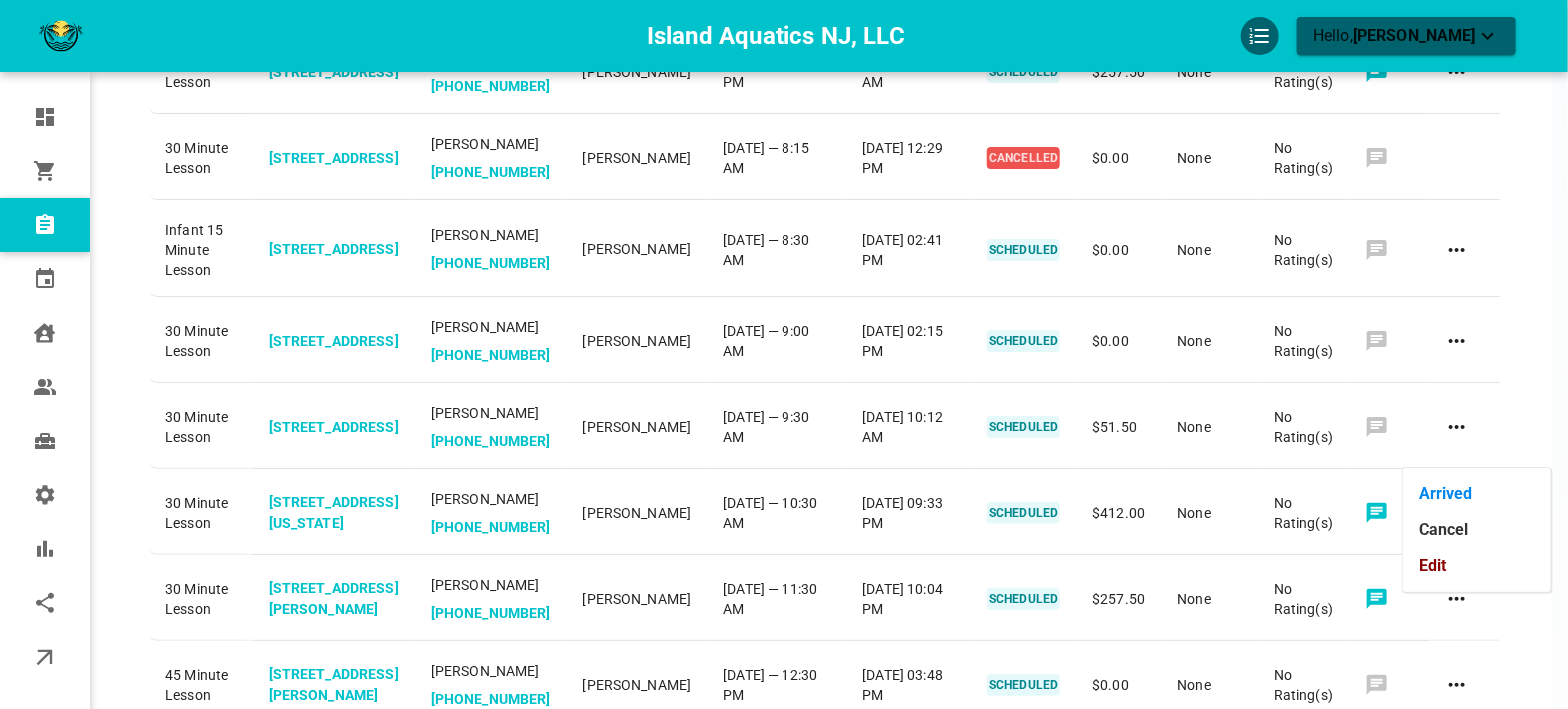 click on "Edit" at bounding box center (1477, 566) 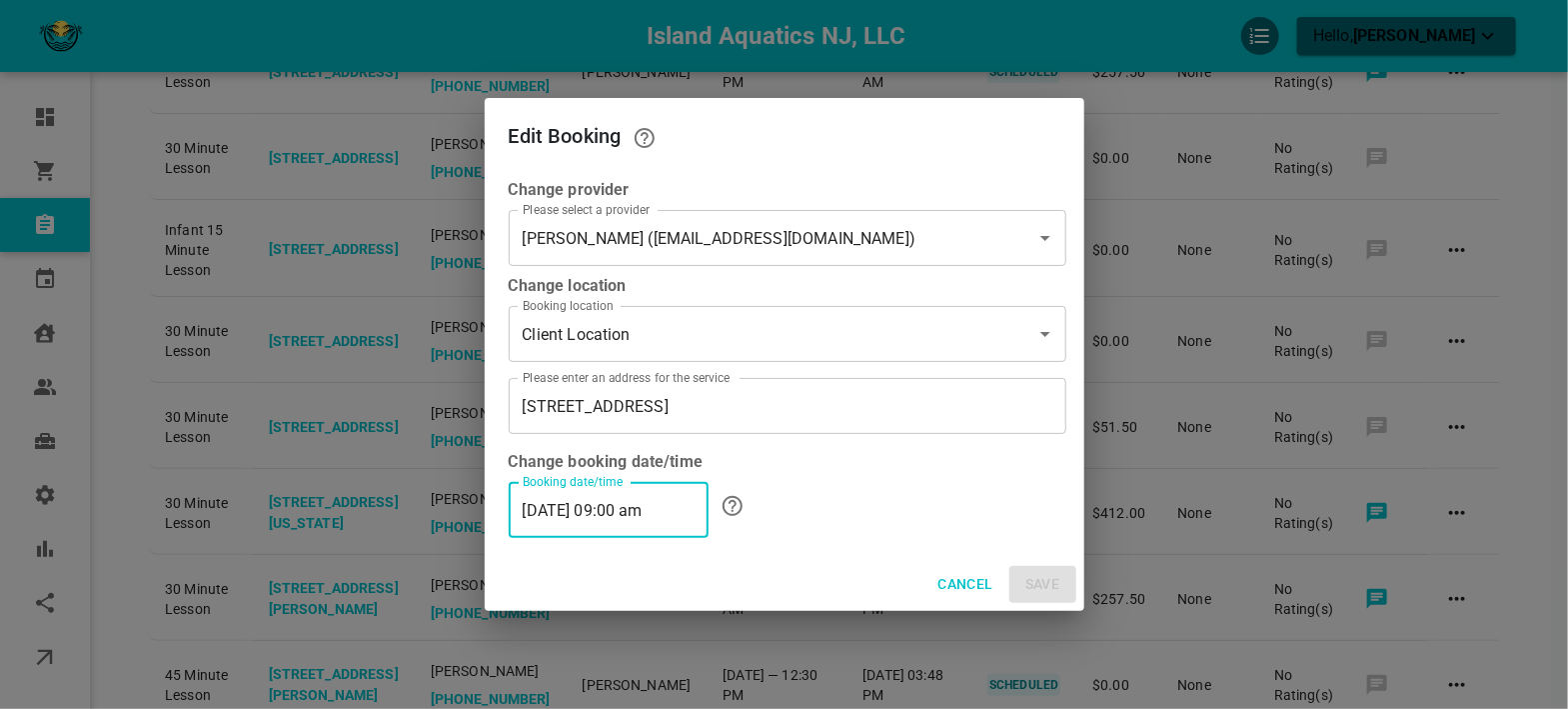 click on "[DATE] 09:00 am" at bounding box center (609, 510) 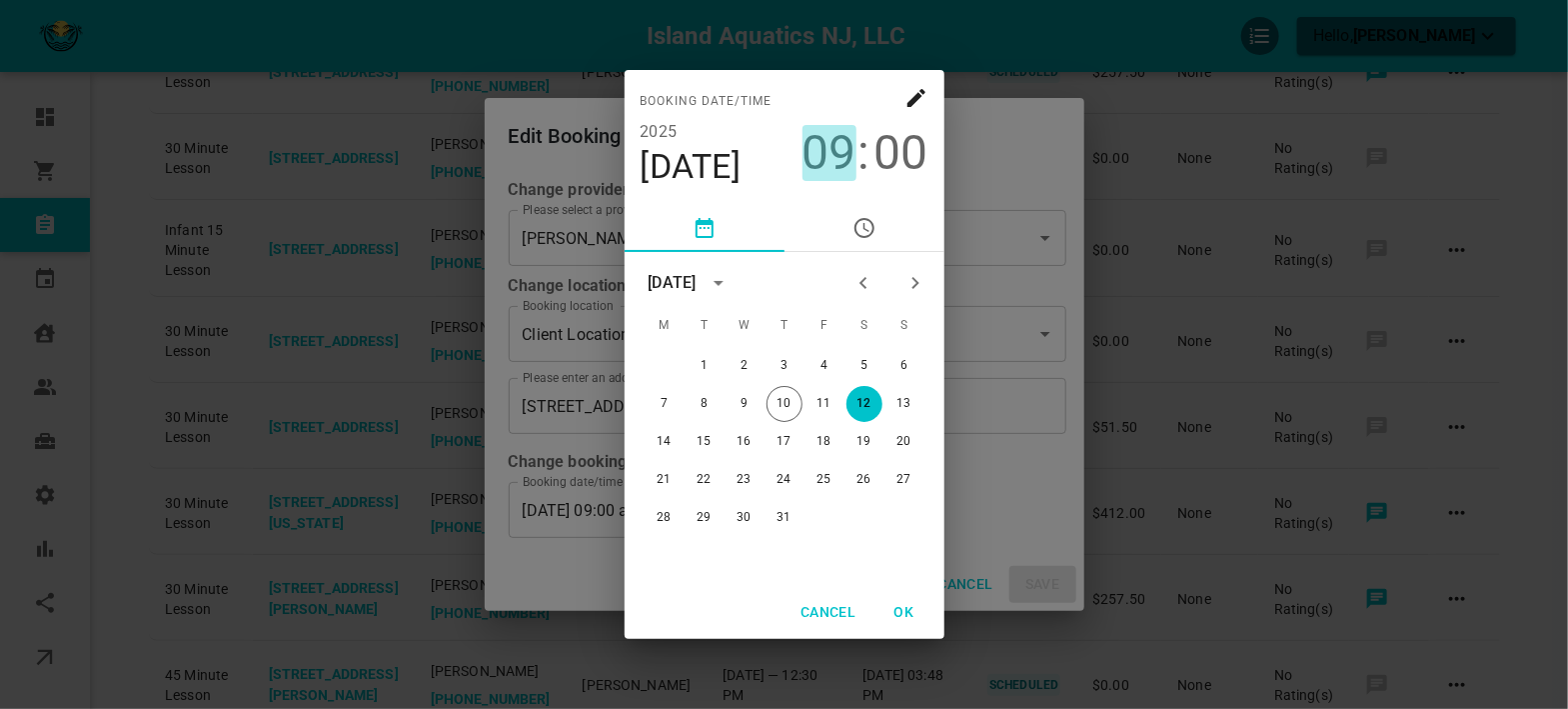click on "09" at bounding box center [829, 153] 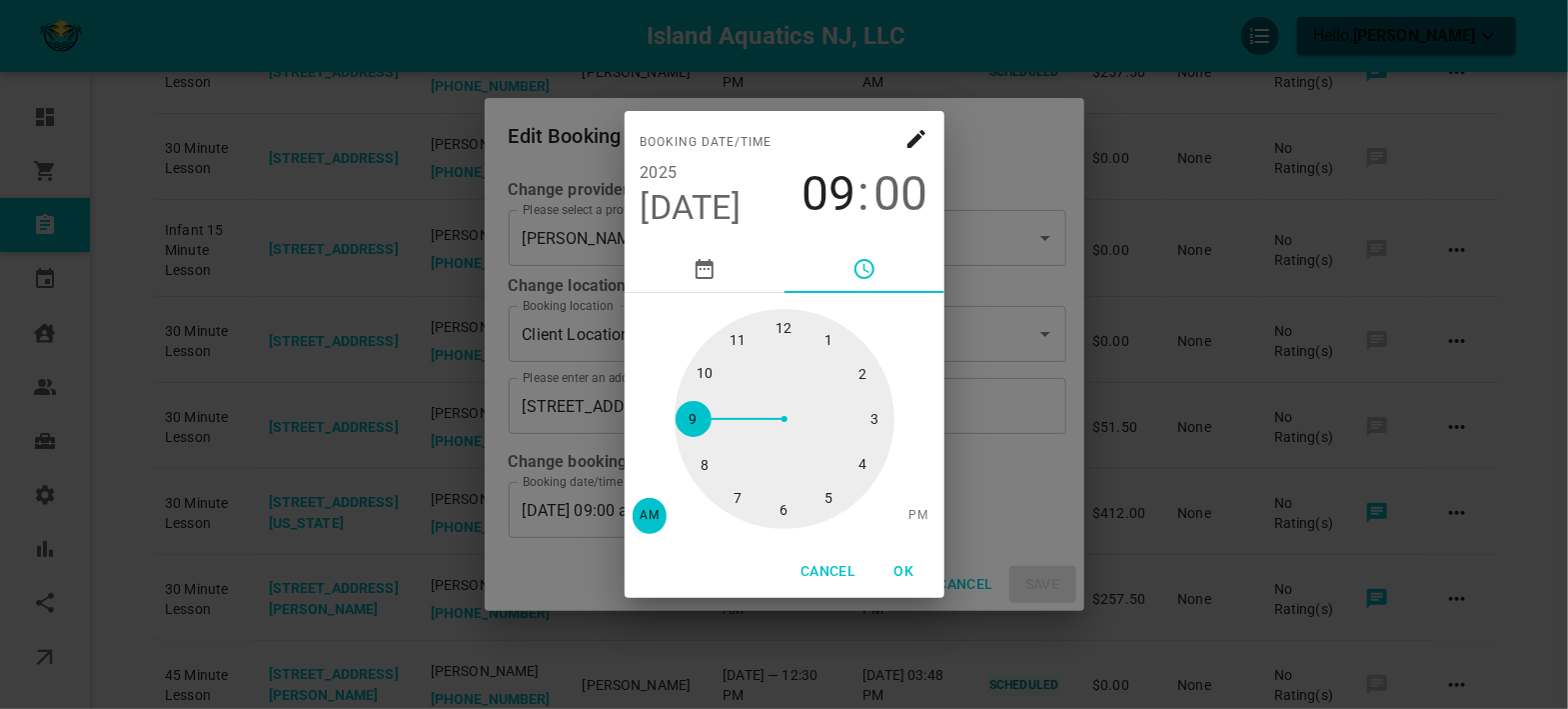 click at bounding box center (784, 419) 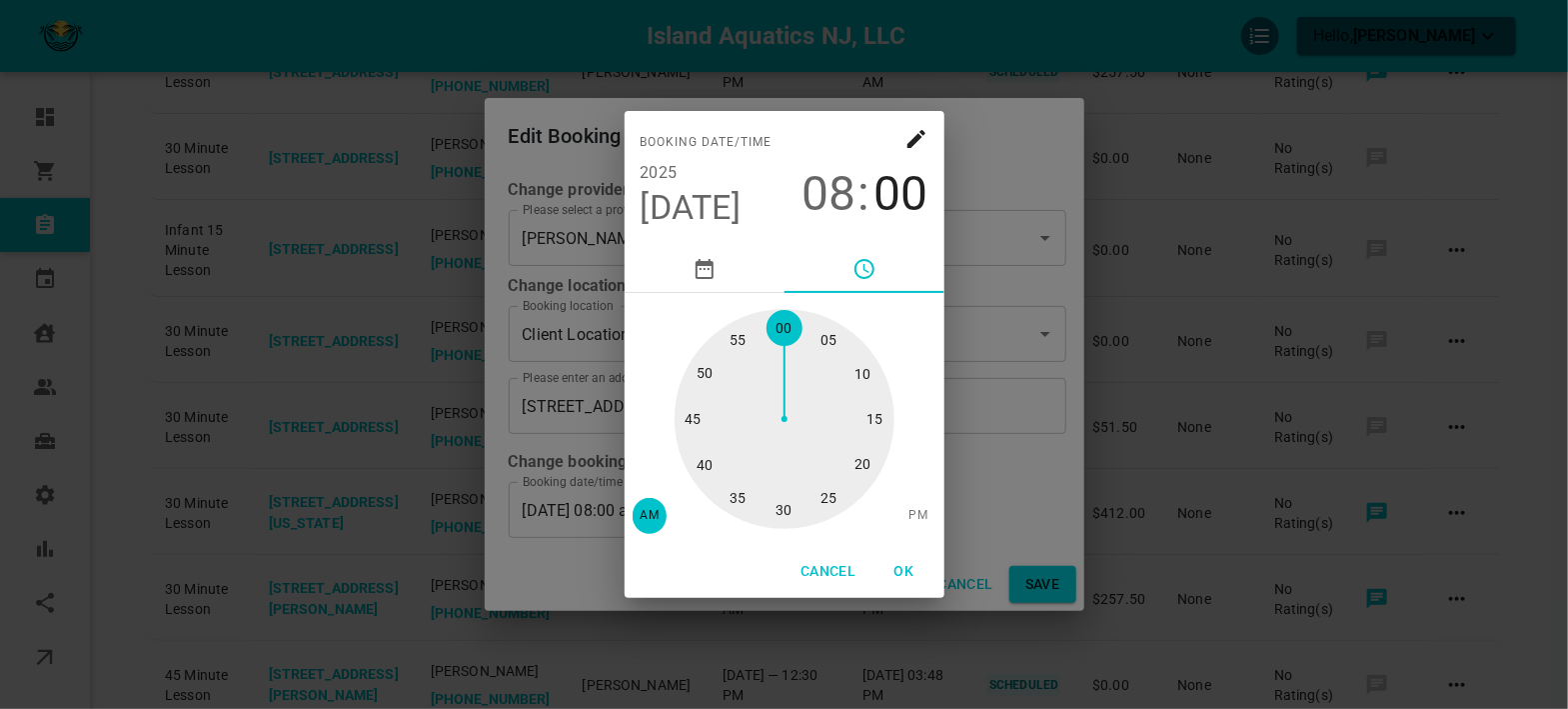 click at bounding box center [784, 419] 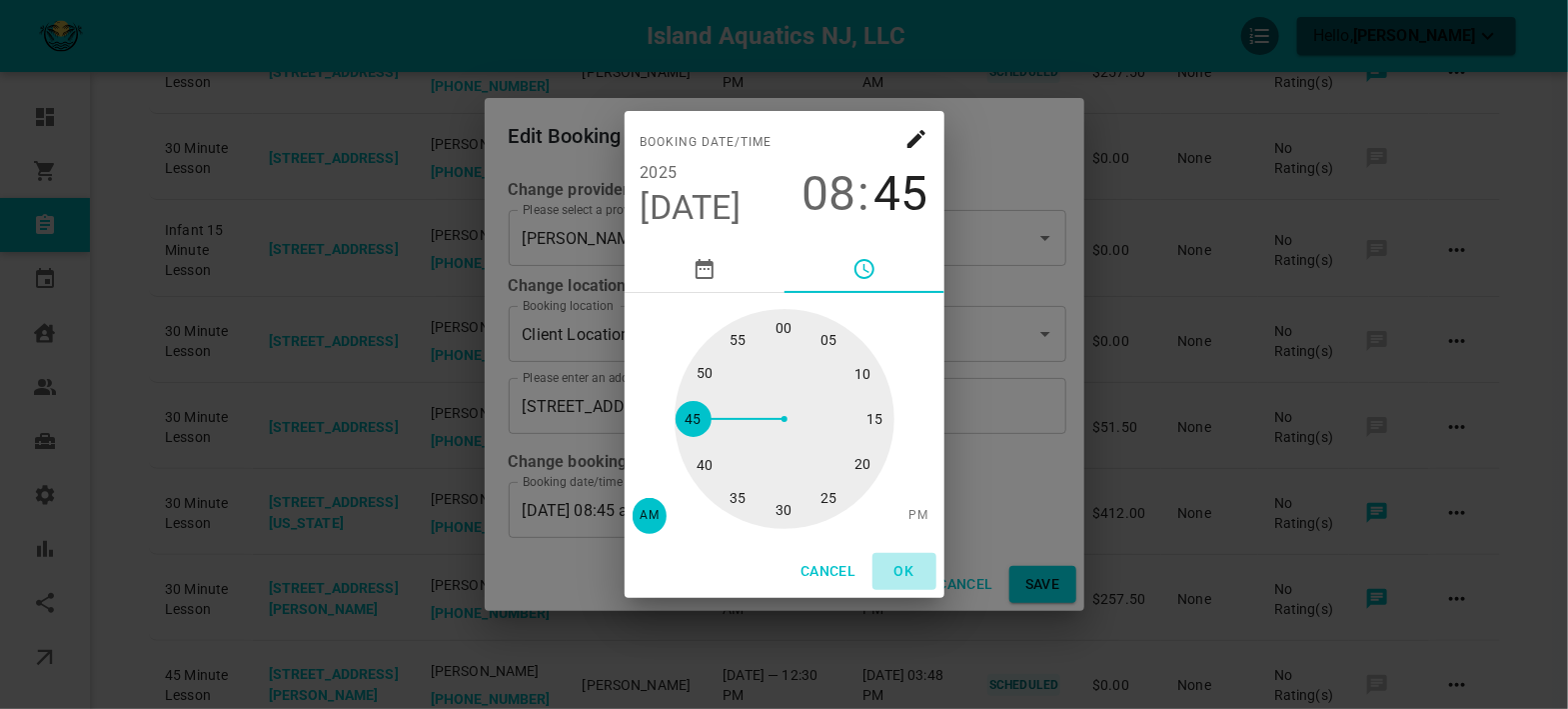 click on "OK" at bounding box center (904, 571) 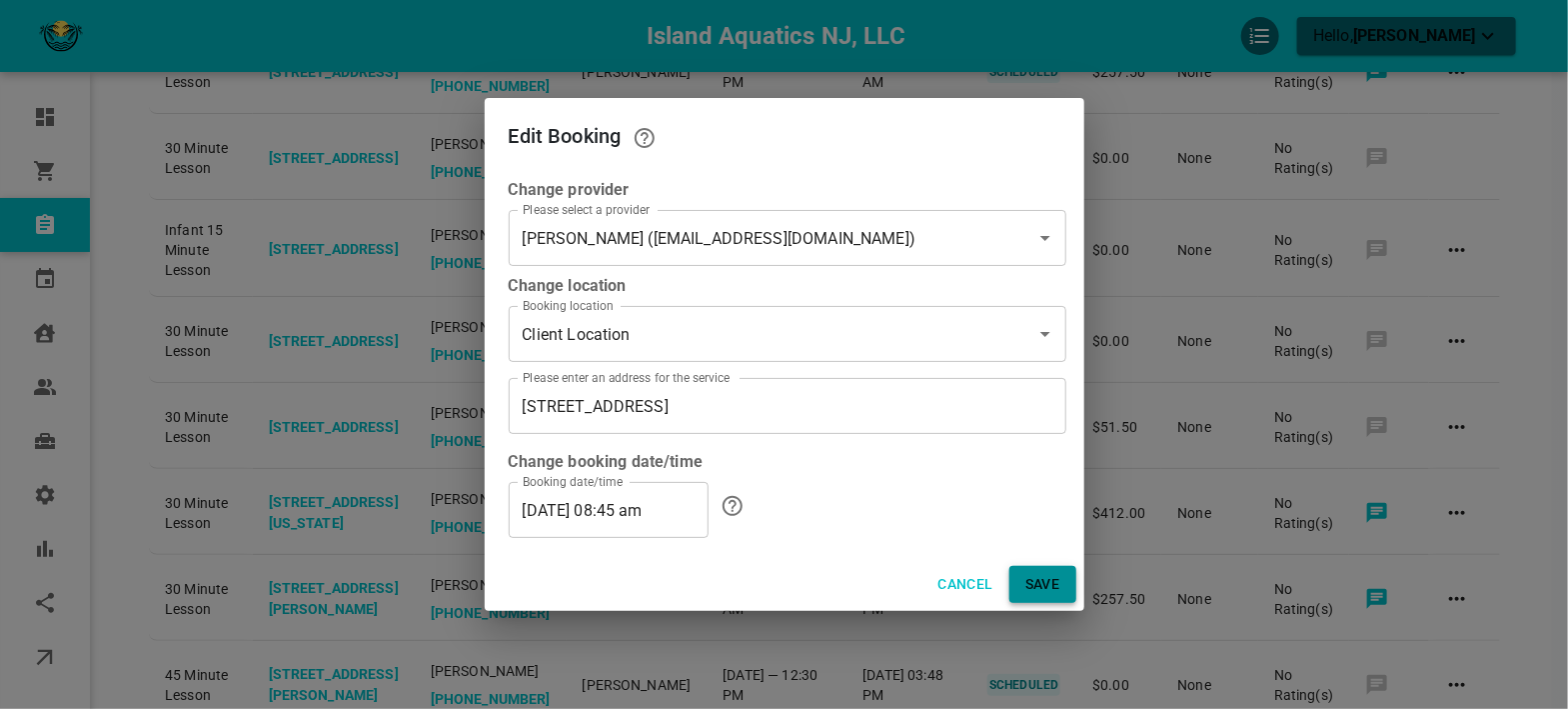 click on "Save" at bounding box center (1042, 584) 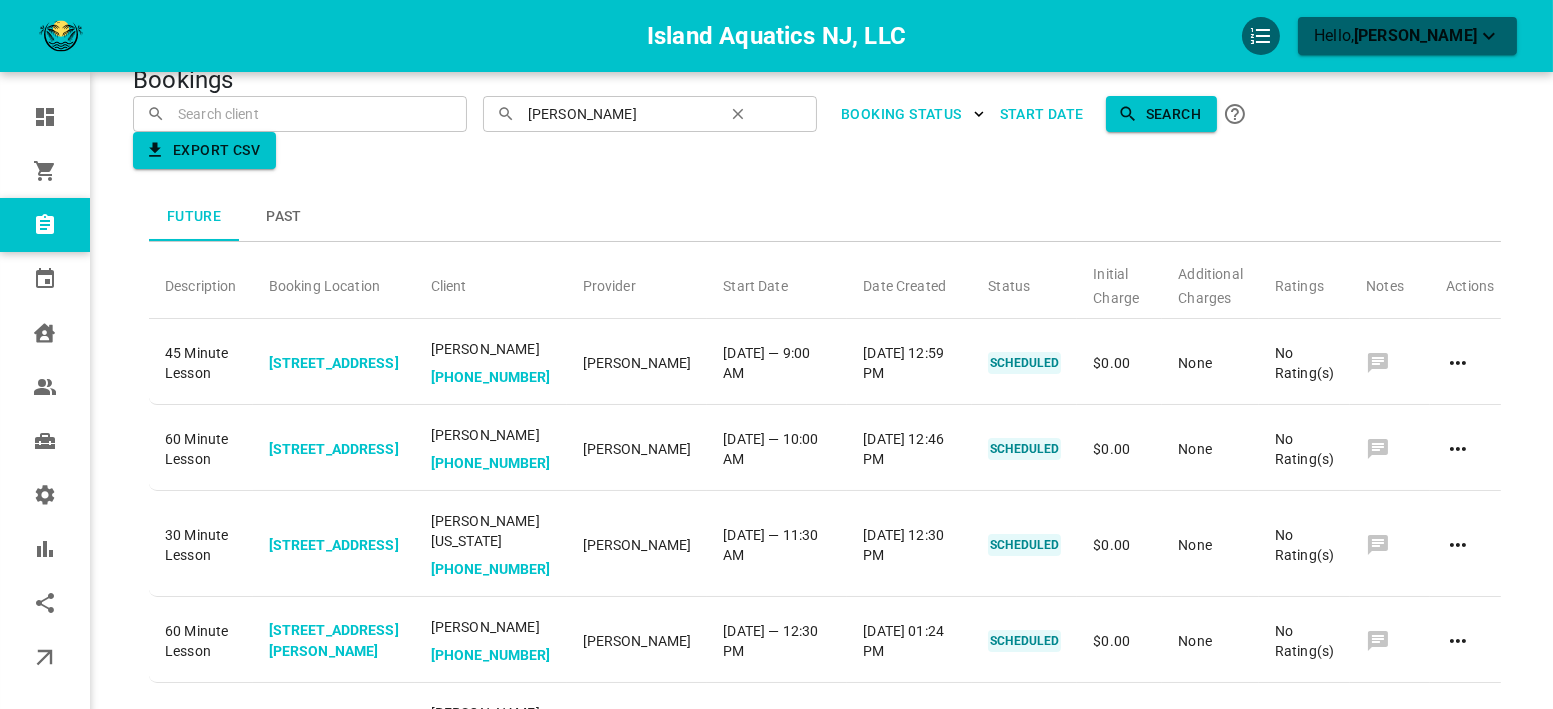 scroll, scrollTop: 0, scrollLeft: 0, axis: both 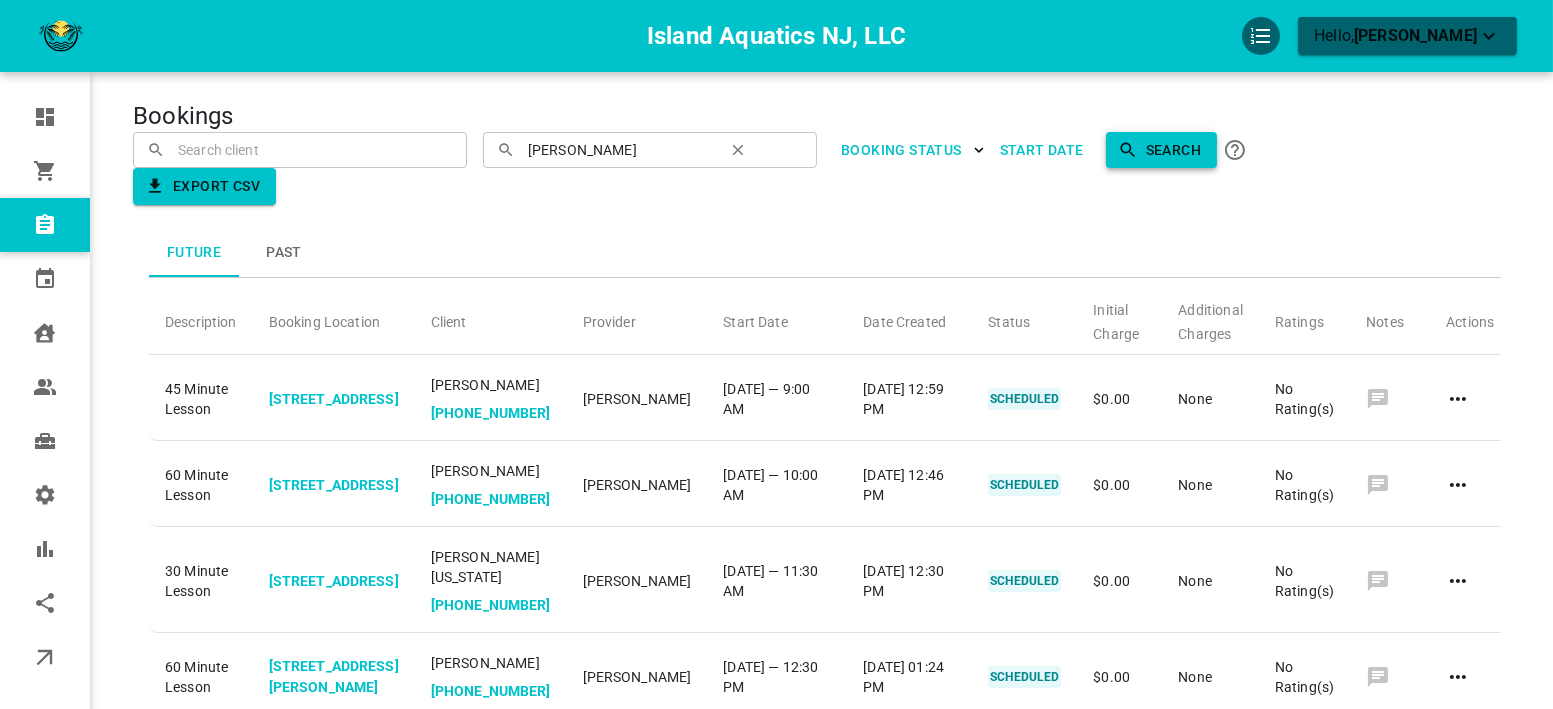 click 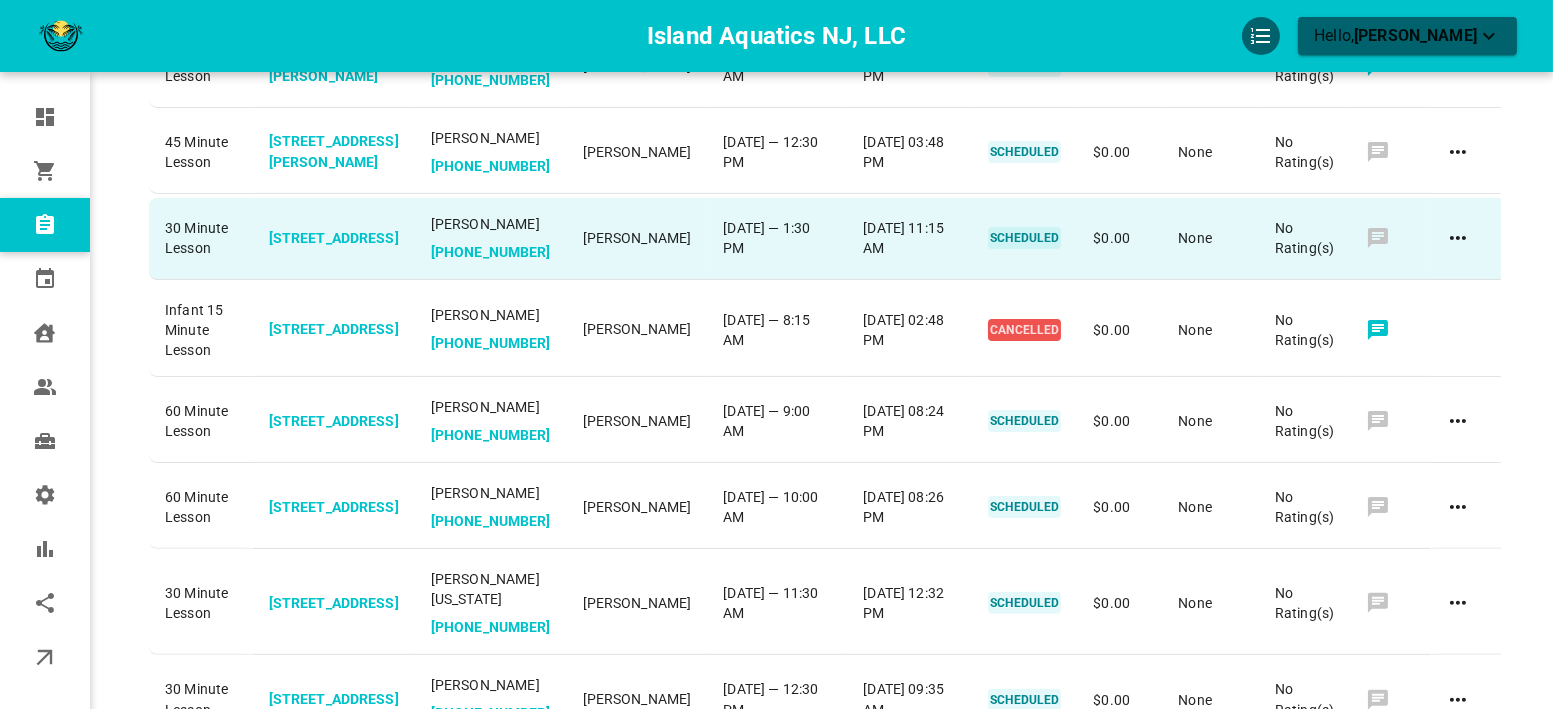 scroll, scrollTop: 1333, scrollLeft: 0, axis: vertical 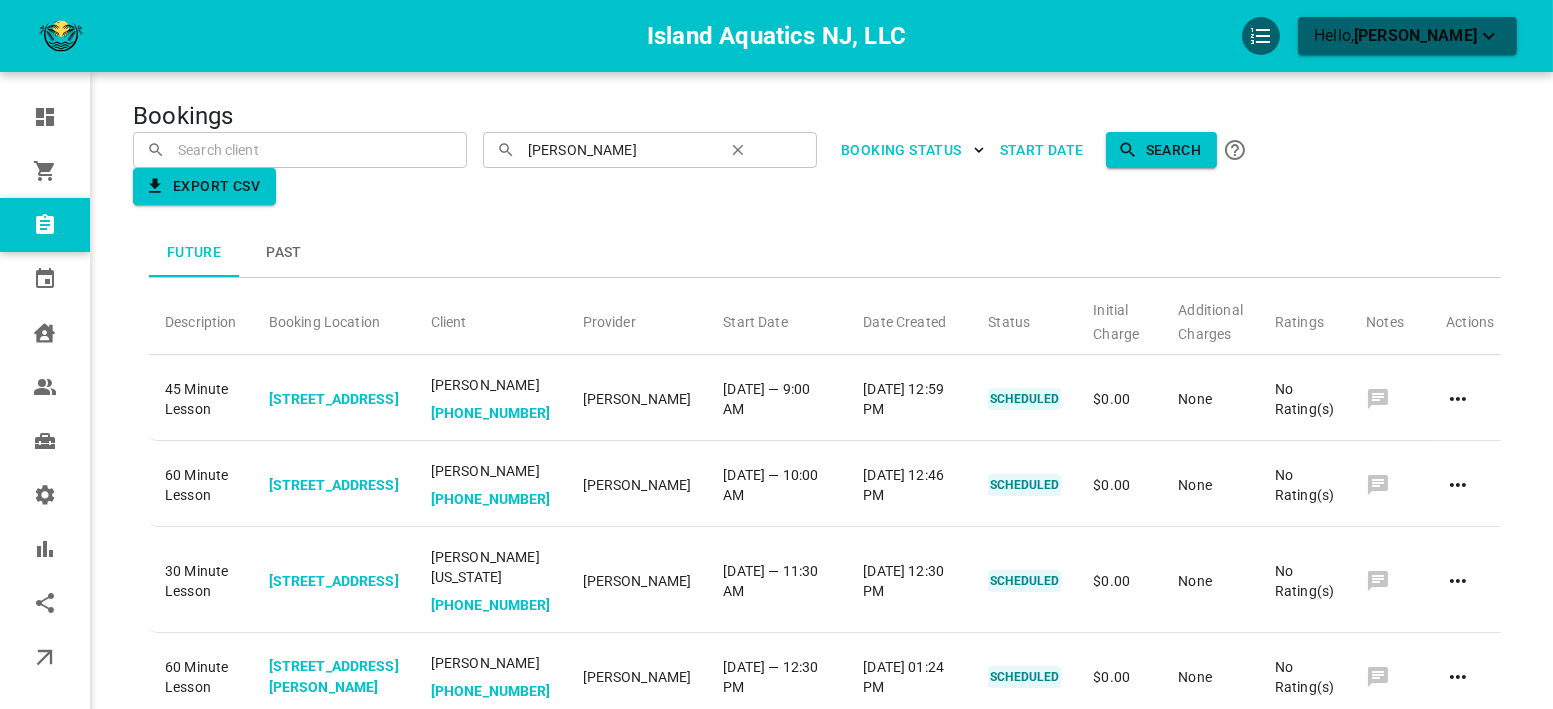 click 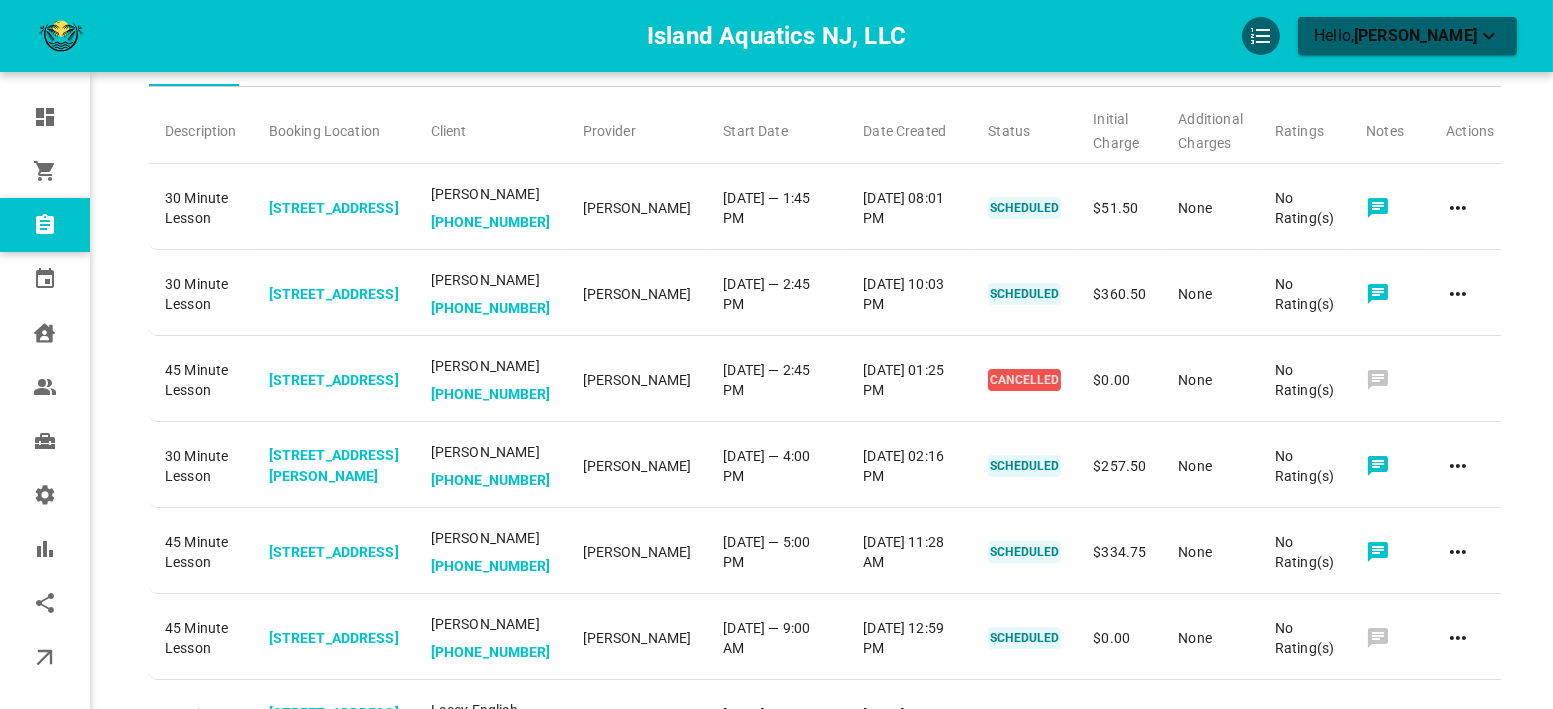 scroll, scrollTop: 222, scrollLeft: 0, axis: vertical 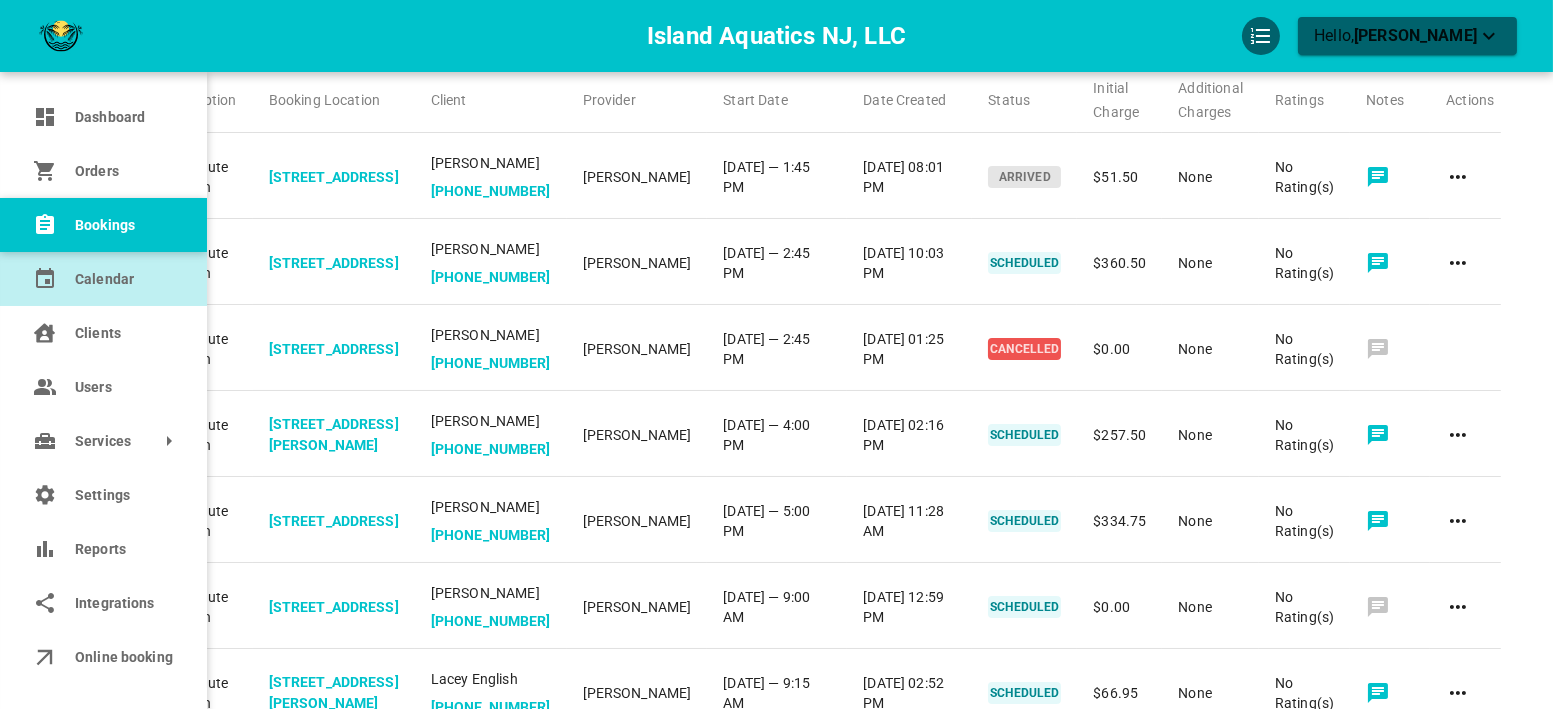 click 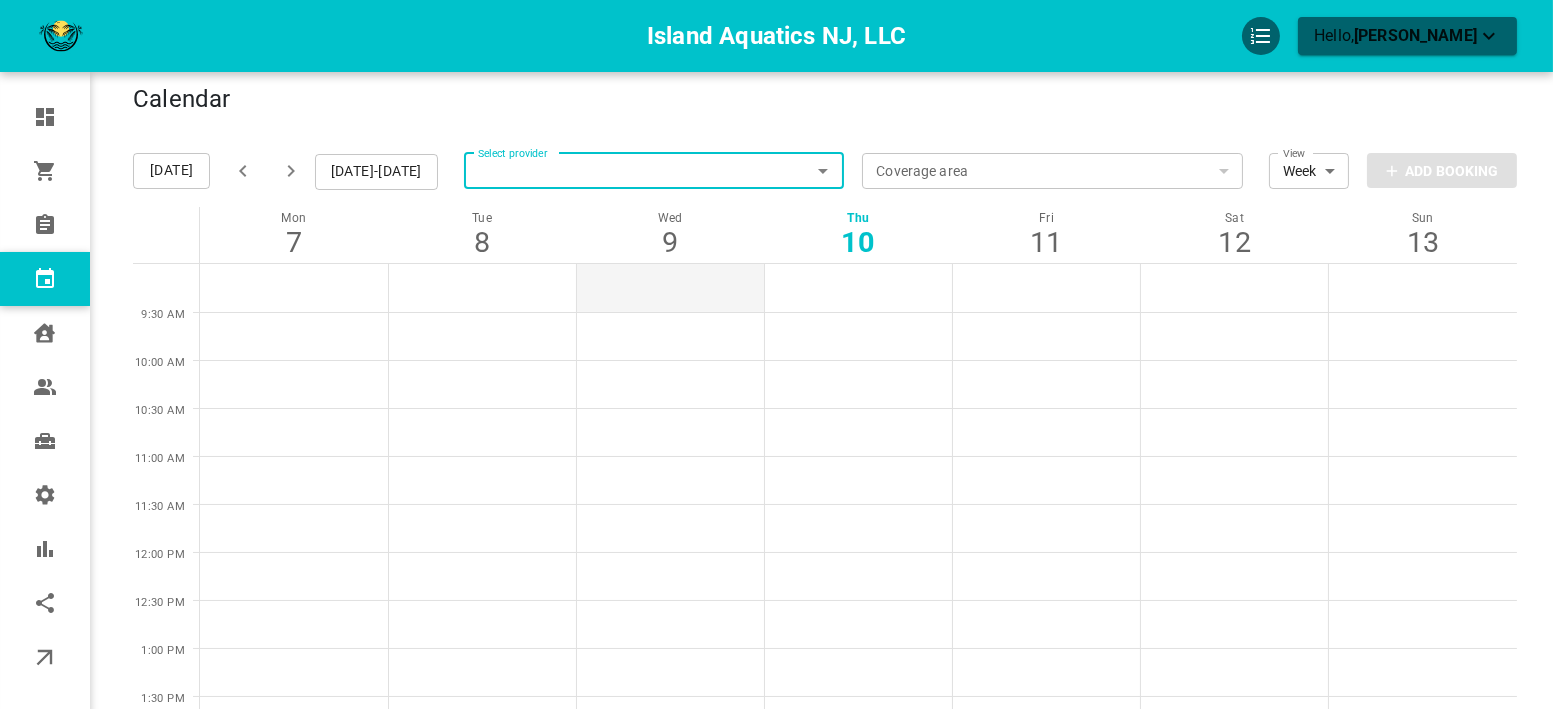 scroll, scrollTop: 0, scrollLeft: 0, axis: both 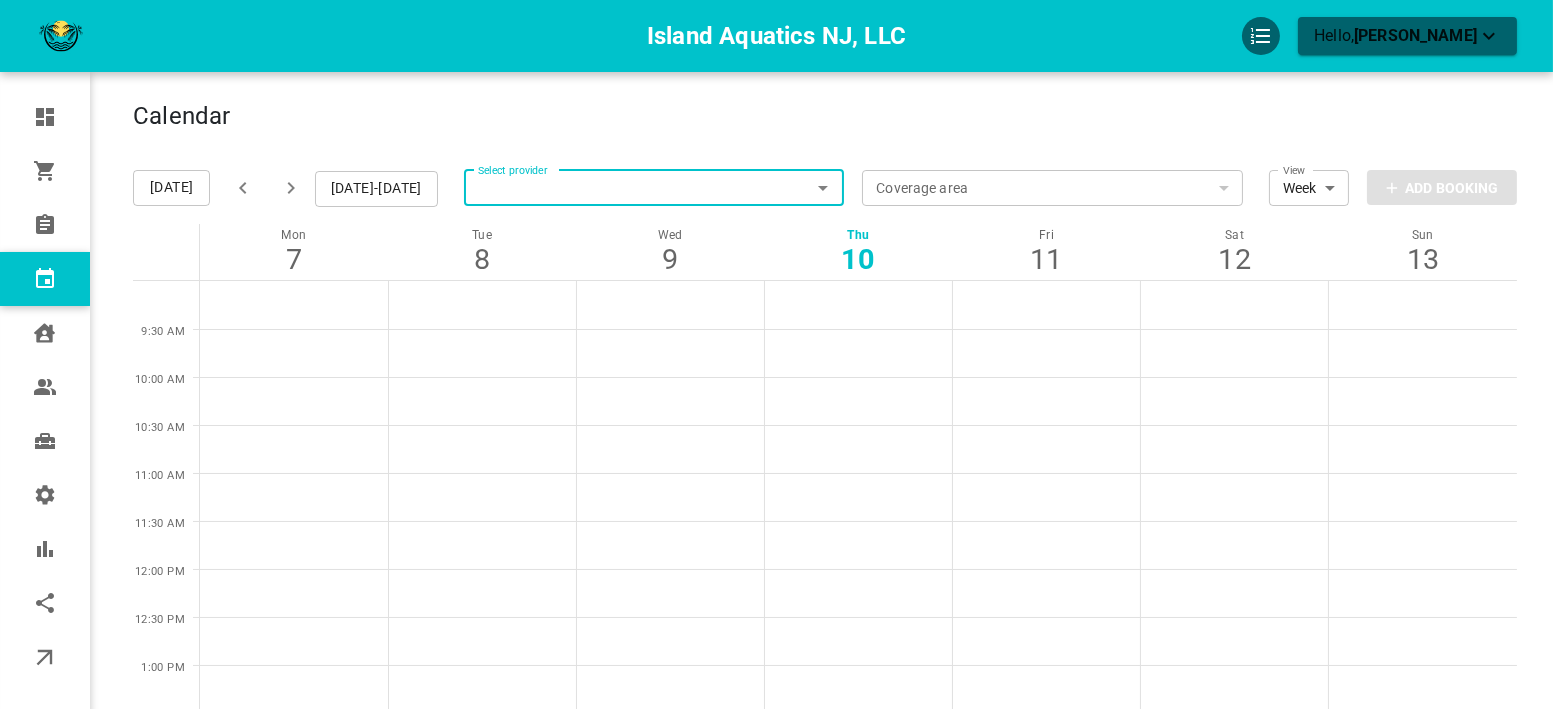 click on "Select provider" at bounding box center [654, 188] 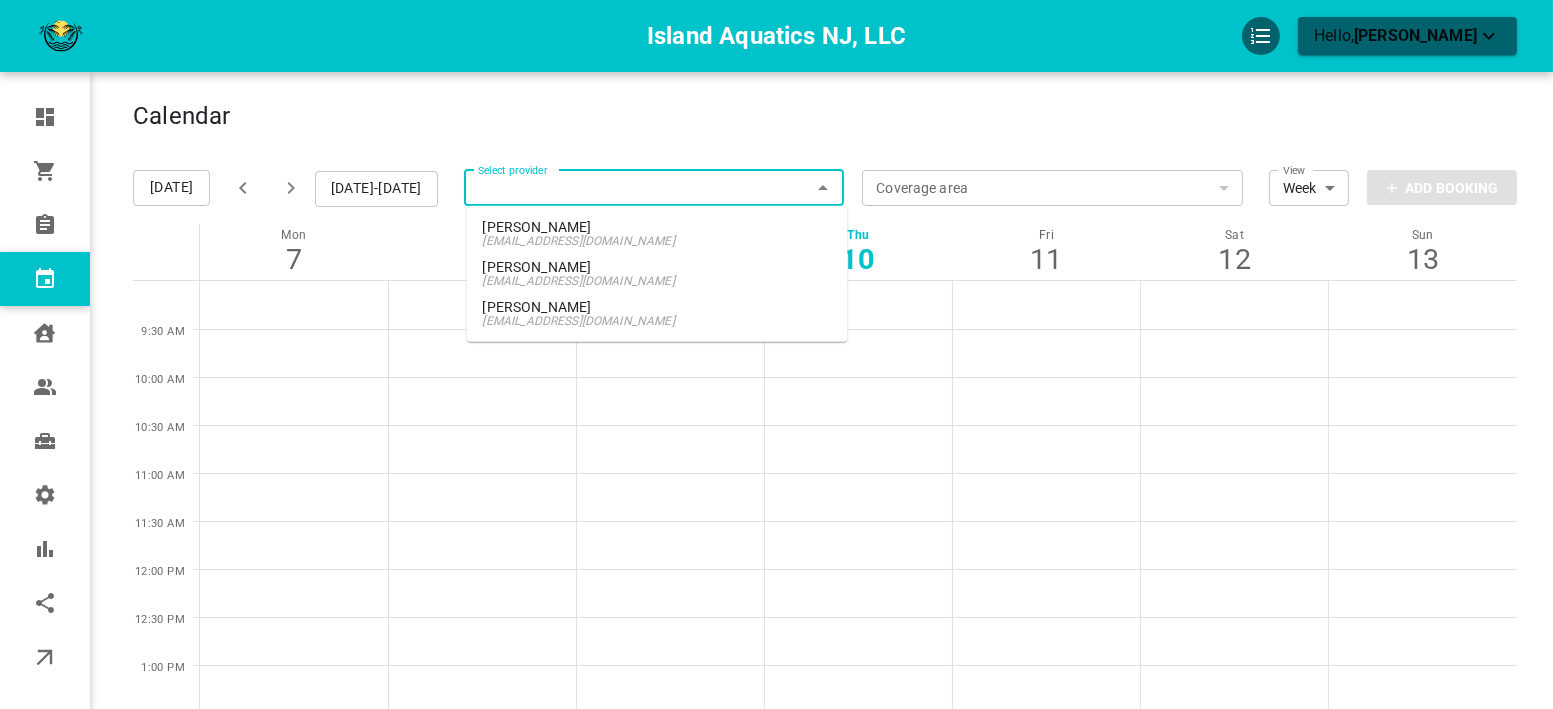 click on "[PERSON_NAME]" at bounding box center [657, 307] 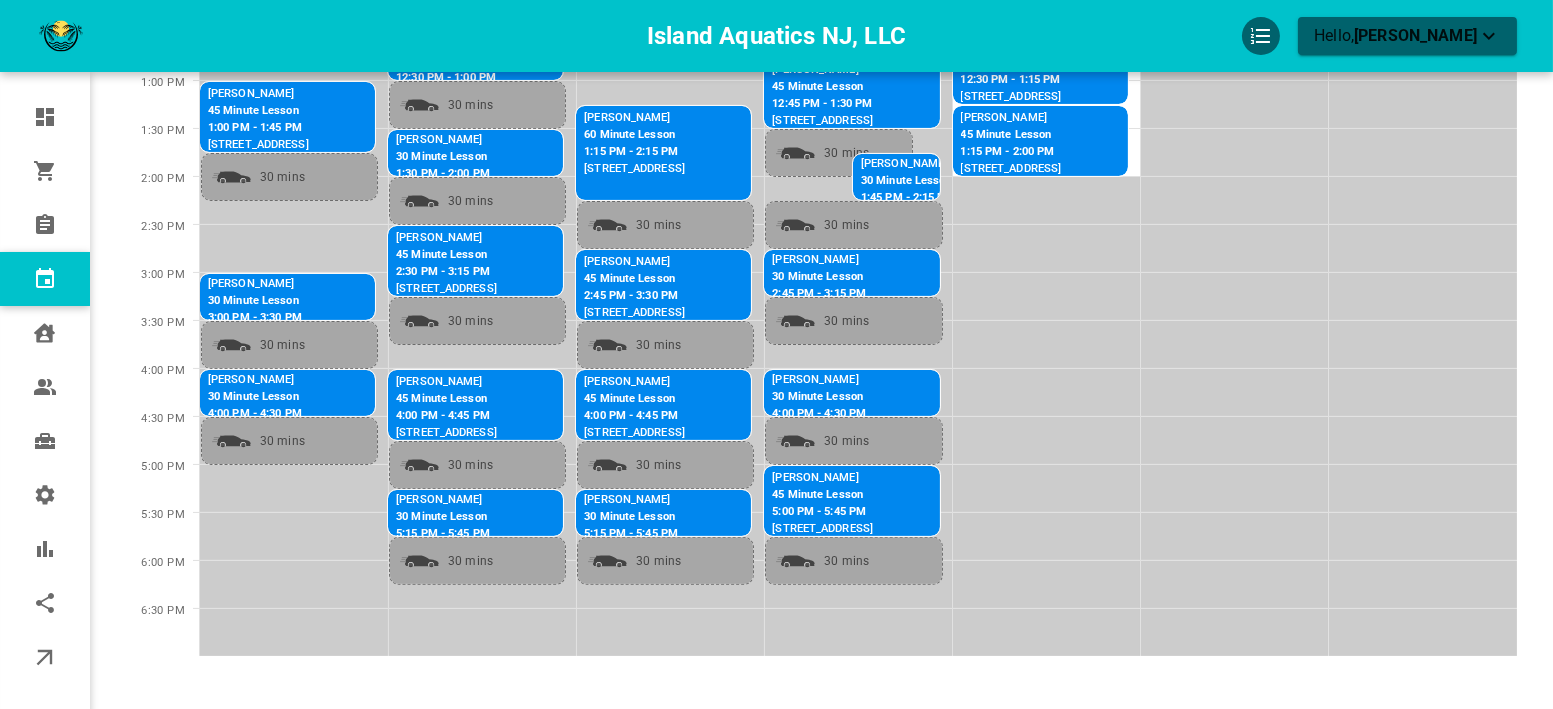 scroll, scrollTop: 666, scrollLeft: 0, axis: vertical 